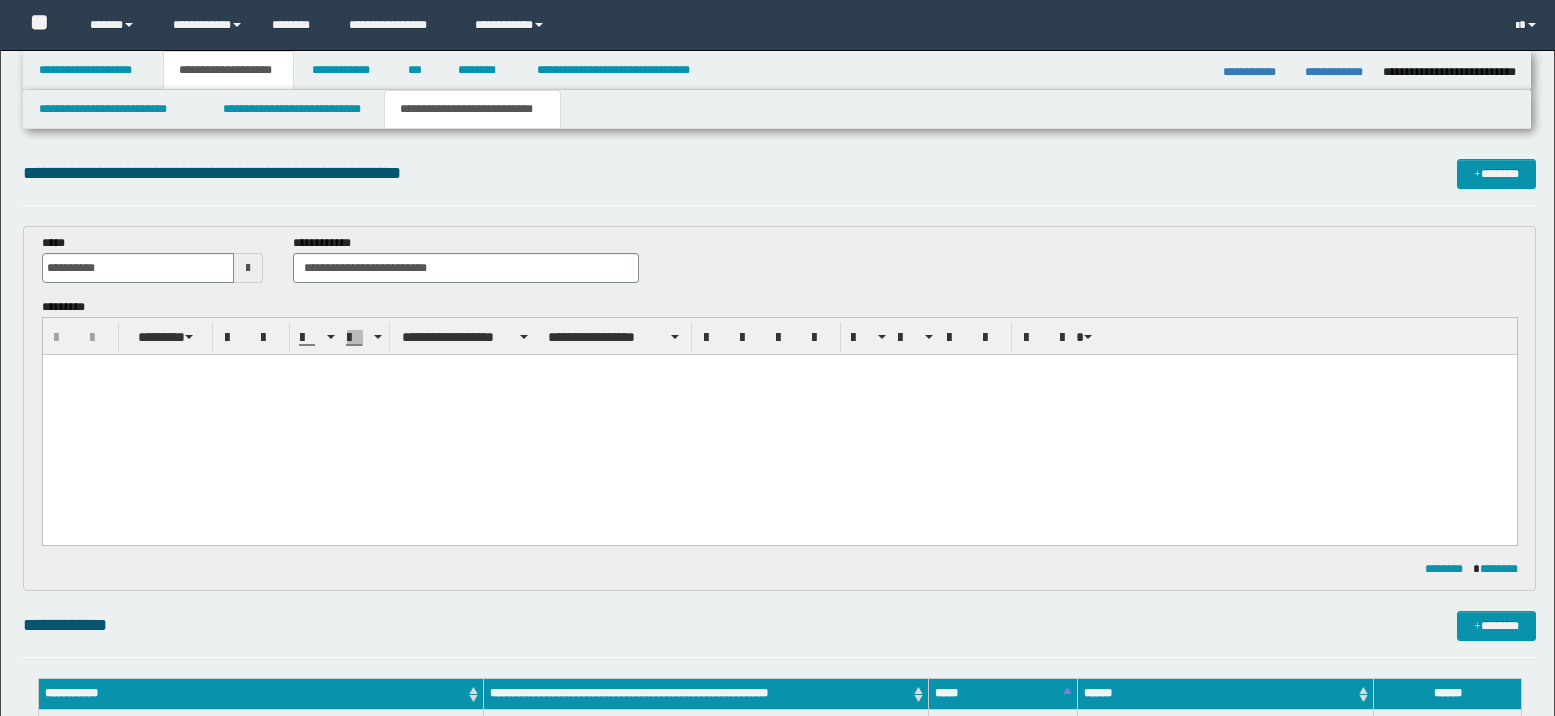 scroll, scrollTop: 1133, scrollLeft: 0, axis: vertical 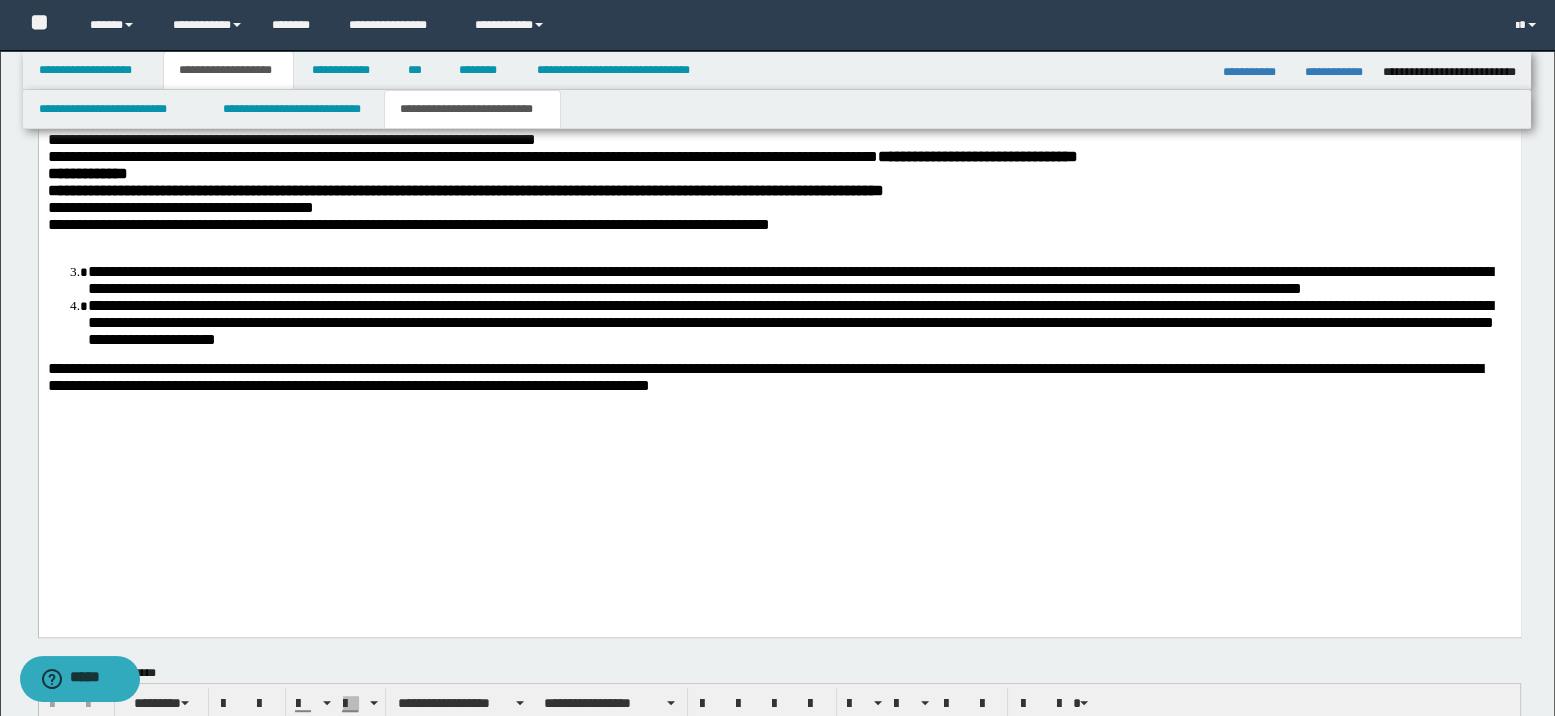 click on "**********" at bounding box center [789, 281] 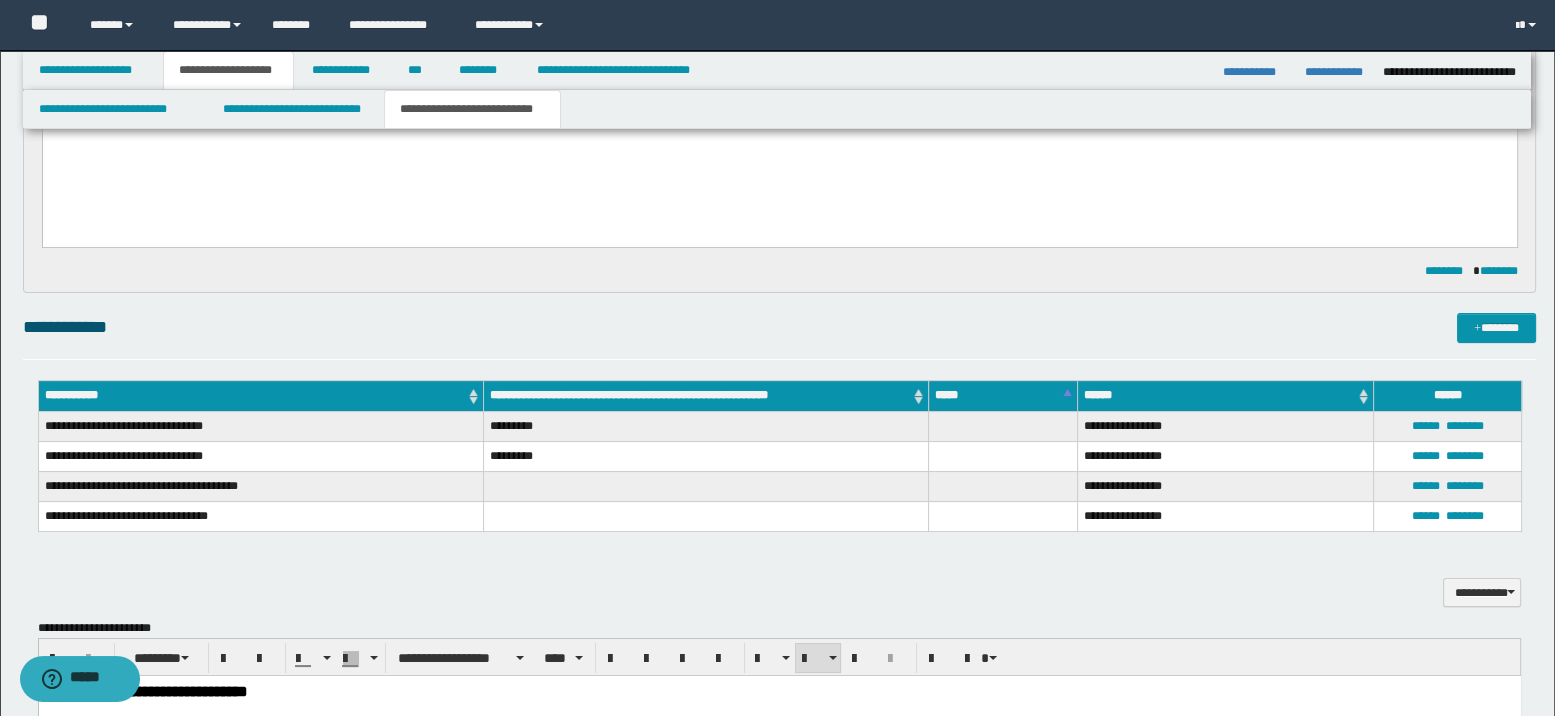 scroll, scrollTop: 266, scrollLeft: 0, axis: vertical 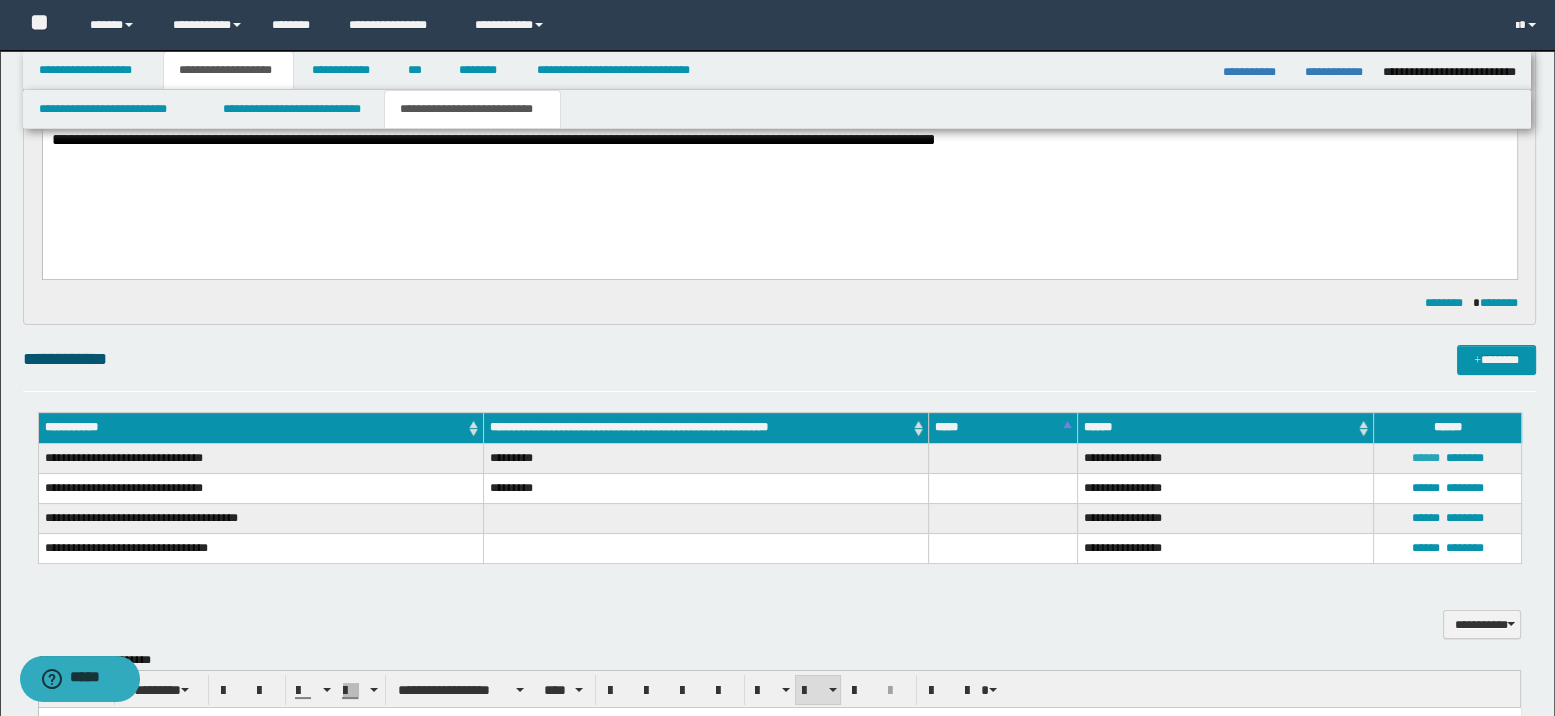 click on "******" at bounding box center (1426, 458) 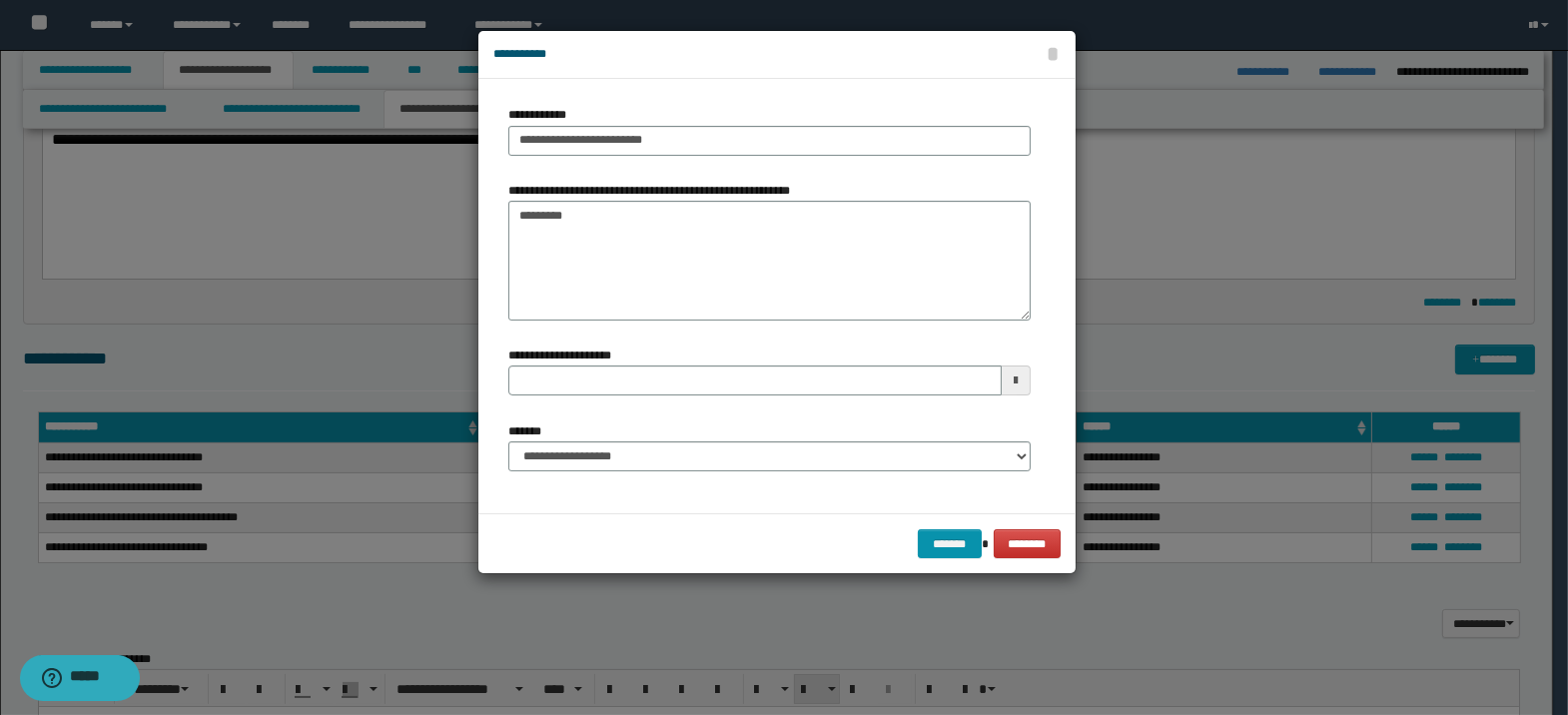 click at bounding box center (1016, 380) 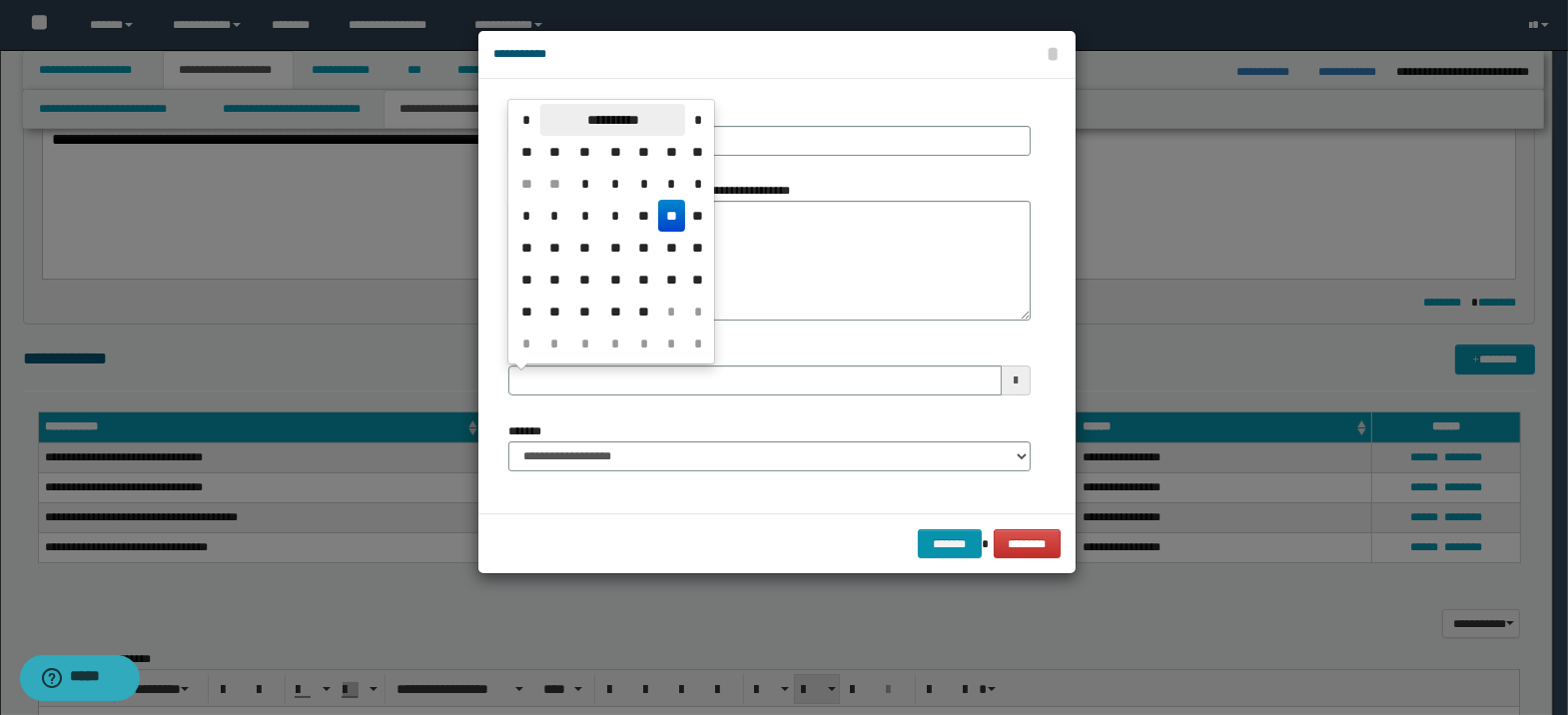 click on "**********" at bounding box center [612, 120] 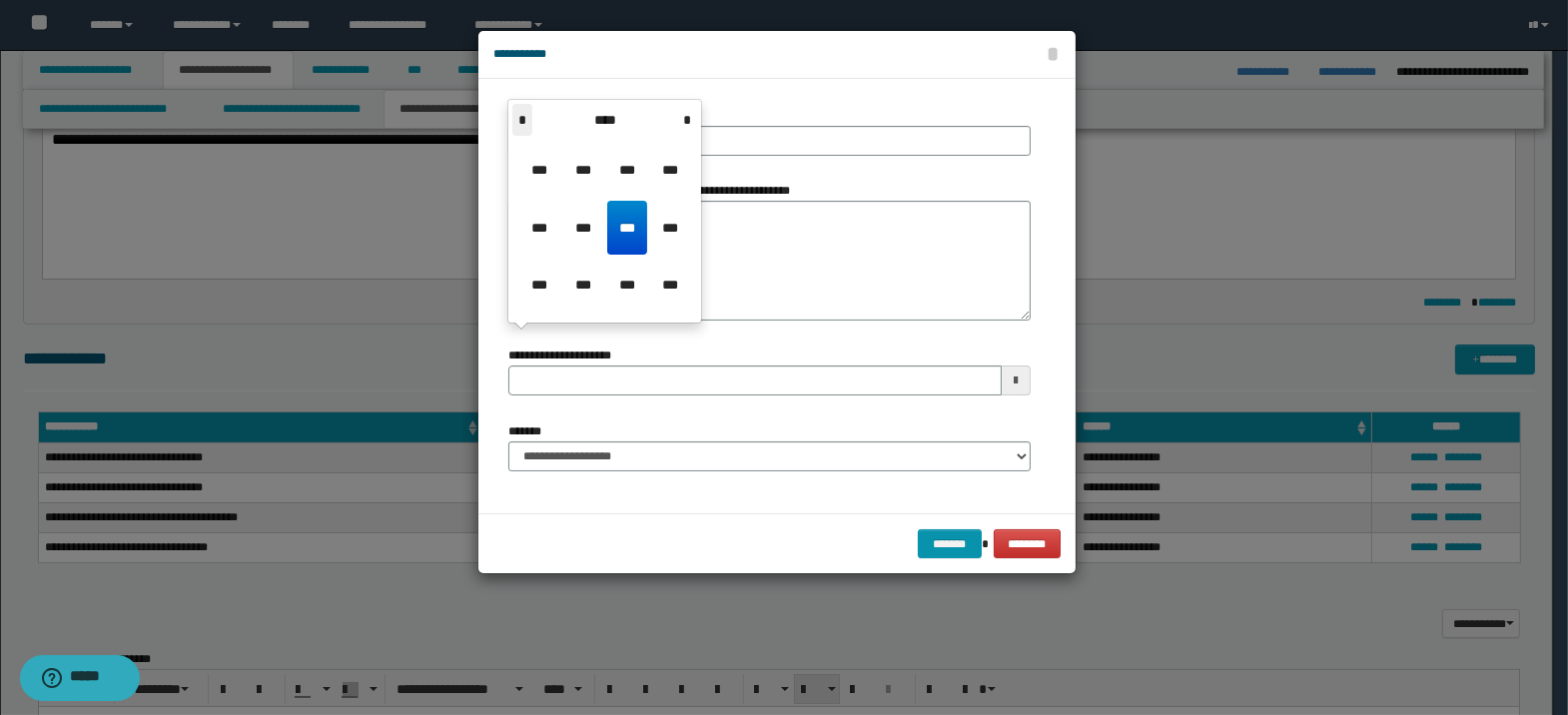 click on "*" at bounding box center [522, 120] 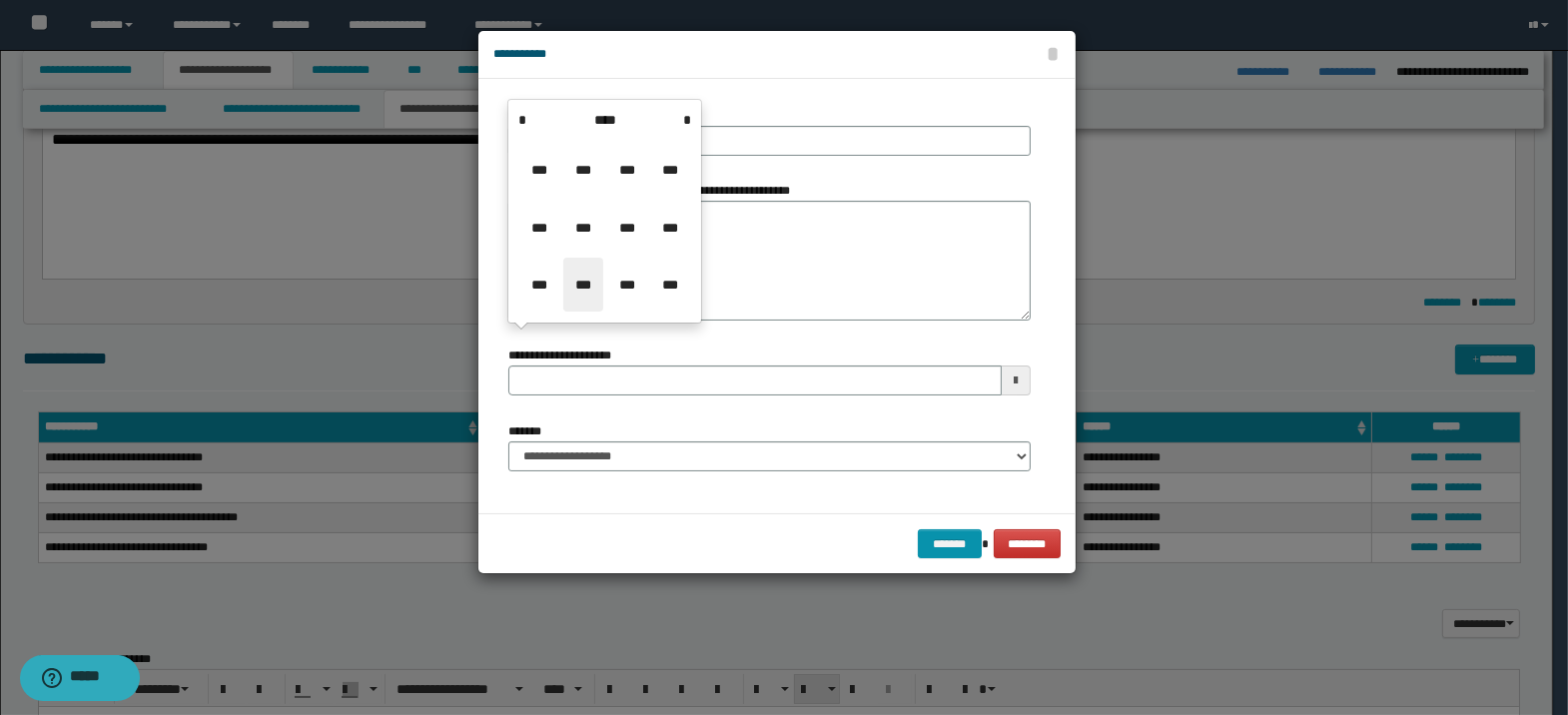 click on "***" at bounding box center [583, 285] 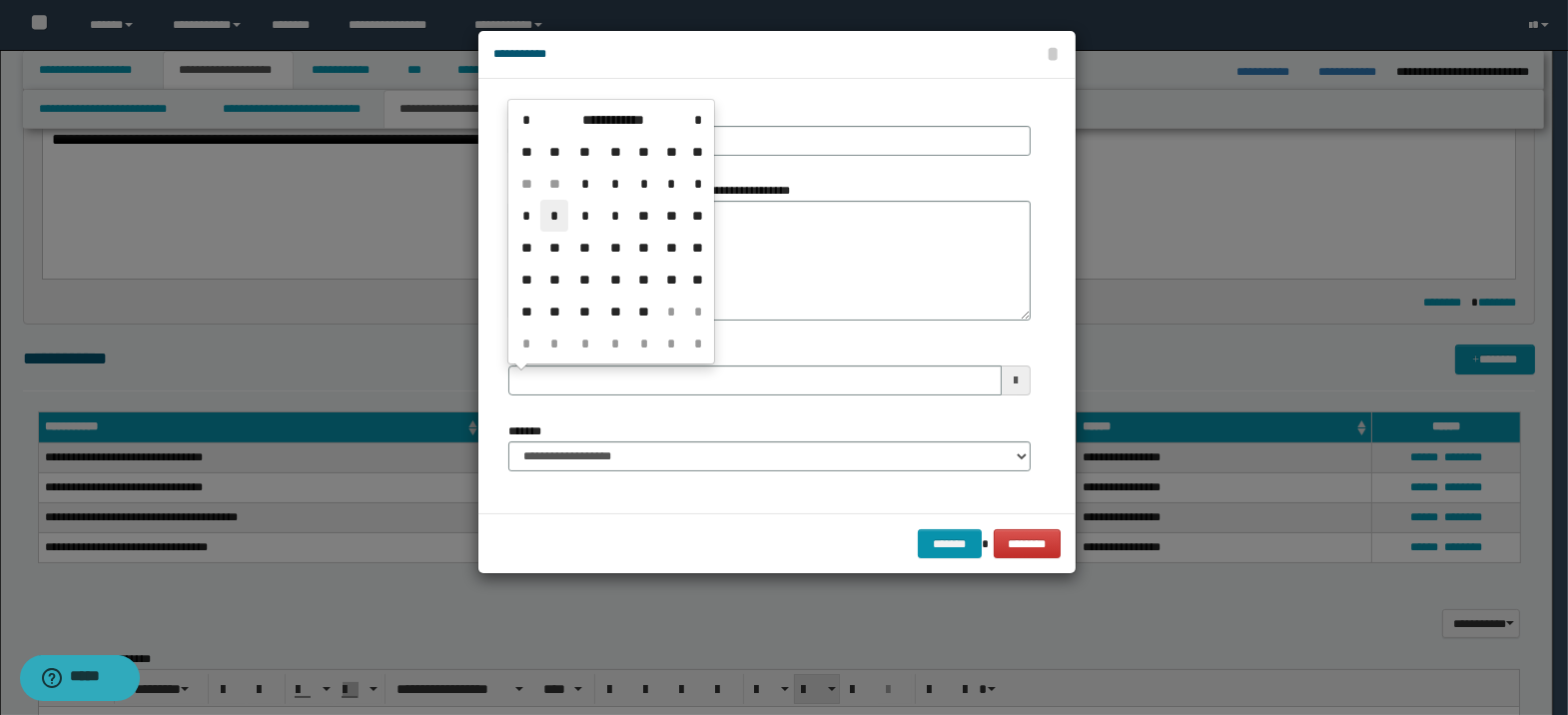 click on "*" at bounding box center [554, 216] 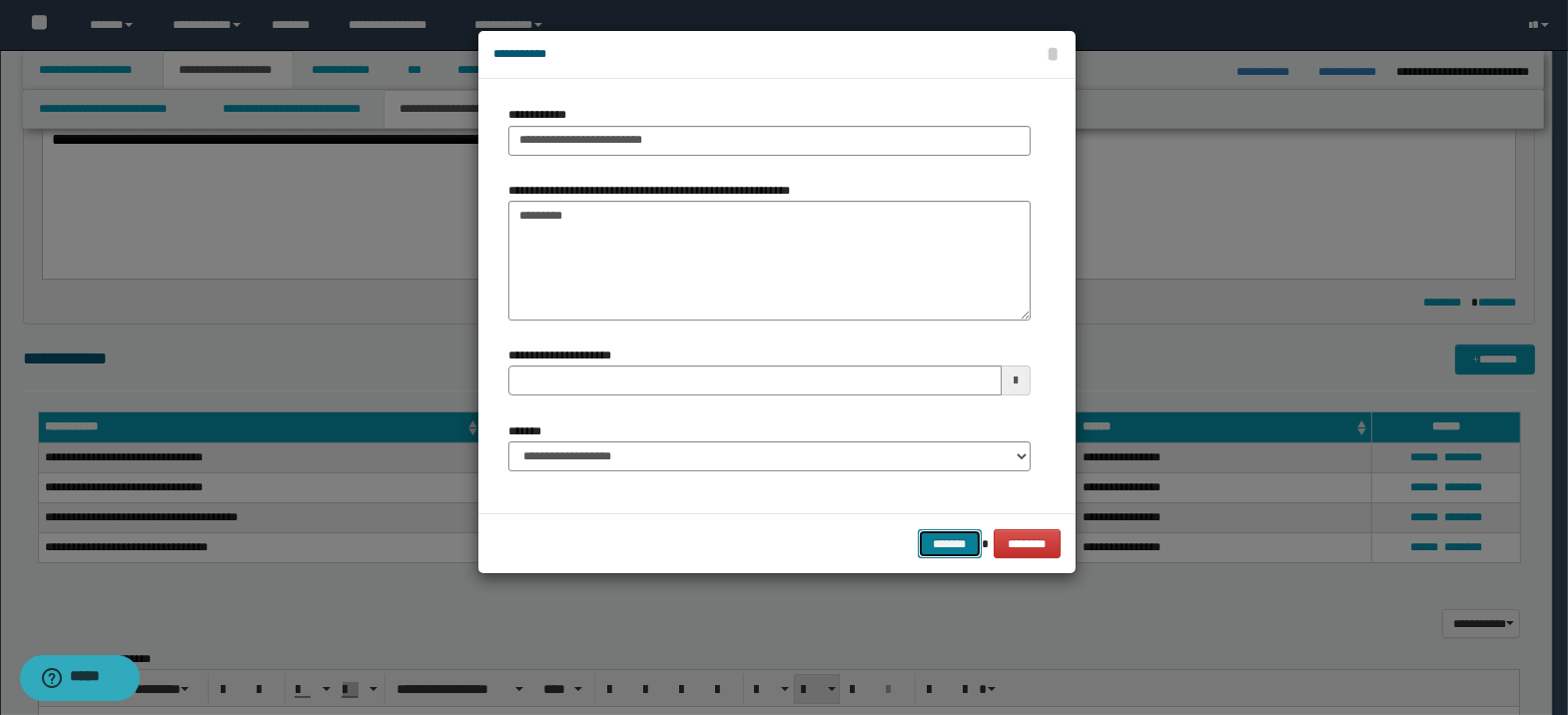 click on "*******" at bounding box center (950, 544) 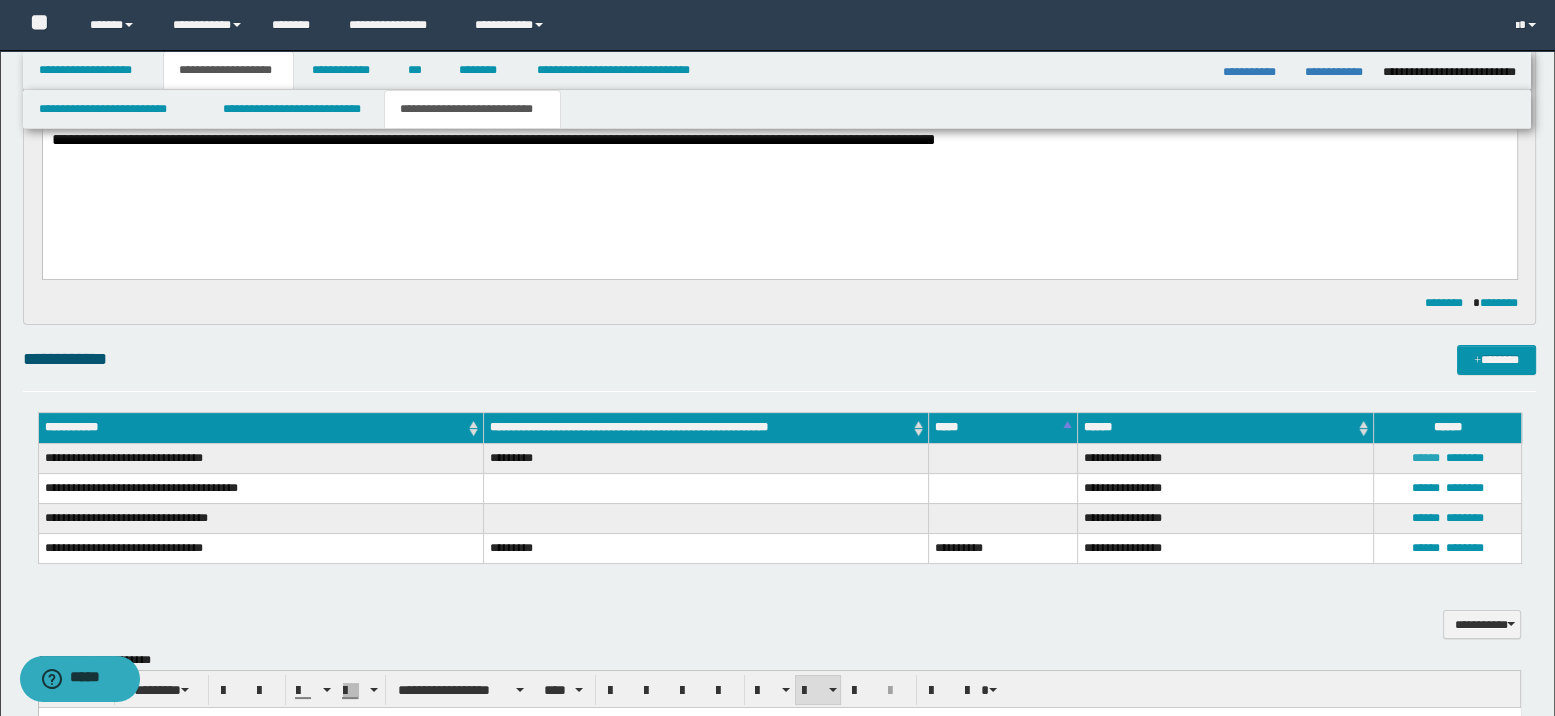 click on "******" at bounding box center [1426, 458] 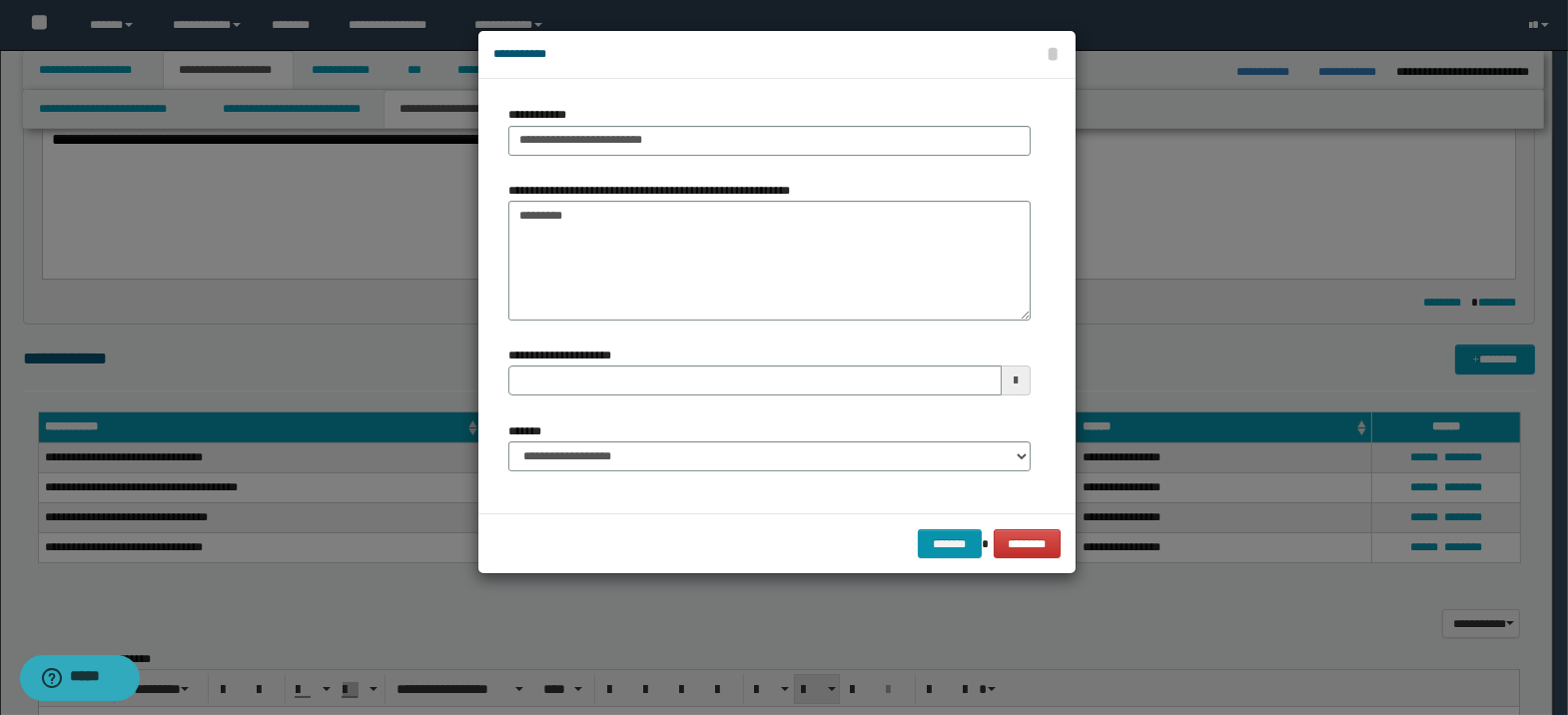 click at bounding box center (1016, 380) 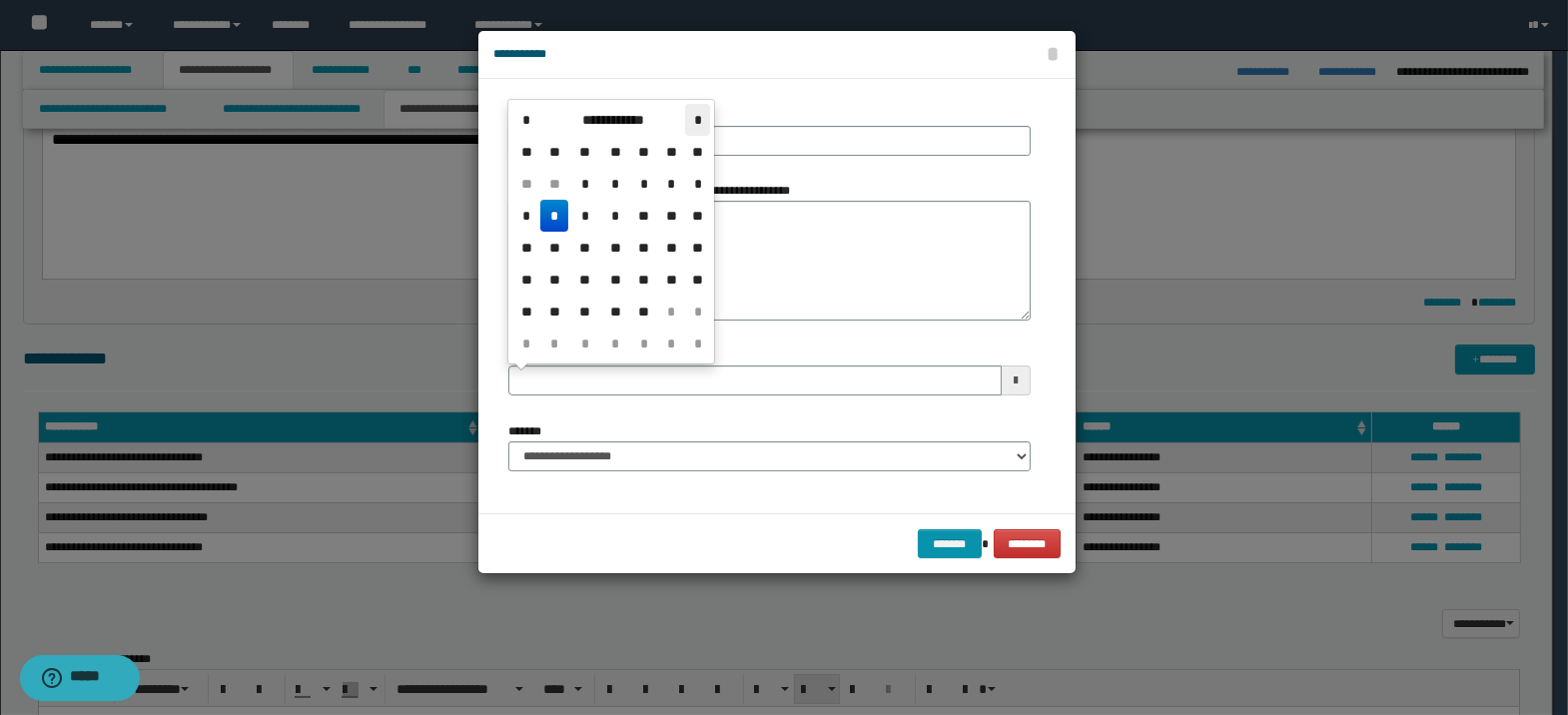 click on "*" at bounding box center (697, 120) 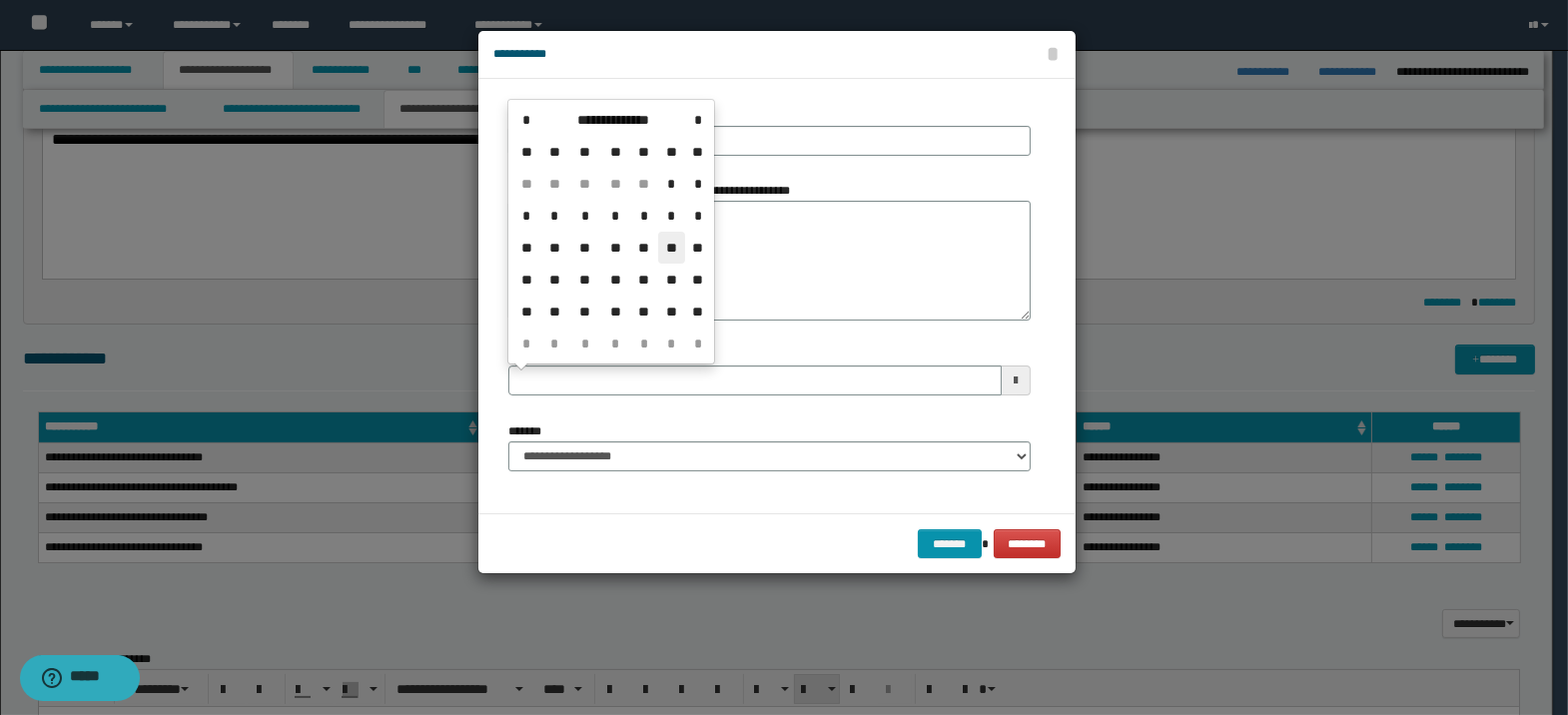 click on "**" at bounding box center (672, 248) 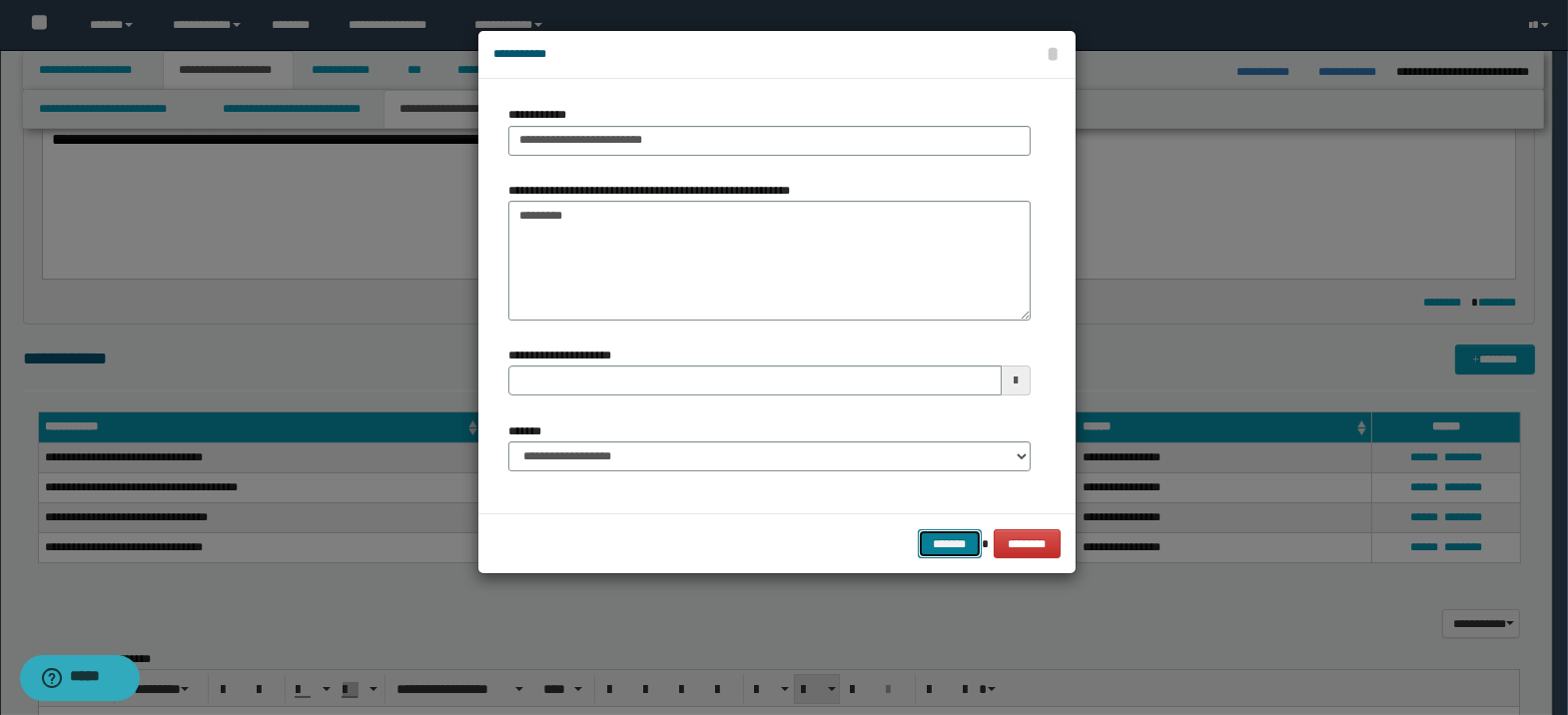 click on "*******" at bounding box center (950, 544) 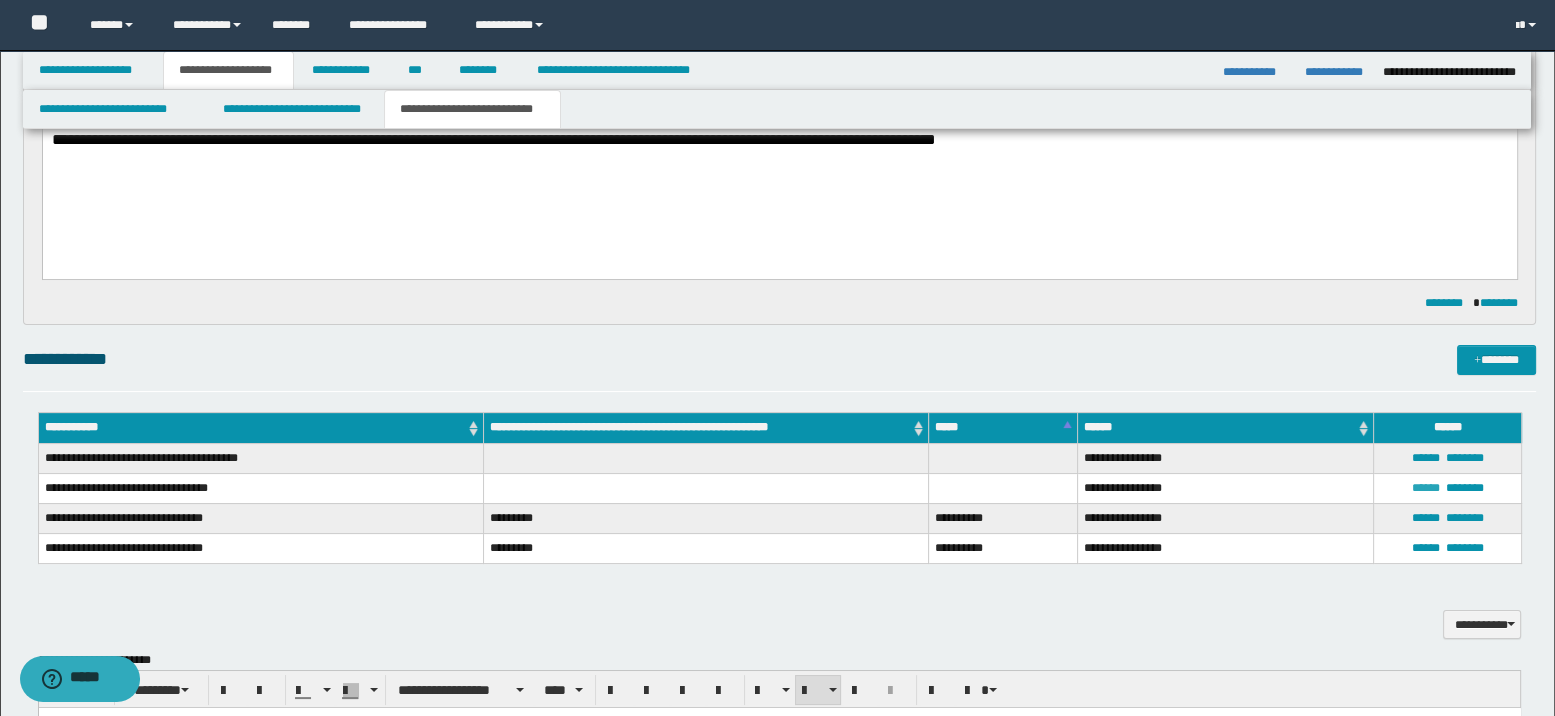 click on "******" at bounding box center (1426, 488) 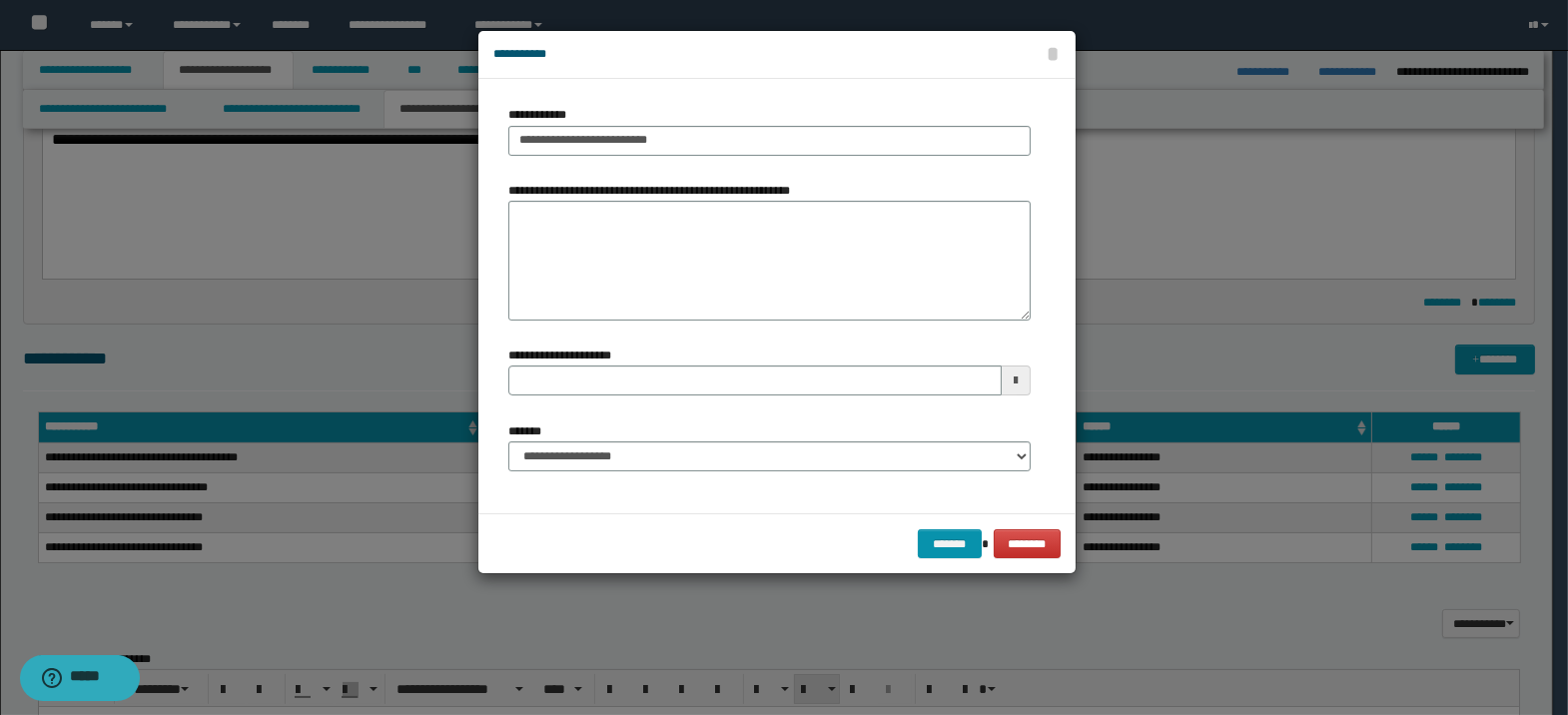 click at bounding box center (1016, 380) 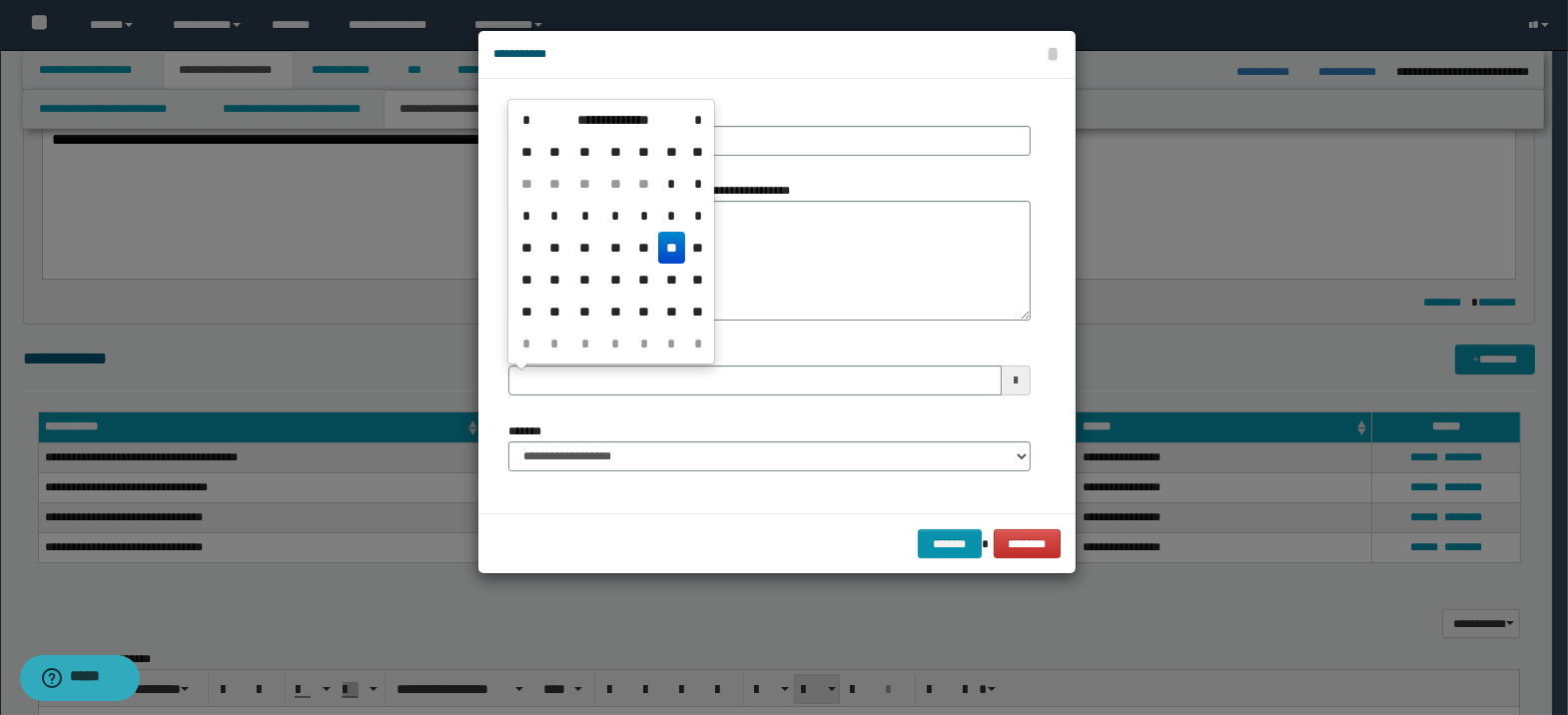 click on "**" at bounding box center [672, 248] 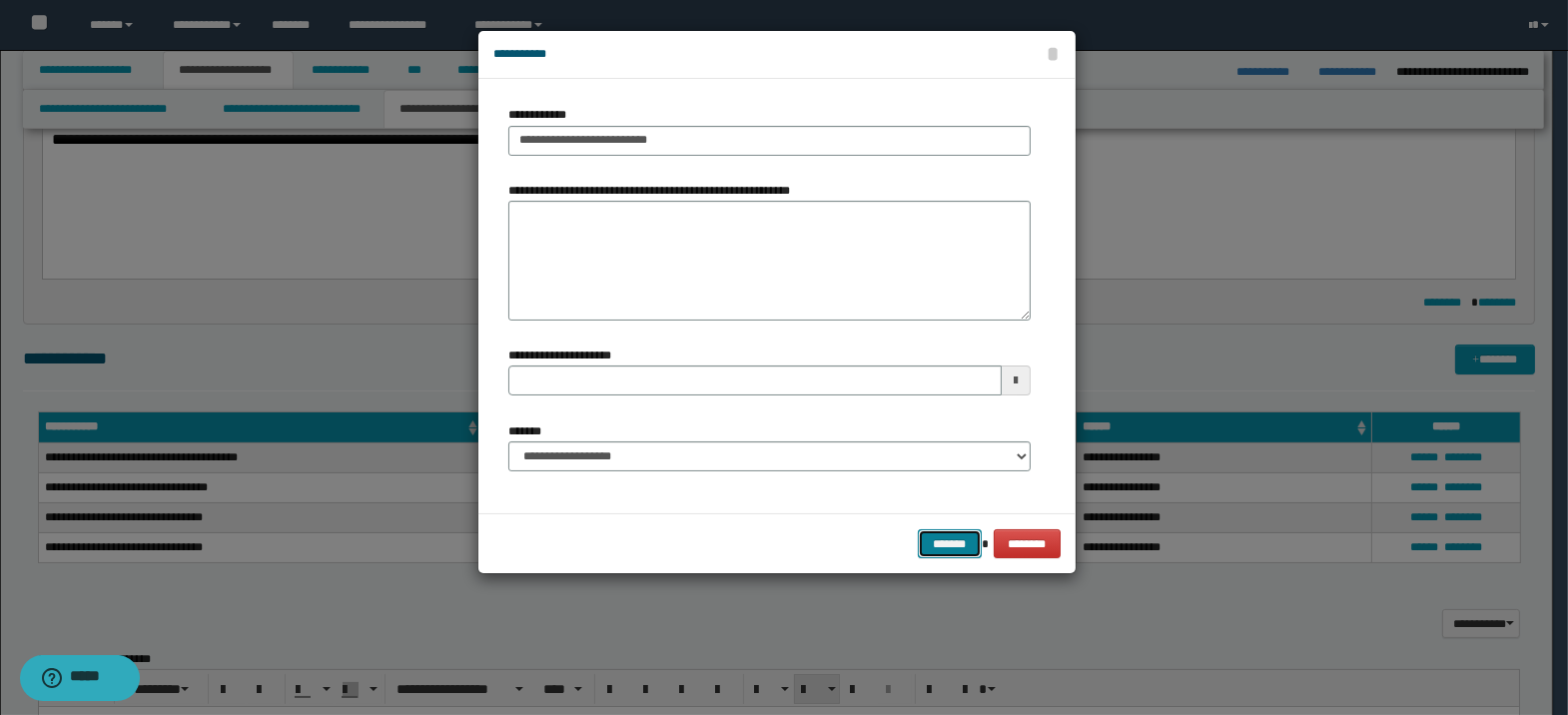 click on "*******" at bounding box center (950, 544) 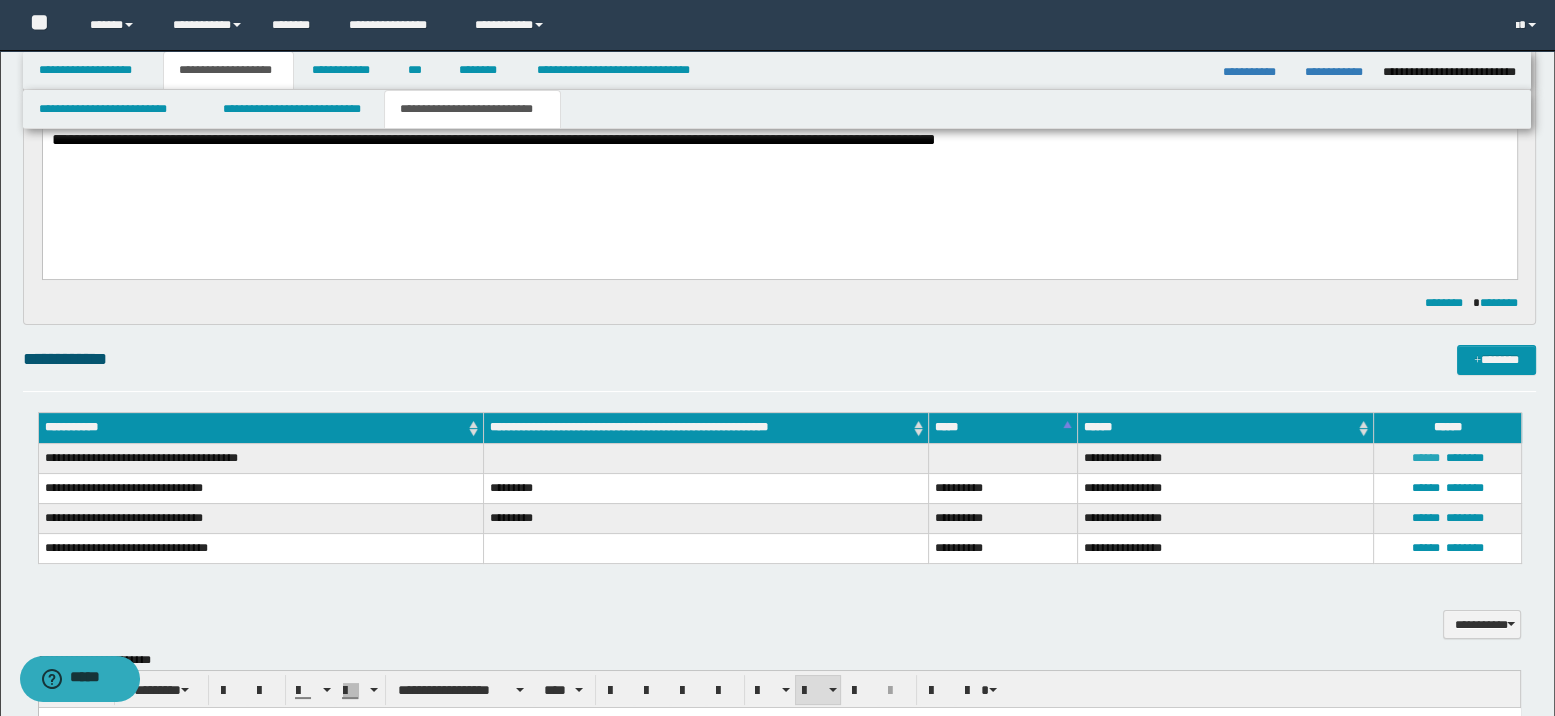 click on "******" at bounding box center [1426, 458] 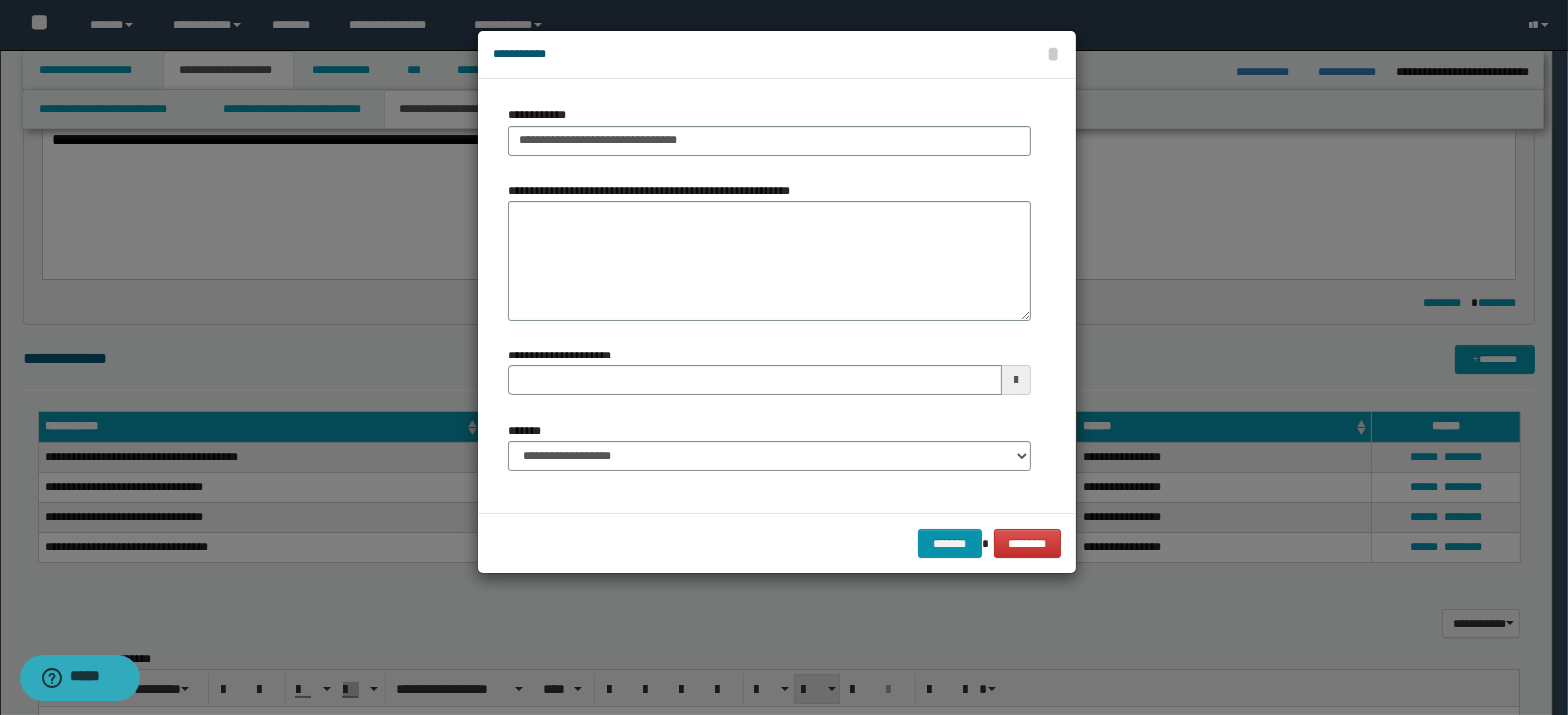 click at bounding box center [1016, 380] 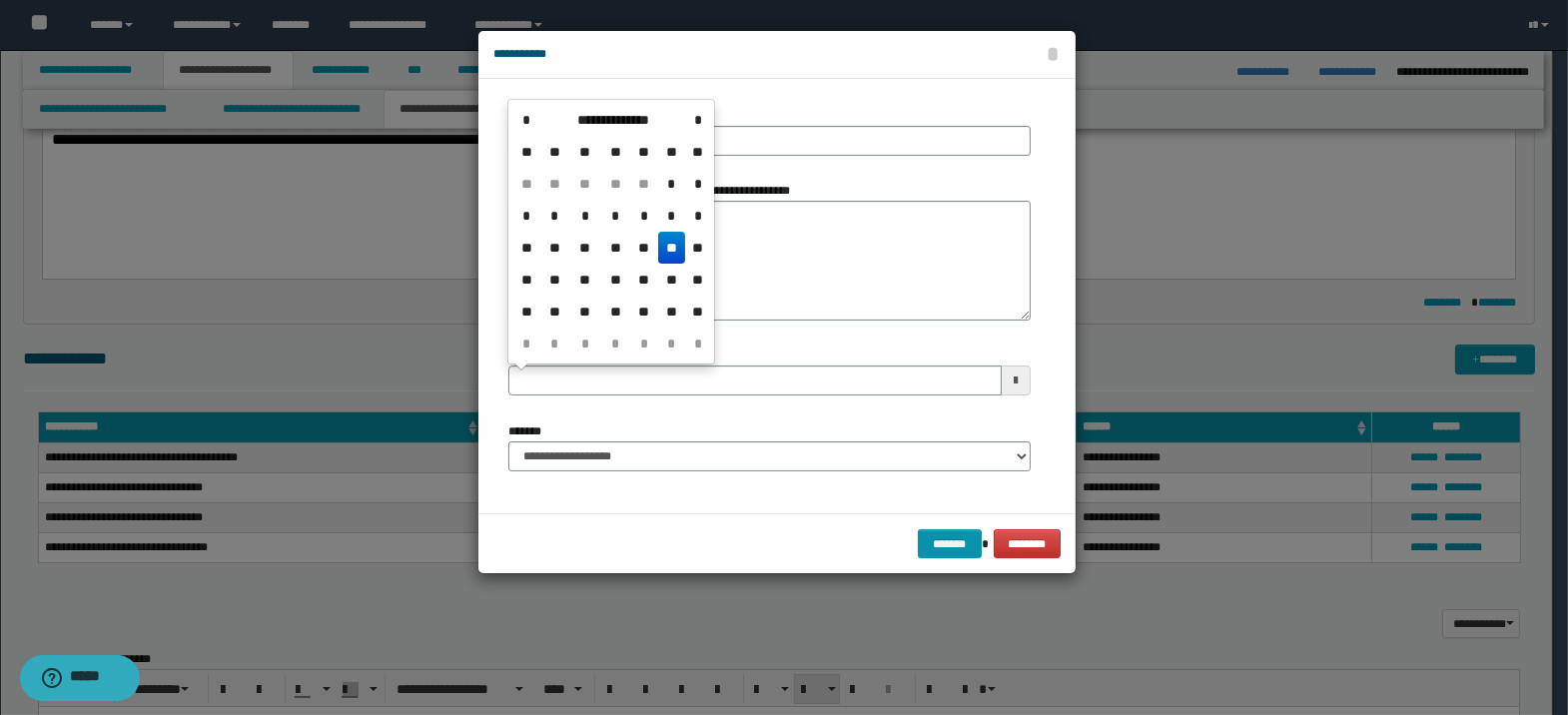 click on "**" at bounding box center (672, 248) 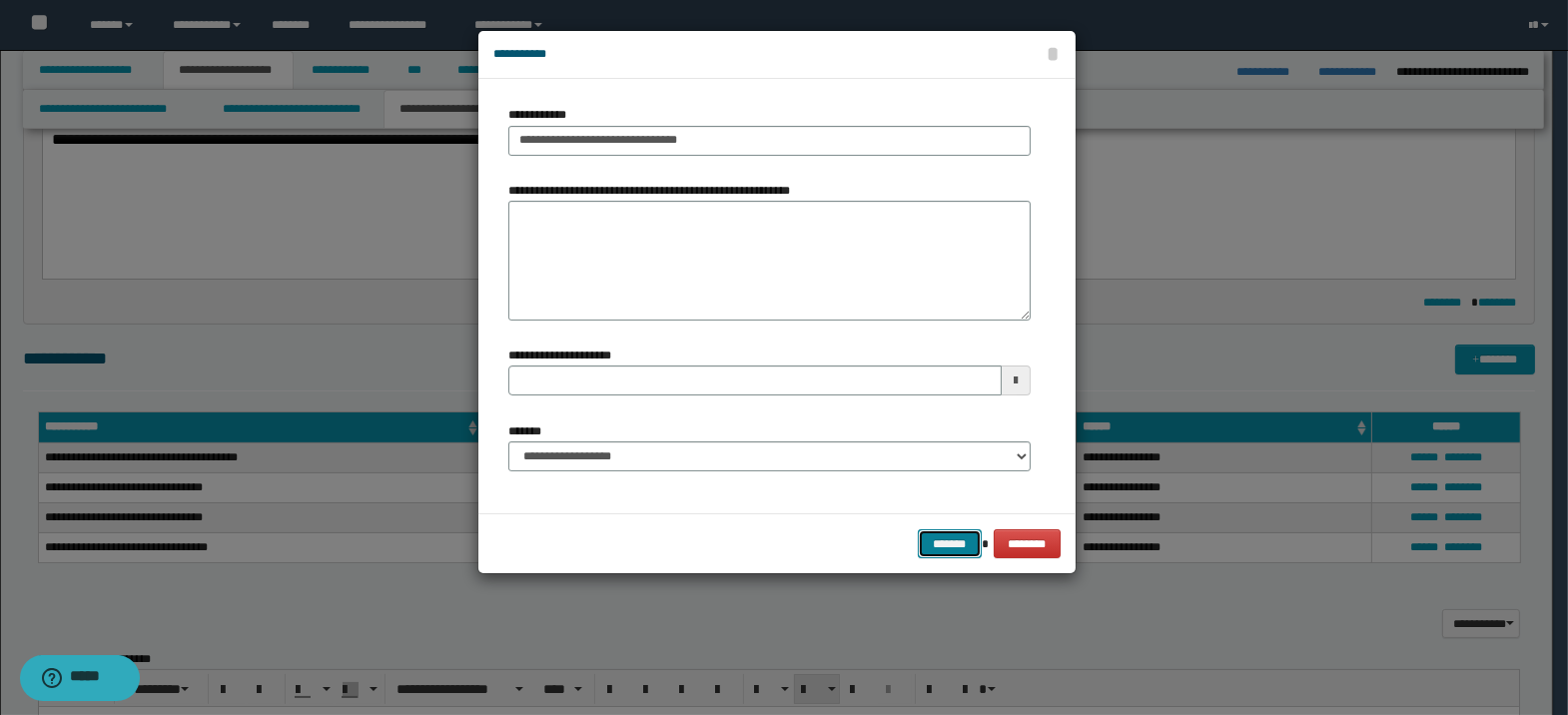 click on "*******" at bounding box center (950, 544) 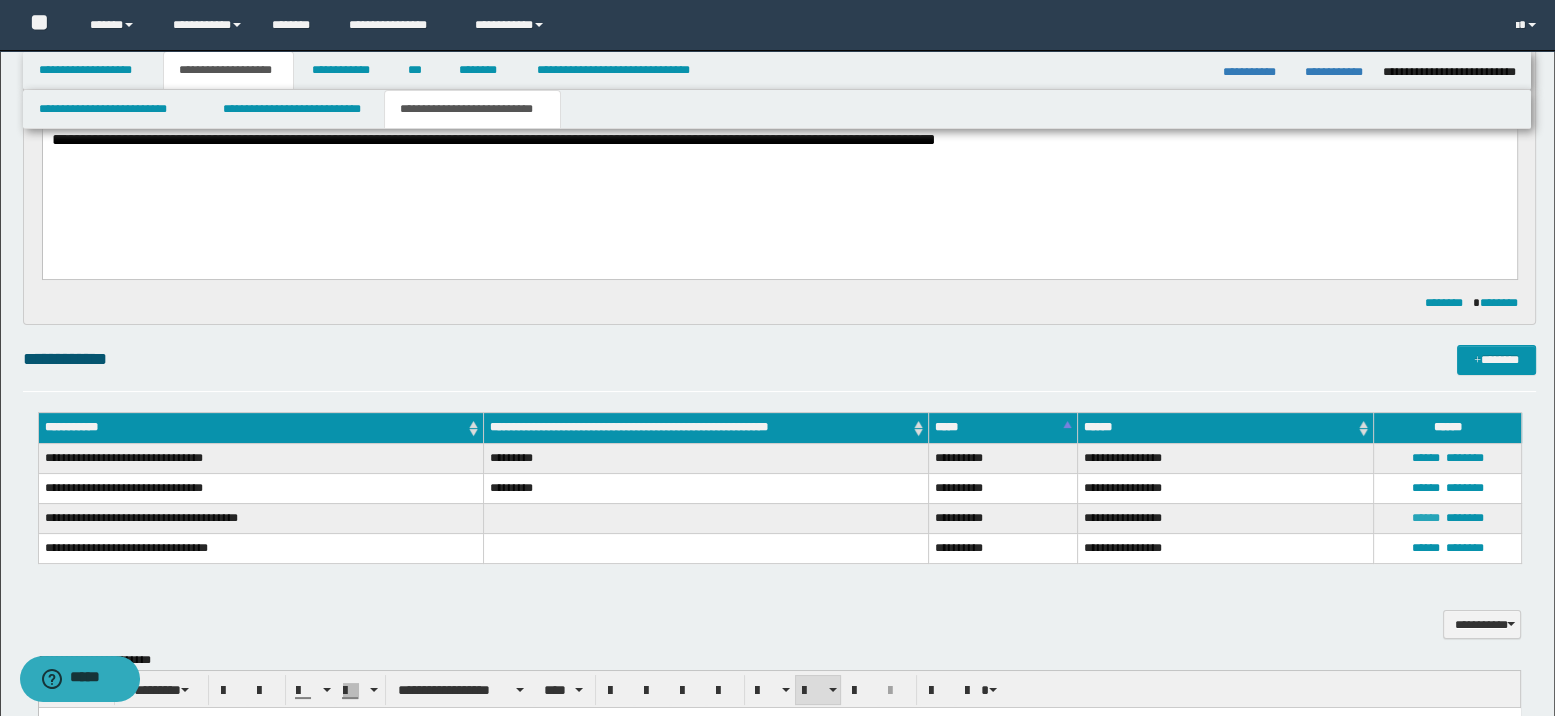 click on "******" at bounding box center (1426, 518) 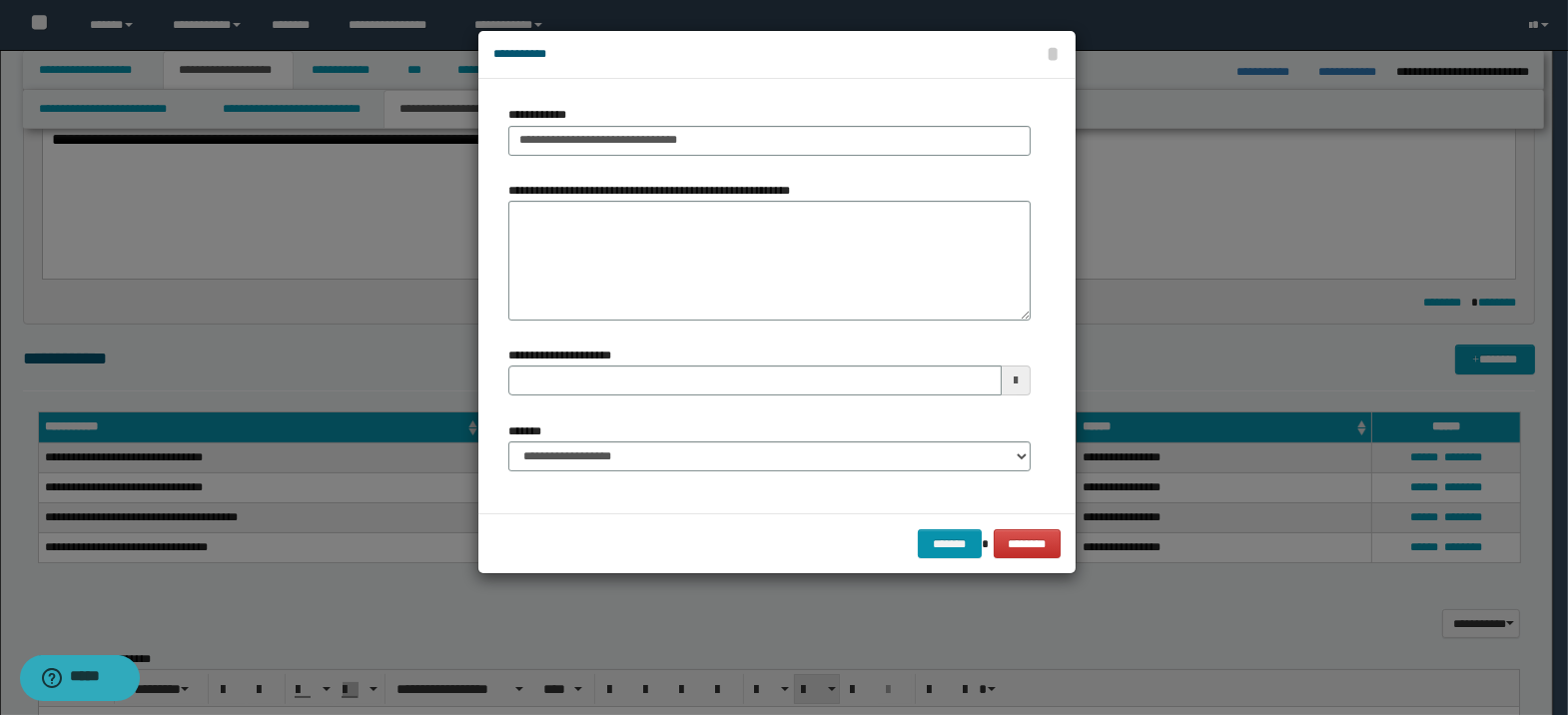 click at bounding box center [1016, 380] 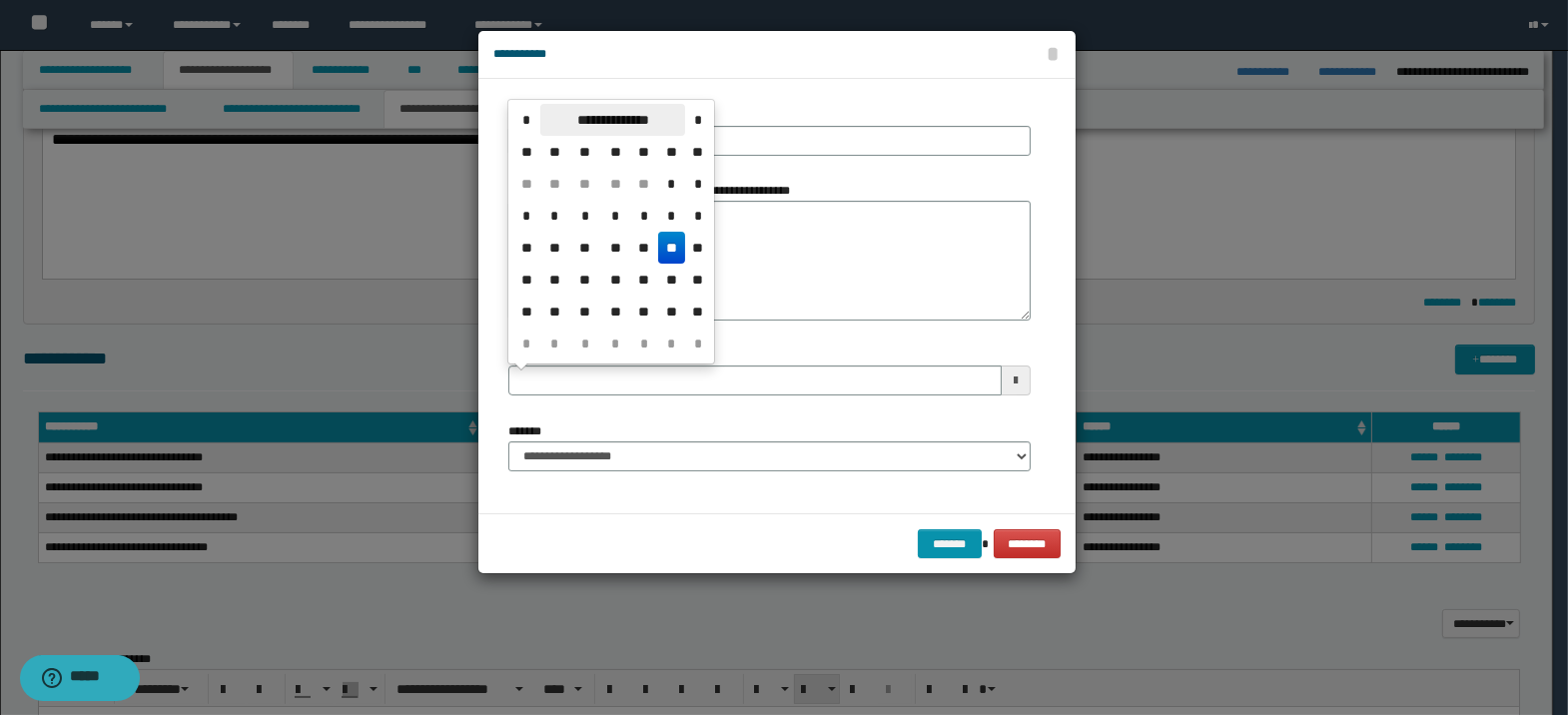 click on "**********" at bounding box center [612, 120] 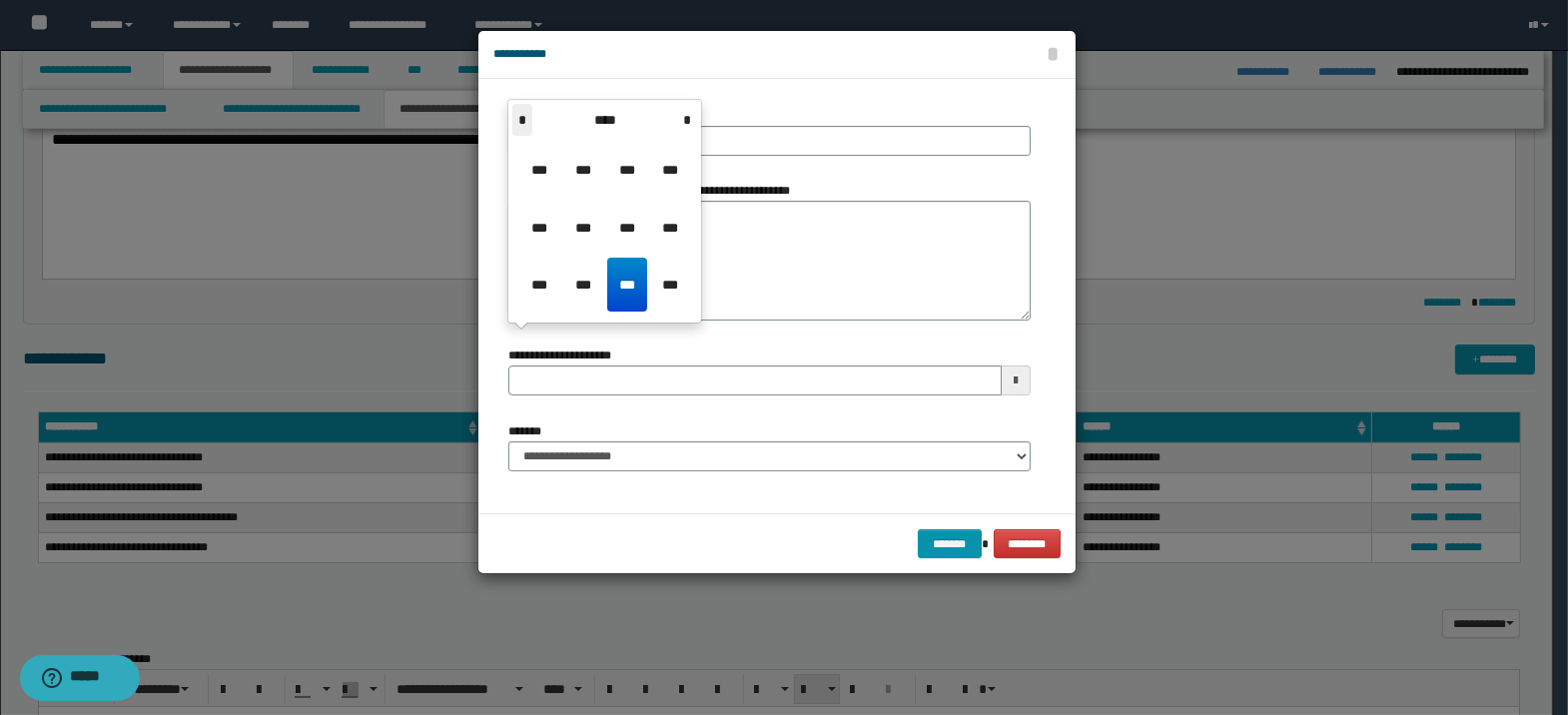click on "*" at bounding box center [522, 120] 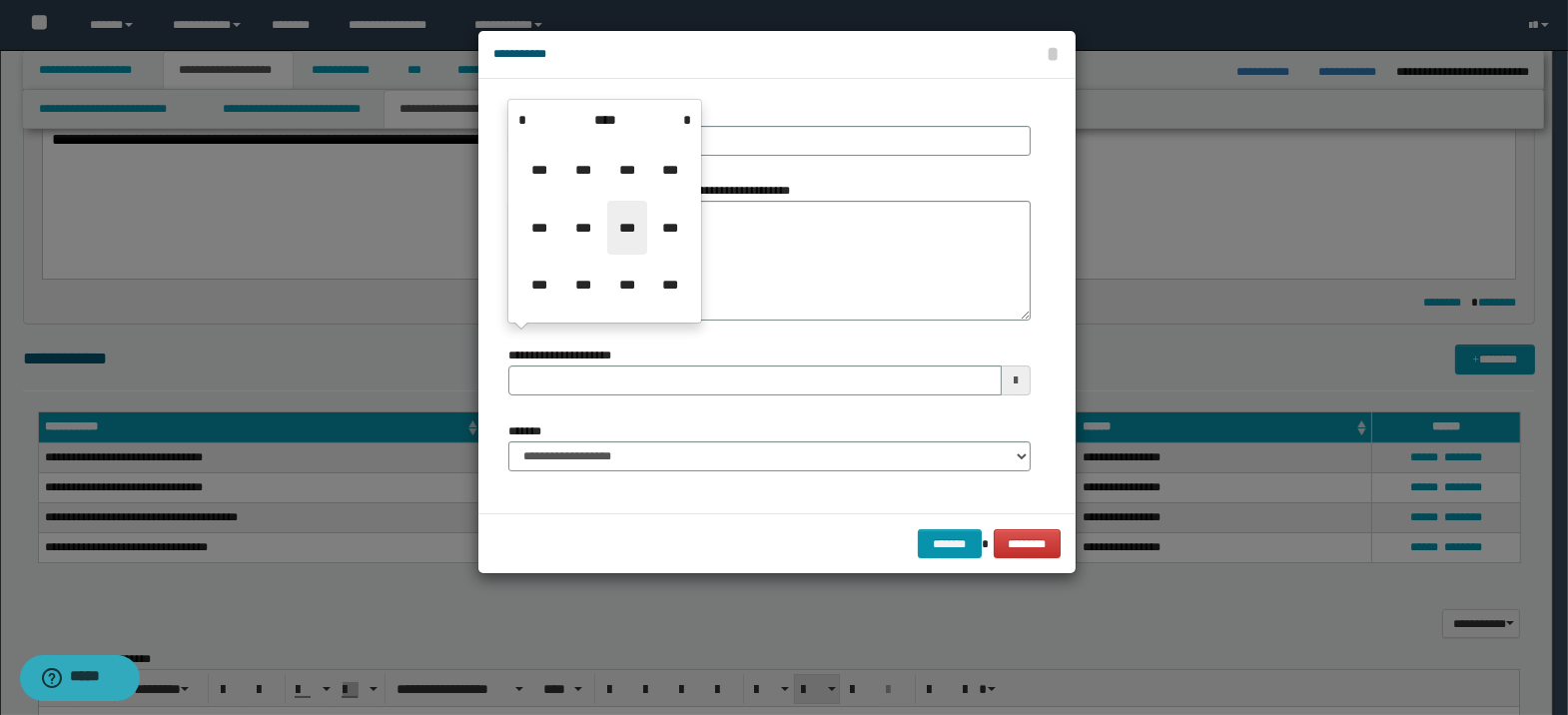 click on "***" at bounding box center [627, 228] 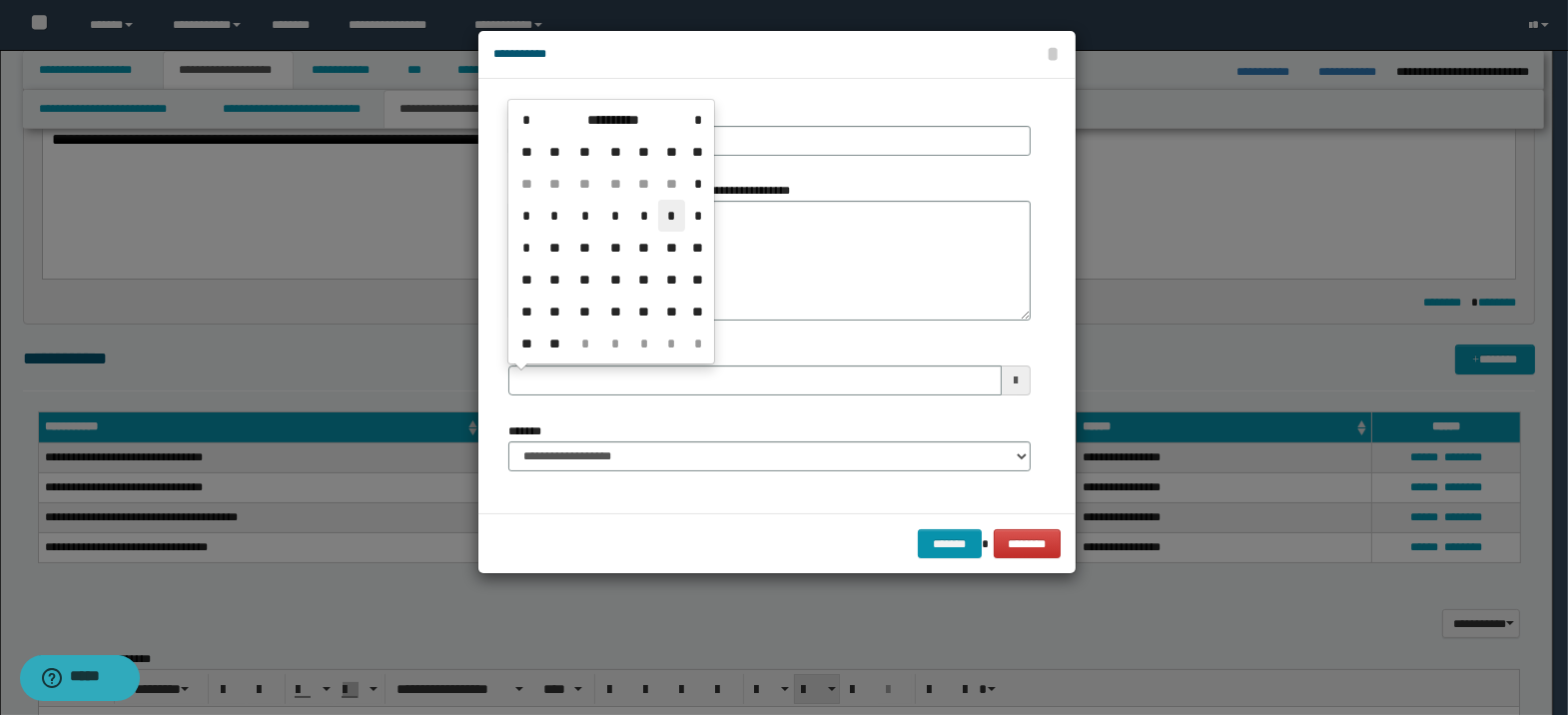 click on "*" at bounding box center [672, 216] 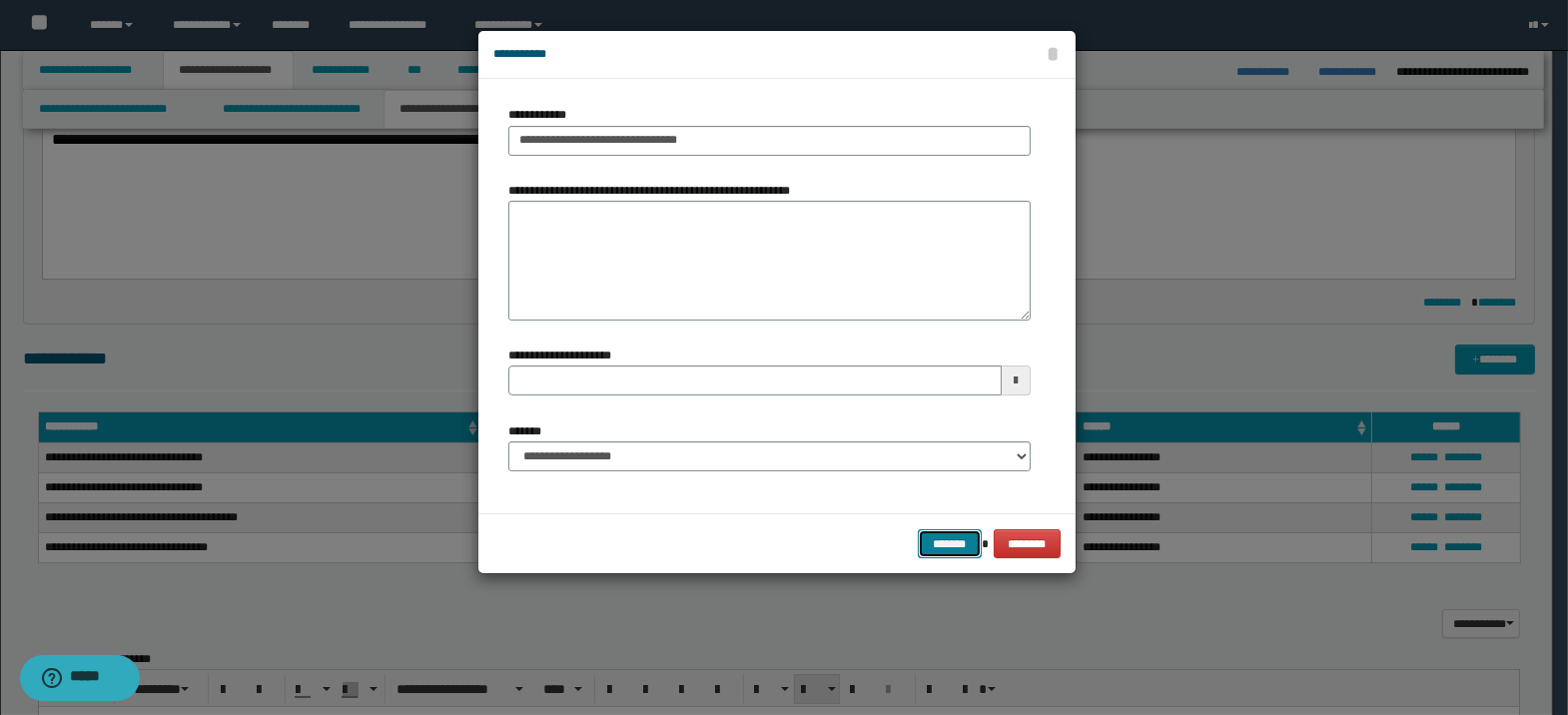 click on "*******" at bounding box center [950, 544] 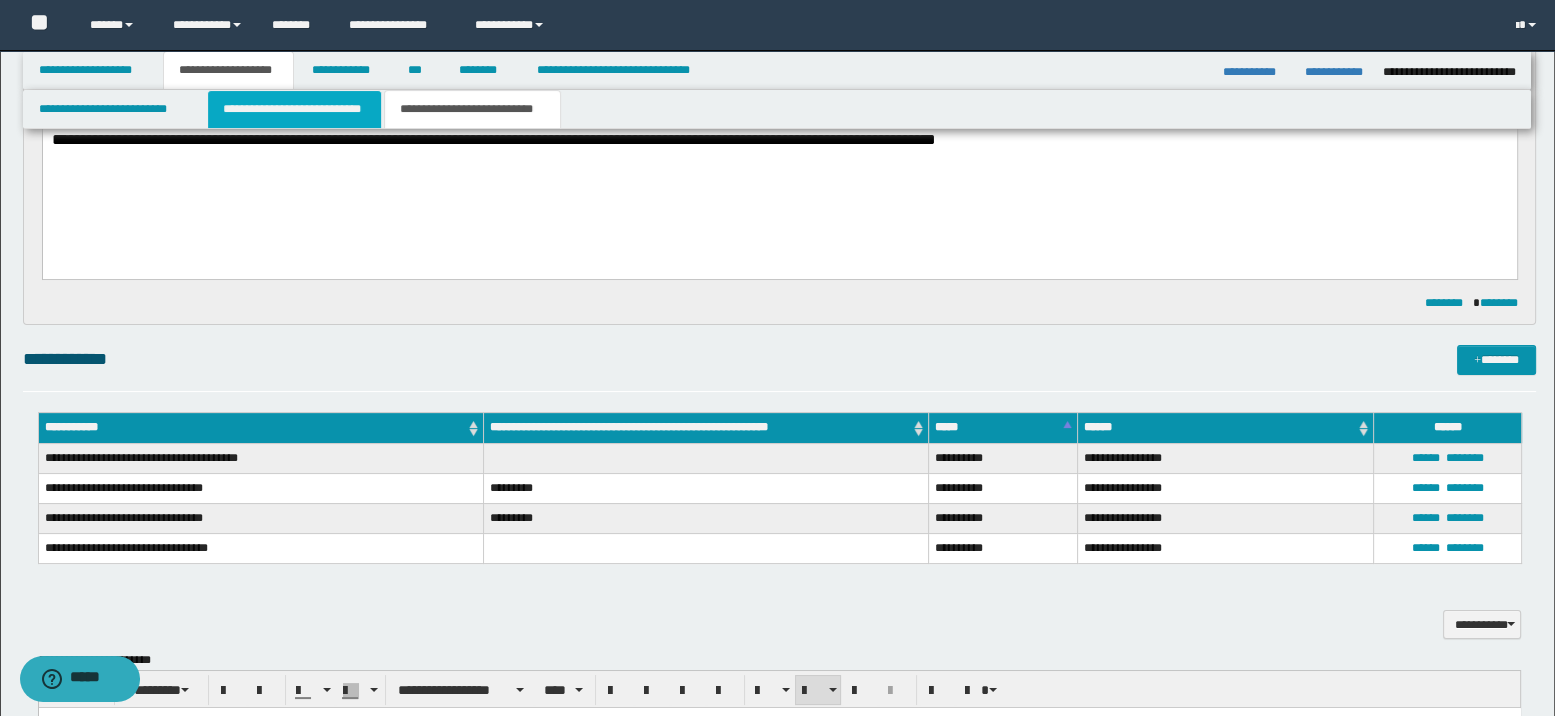 click on "**********" at bounding box center (294, 109) 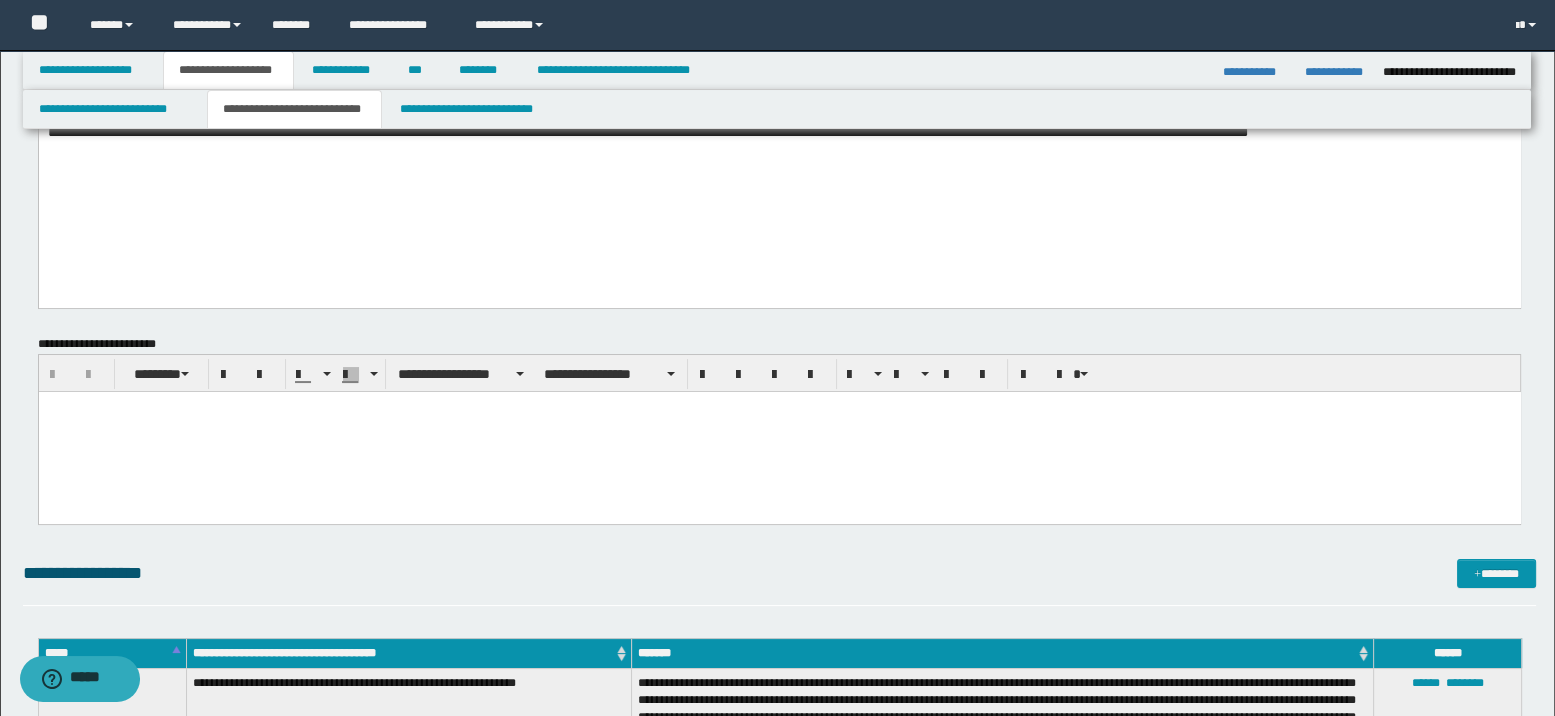 click at bounding box center (779, 431) 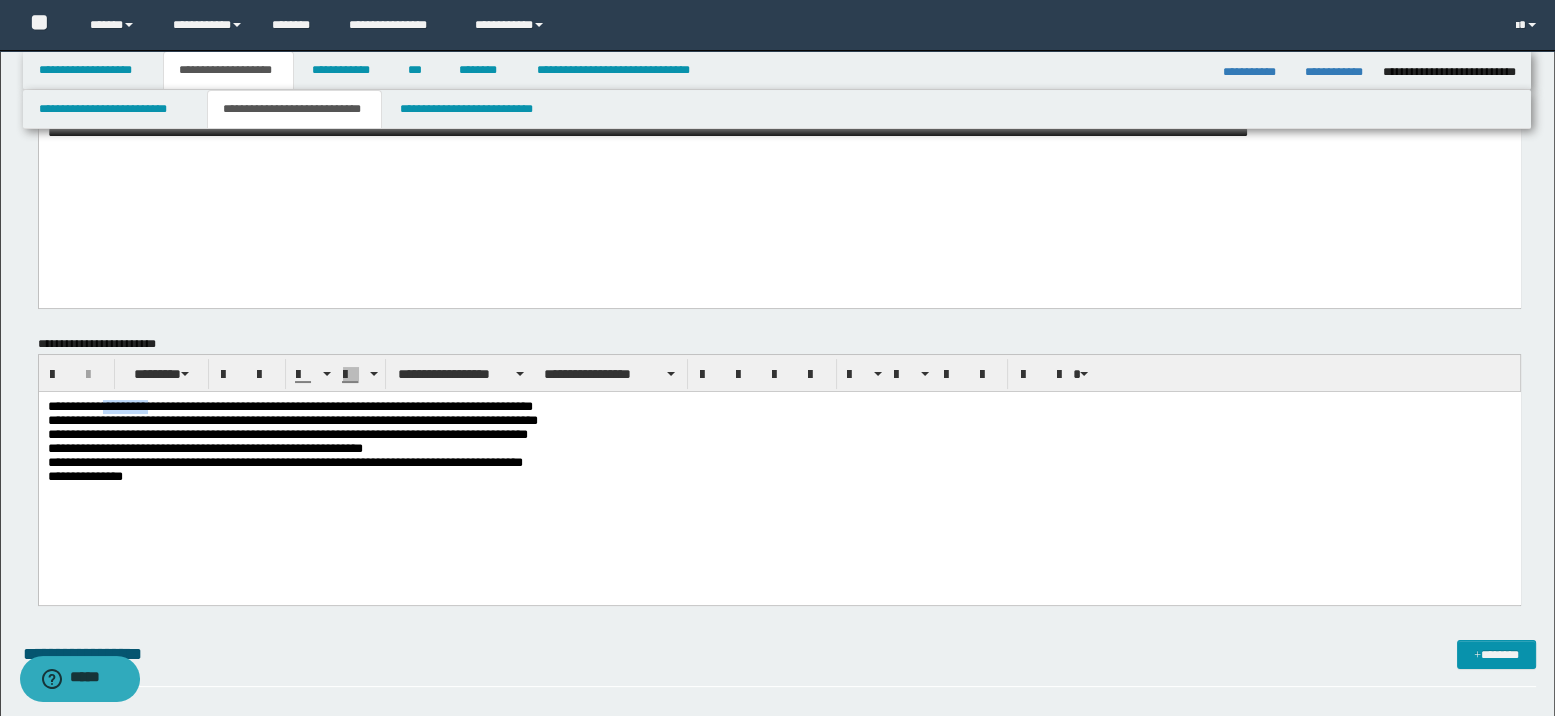 drag, startPoint x: 128, startPoint y: 402, endPoint x: 200, endPoint y: 409, distance: 72.33948 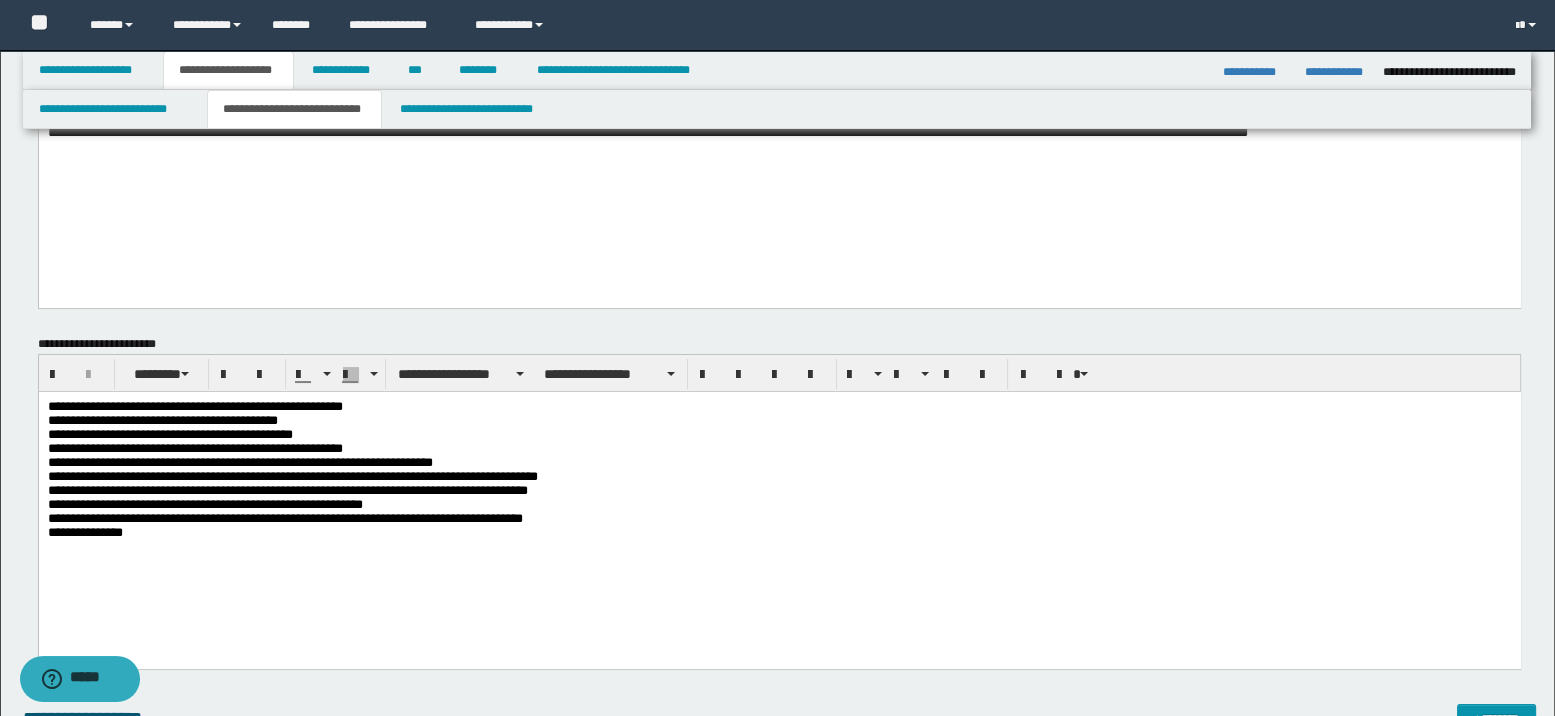 click on "**********" at bounding box center (779, 479) 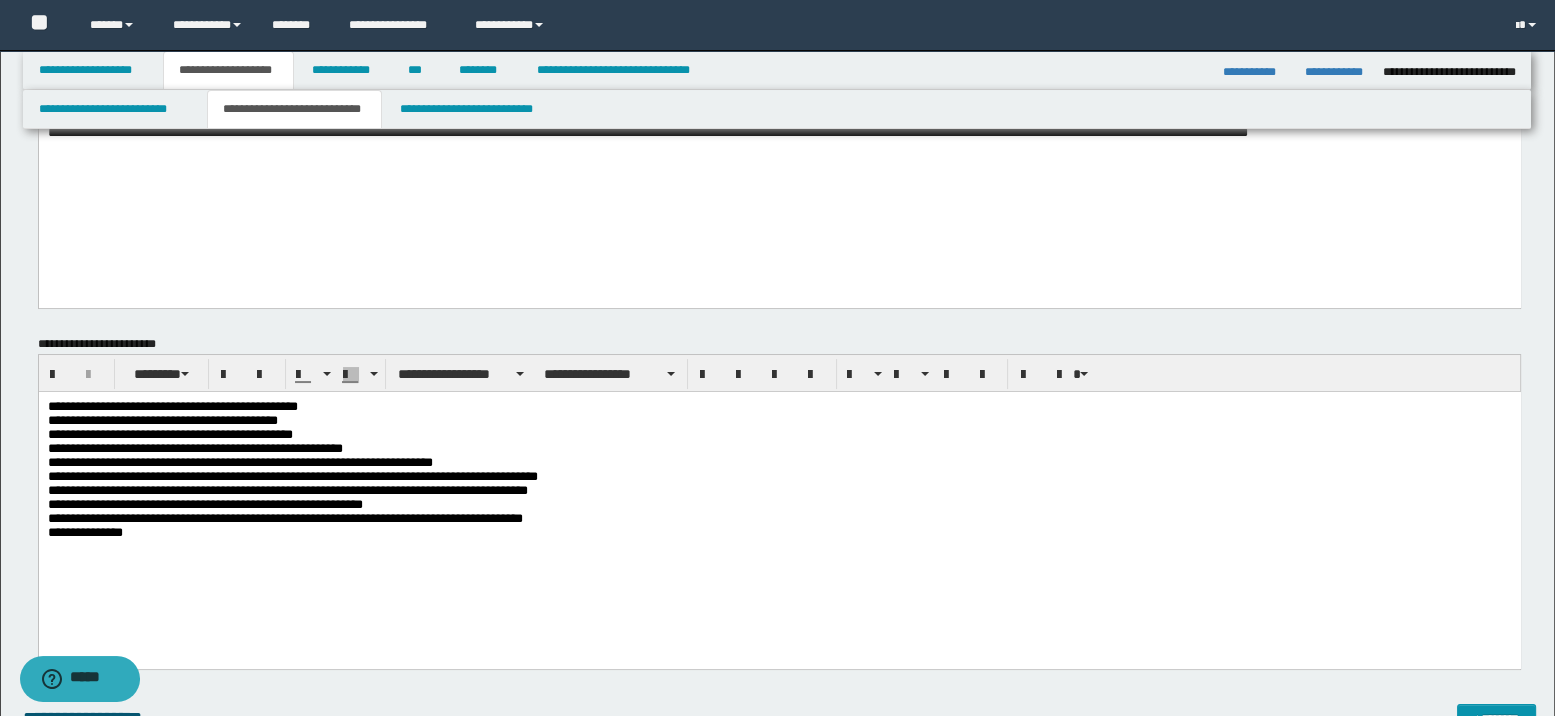 click on "**********" at bounding box center [779, 479] 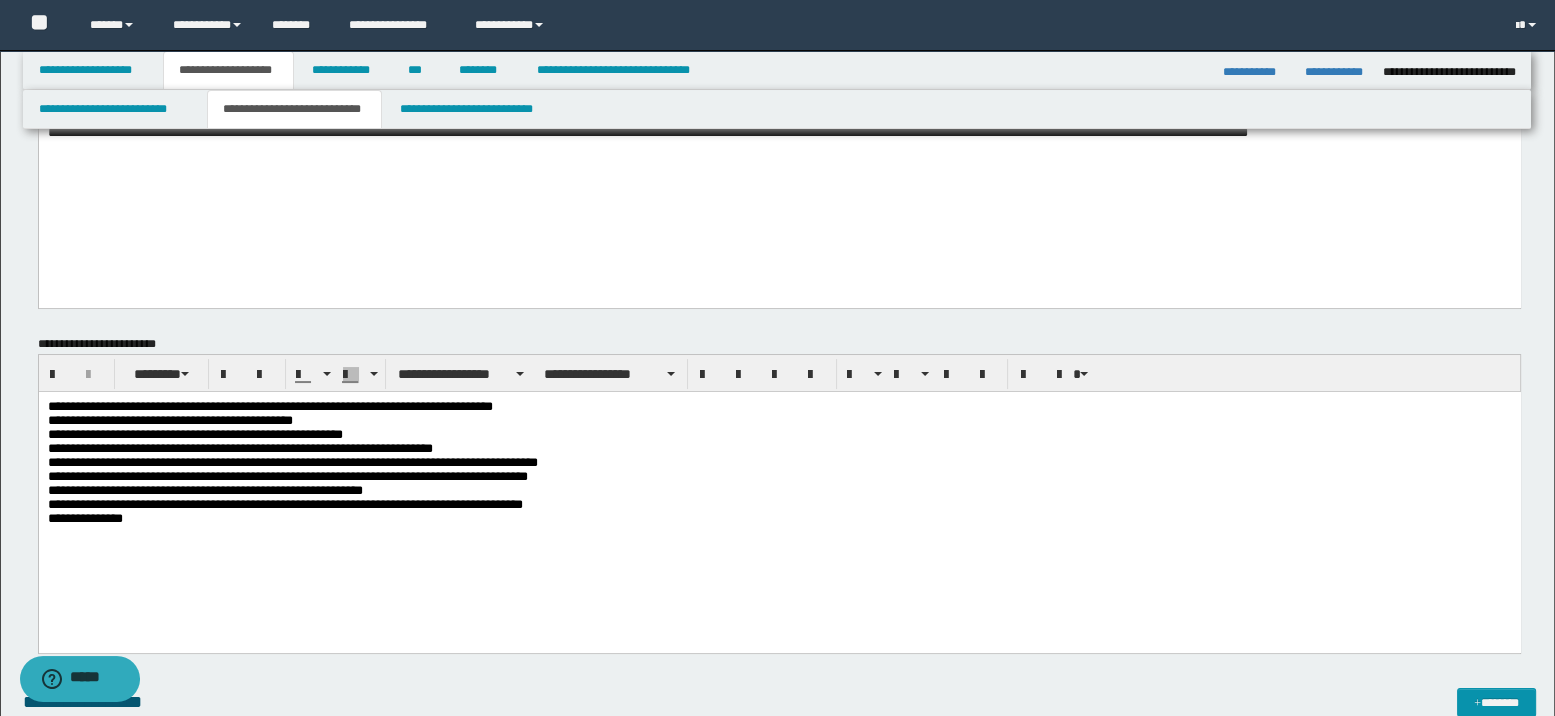 click on "**********" at bounding box center (779, 471) 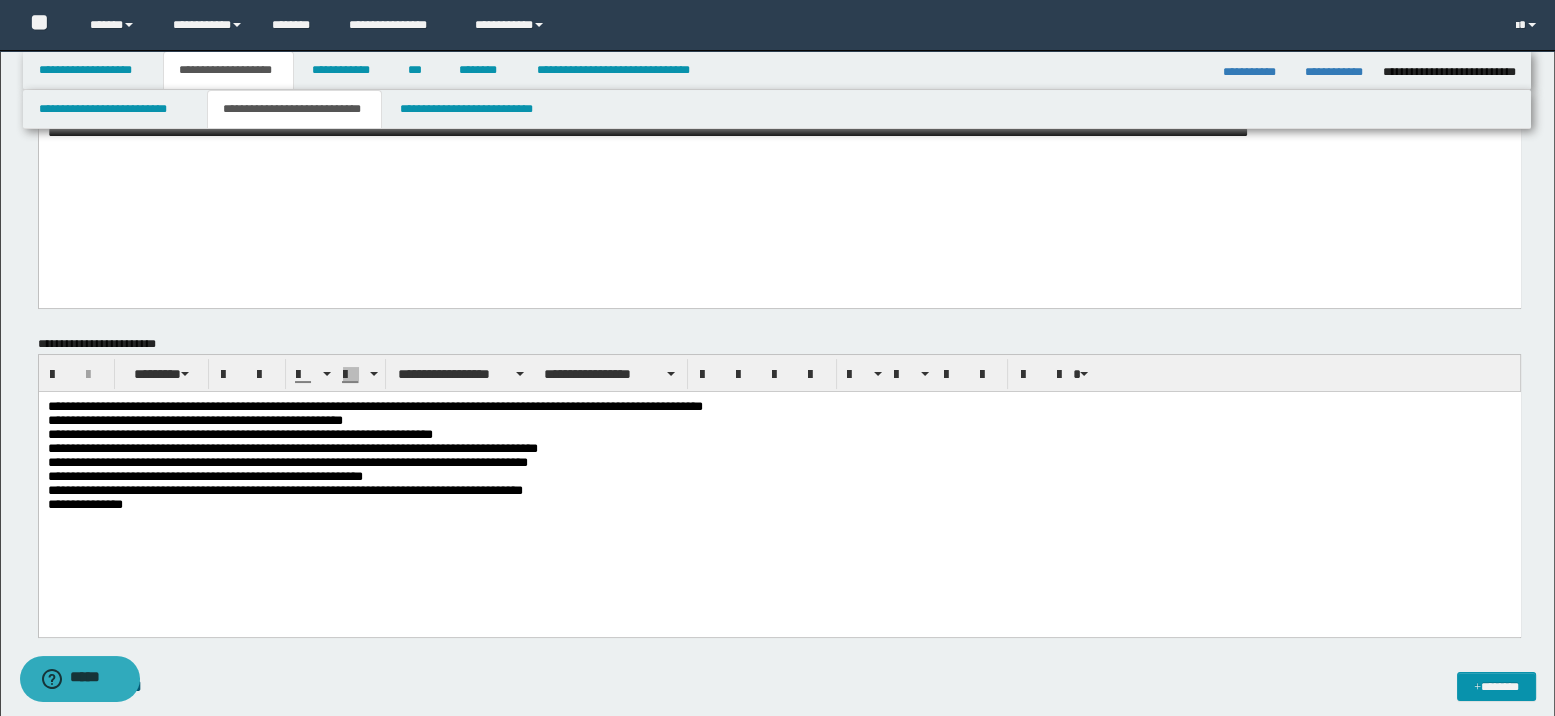 drag, startPoint x: 96, startPoint y: 426, endPoint x: 99, endPoint y: 439, distance: 13.341664 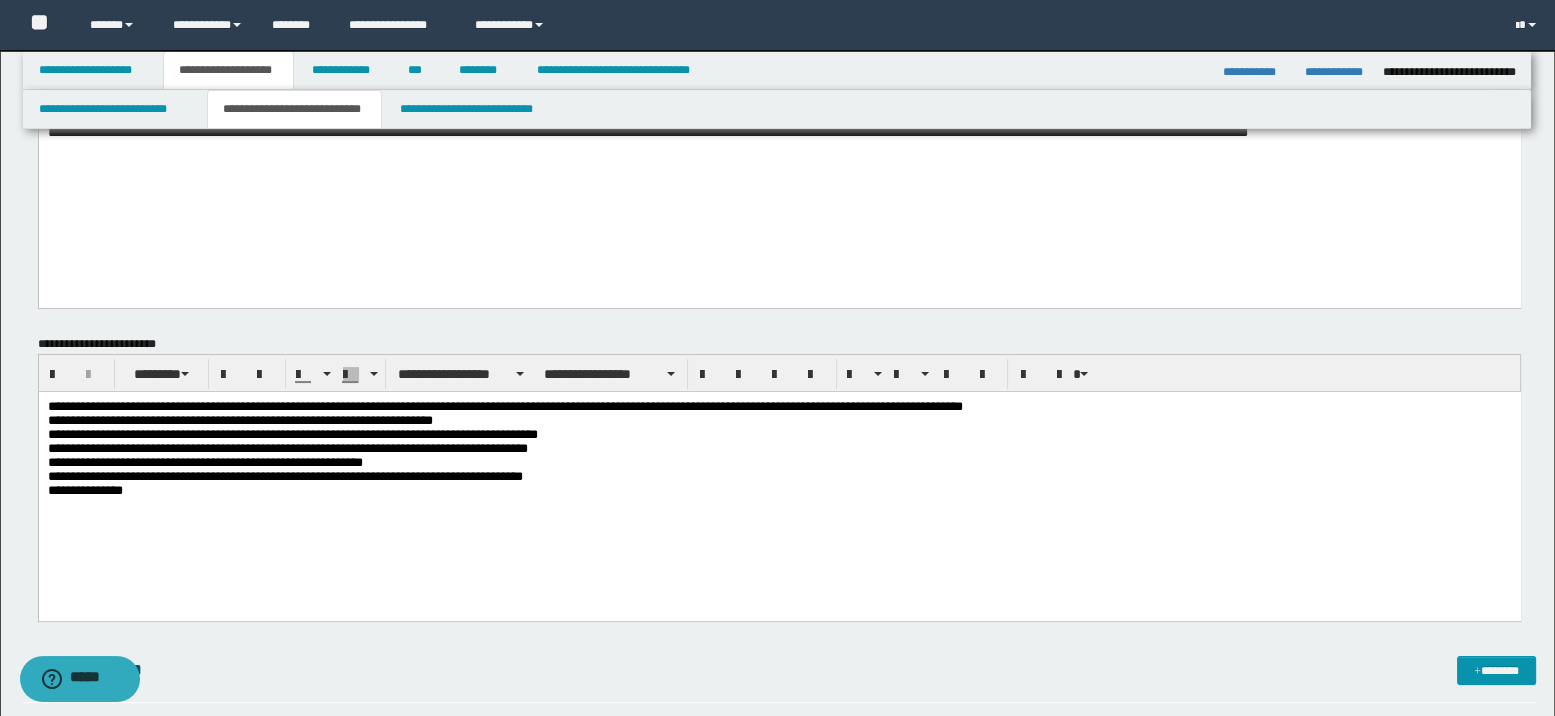 click on "**********" at bounding box center [779, 455] 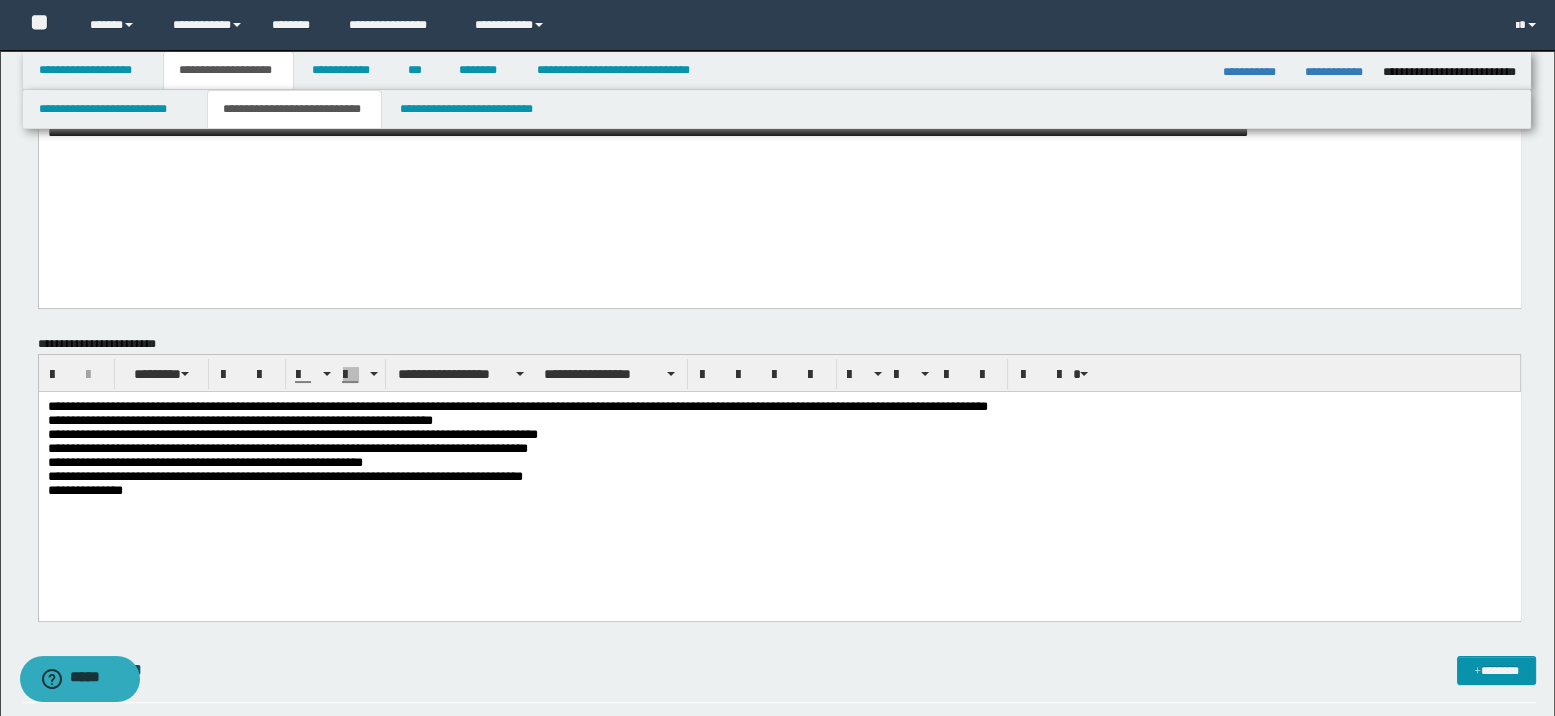 click on "**********" at bounding box center (779, 480) 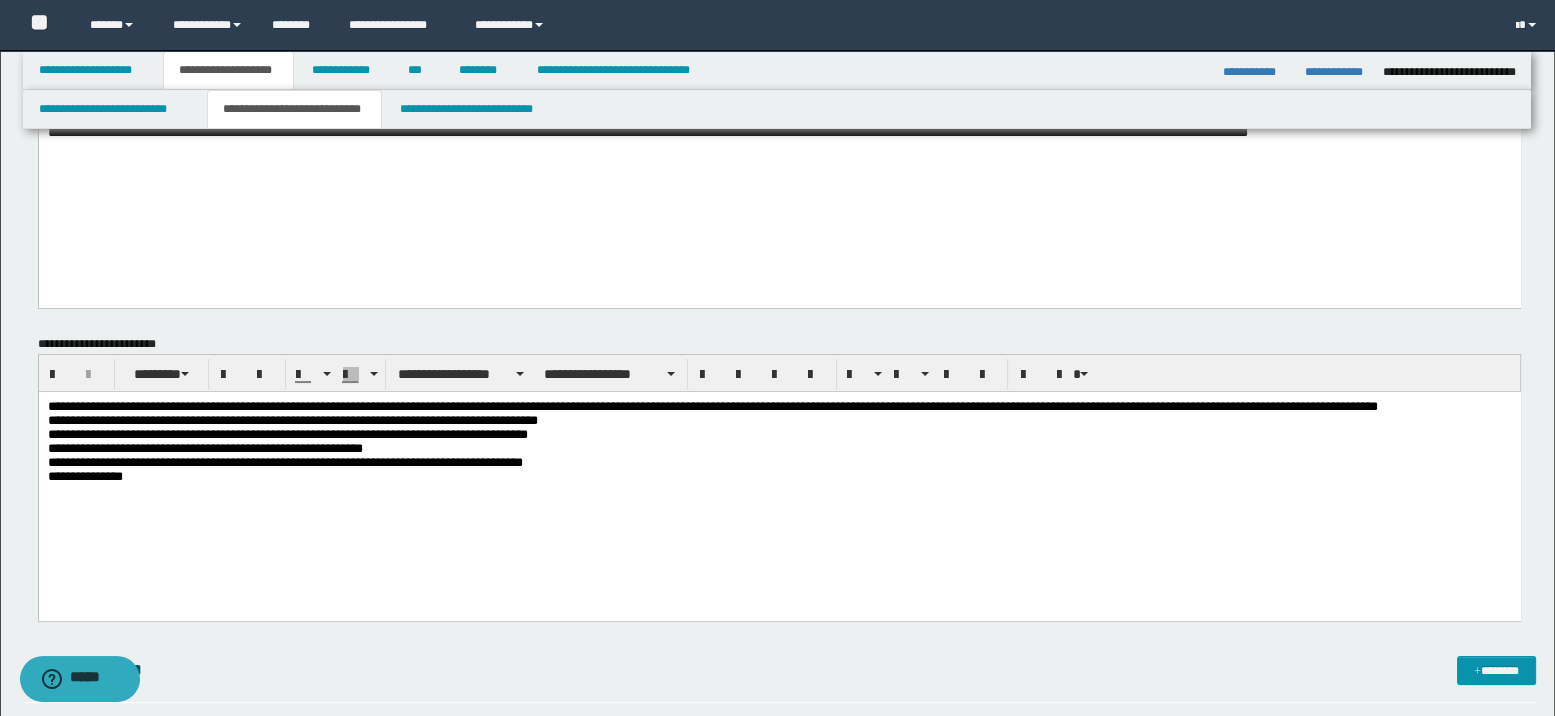 click on "**********" at bounding box center [779, 480] 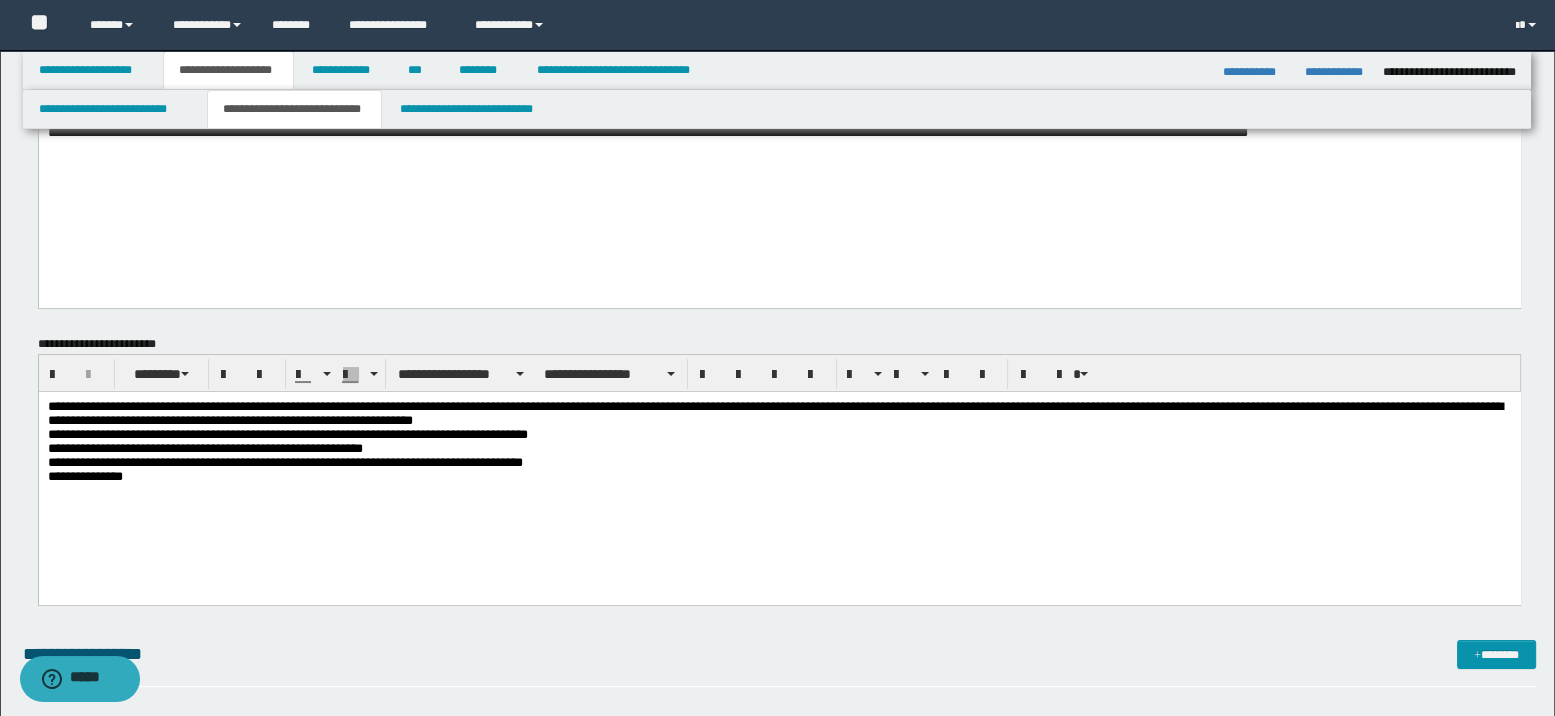 click on "**********" at bounding box center [779, 472] 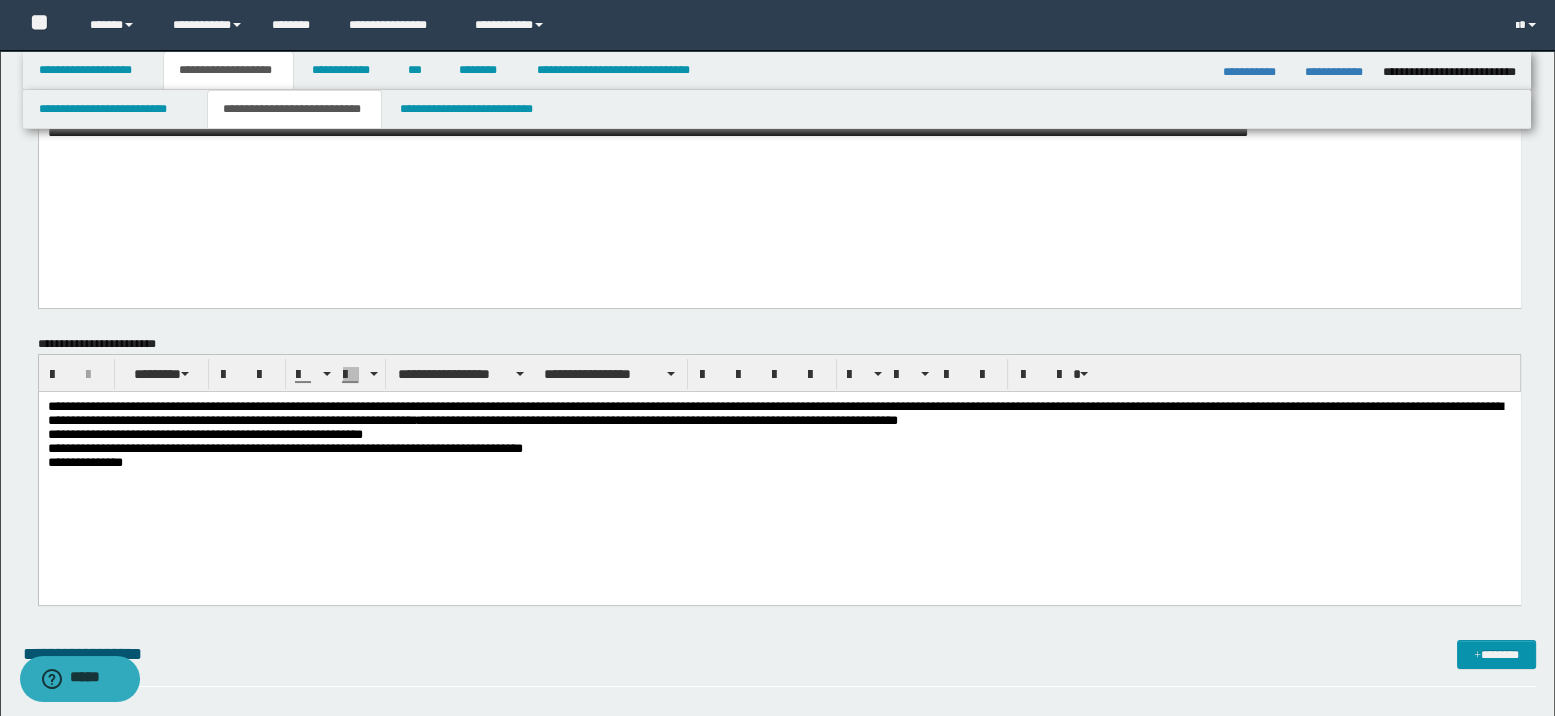 click on "**********" at bounding box center (779, 447) 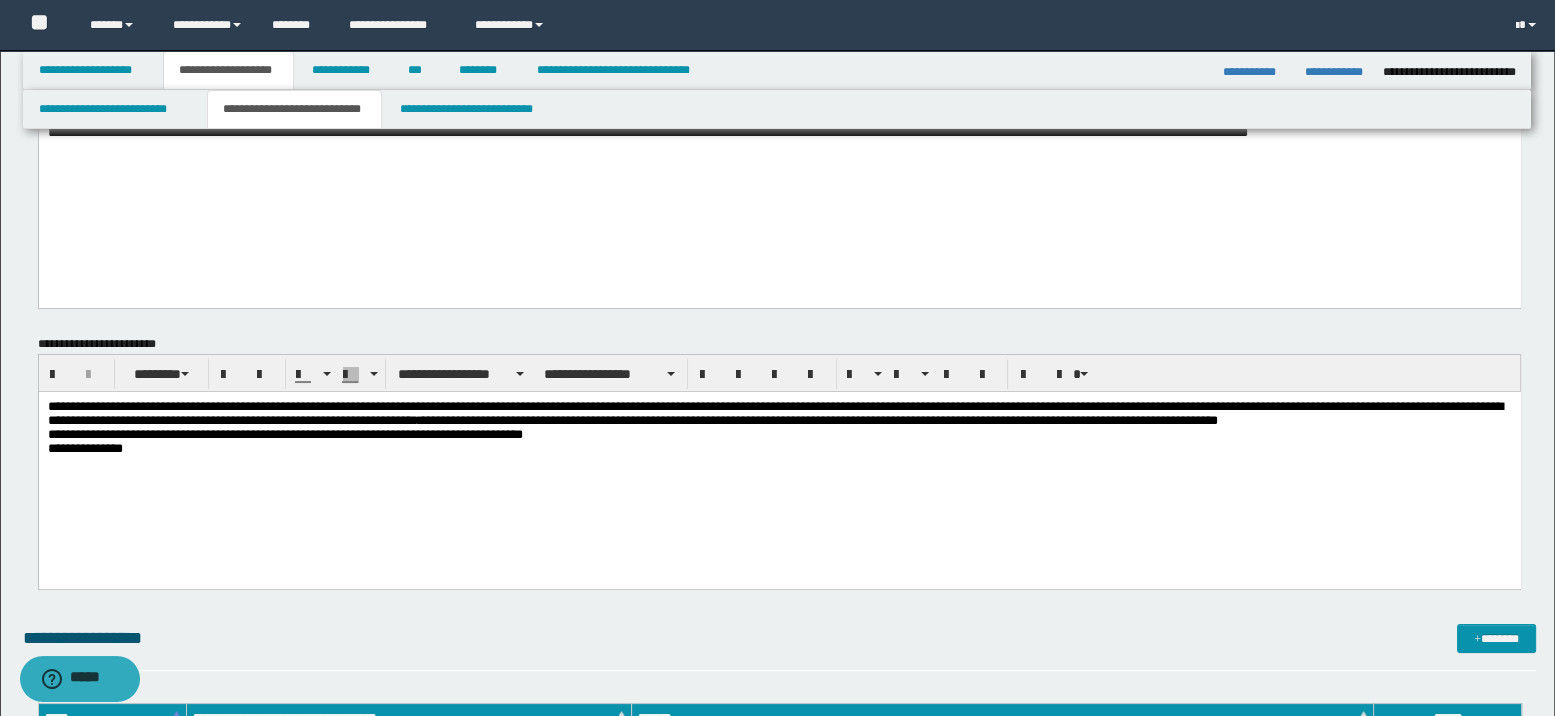 click on "**********" at bounding box center [779, 439] 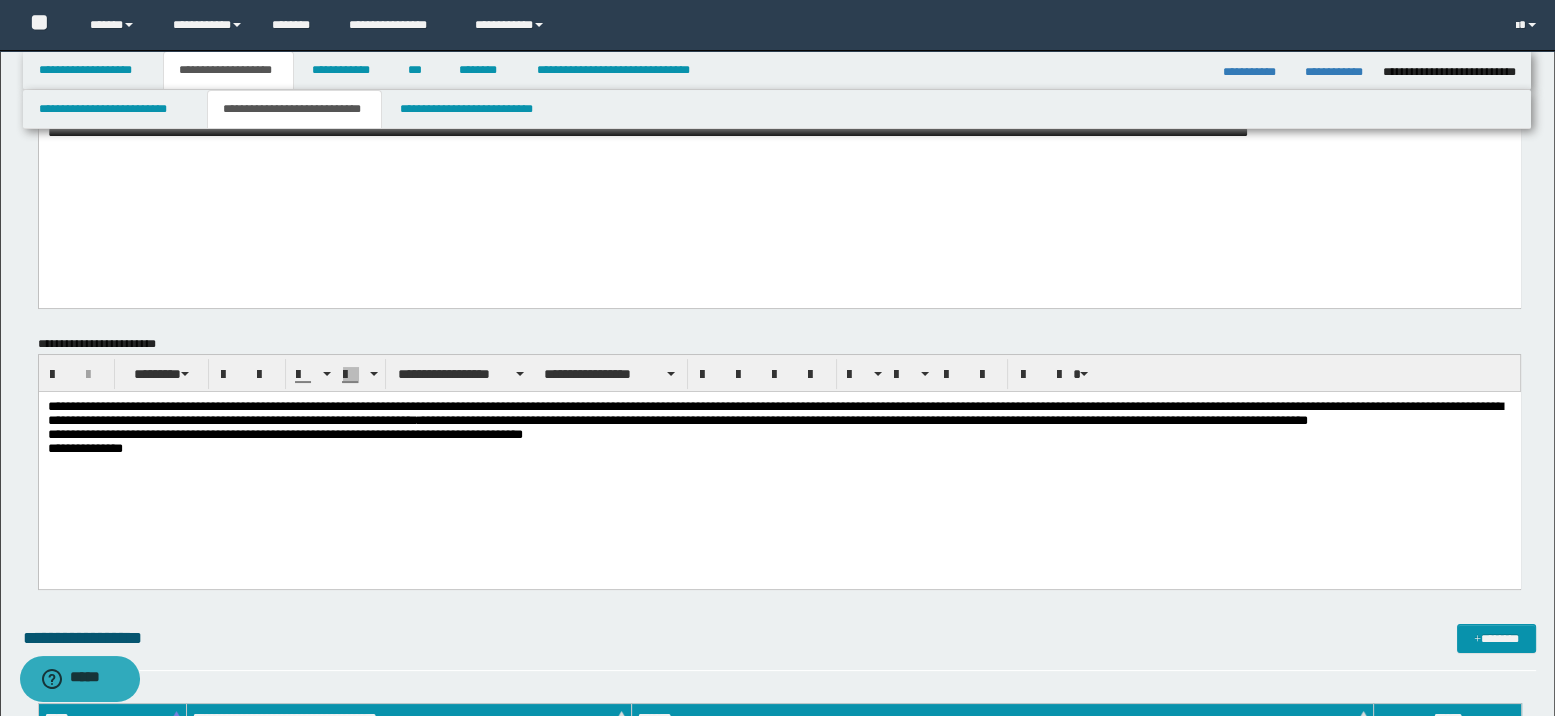 click on "**********" at bounding box center [779, 464] 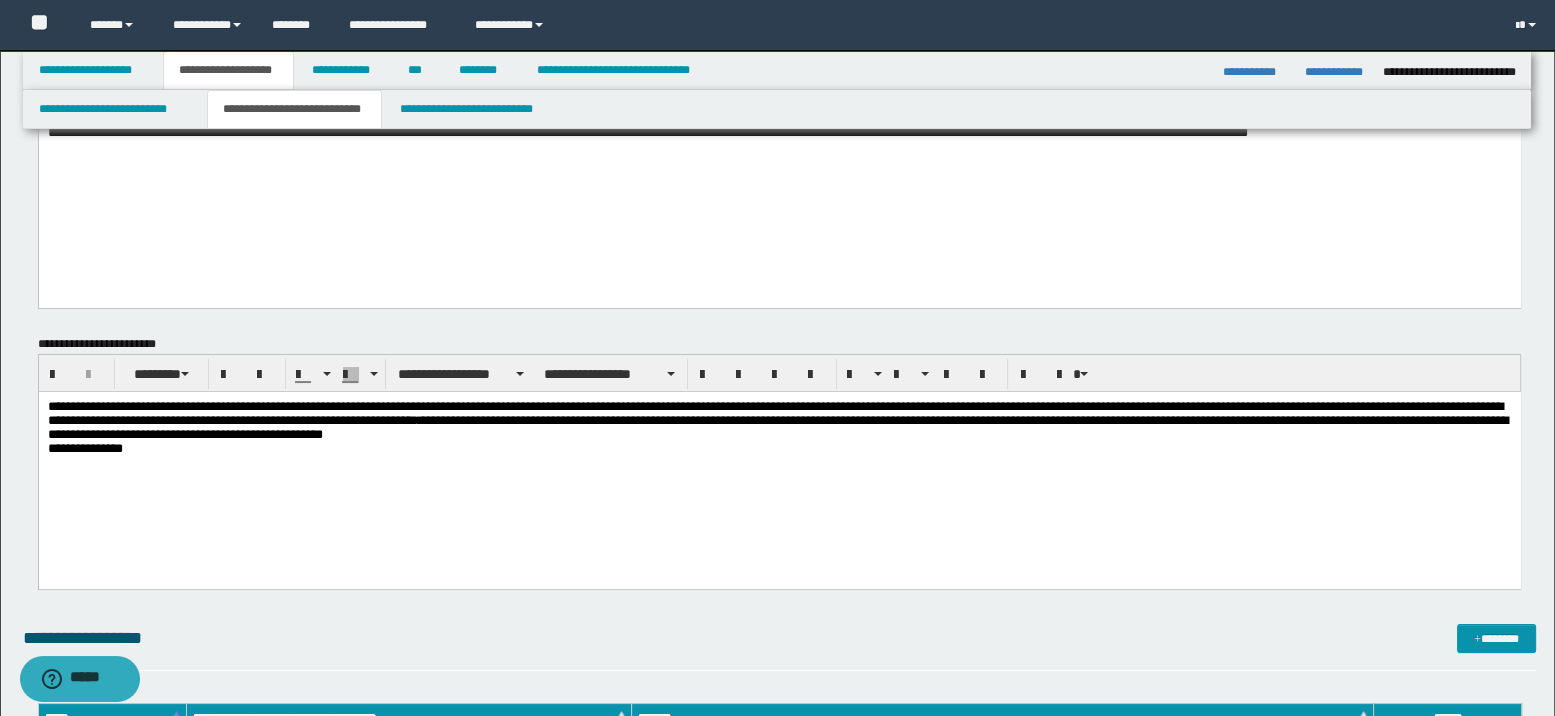 click on "**********" at bounding box center (779, 464) 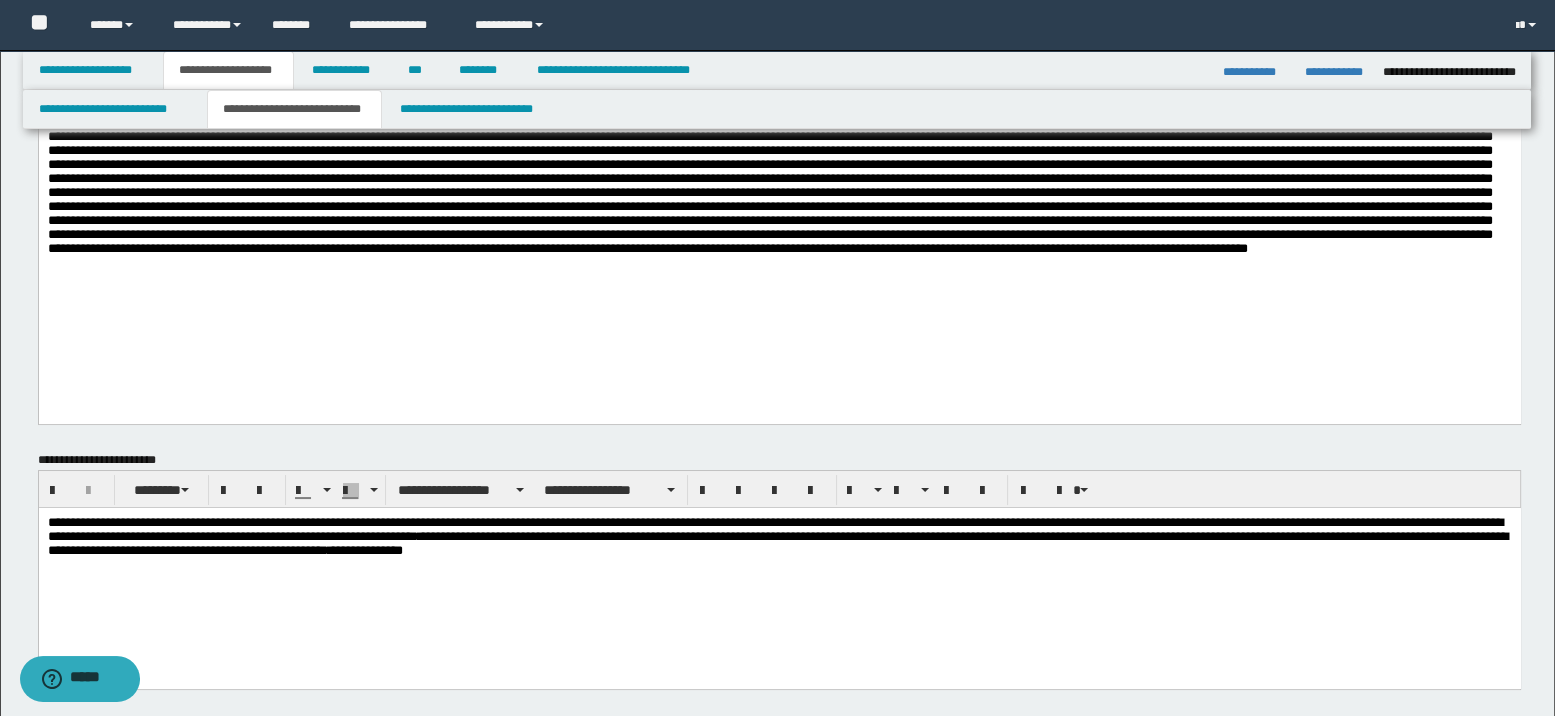 scroll, scrollTop: 133, scrollLeft: 0, axis: vertical 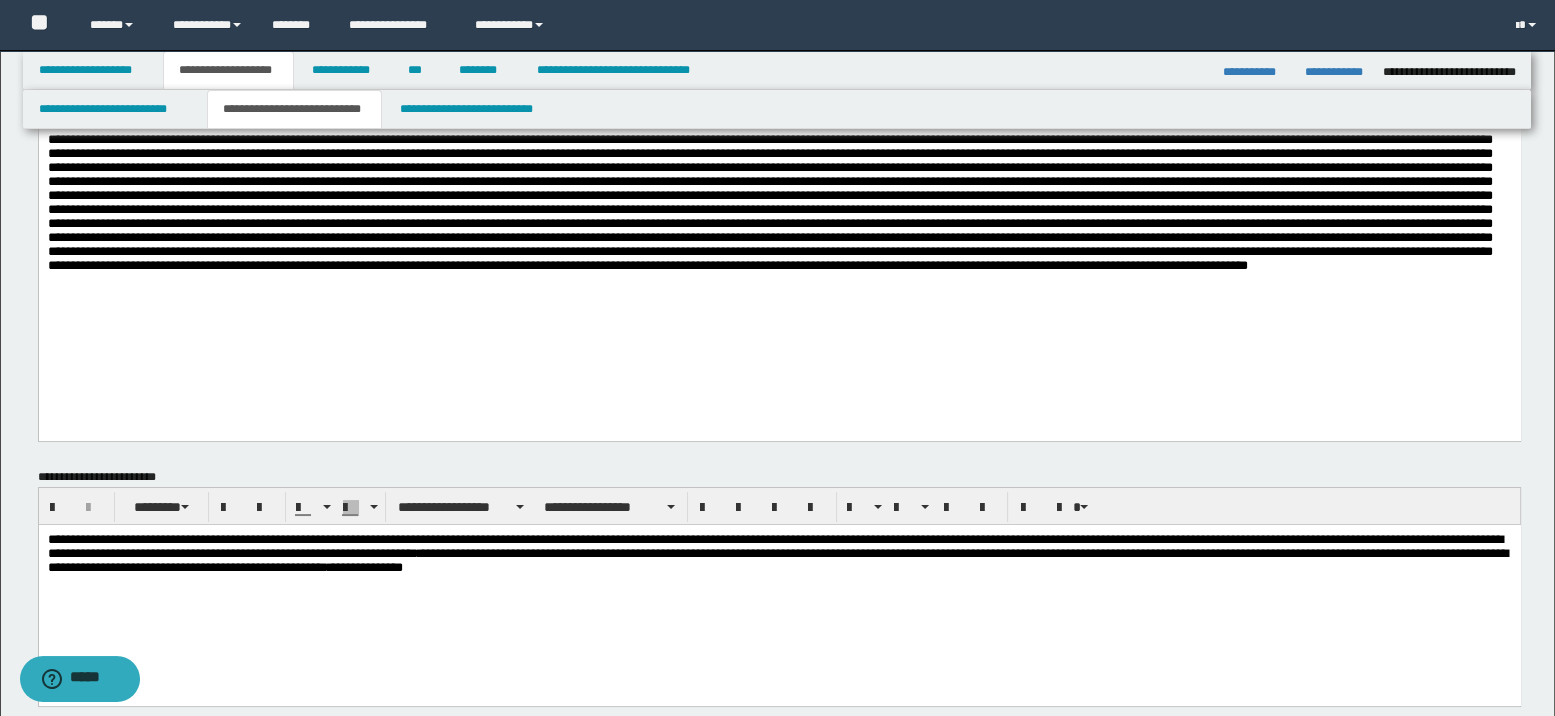 click on "**********" at bounding box center [779, 589] 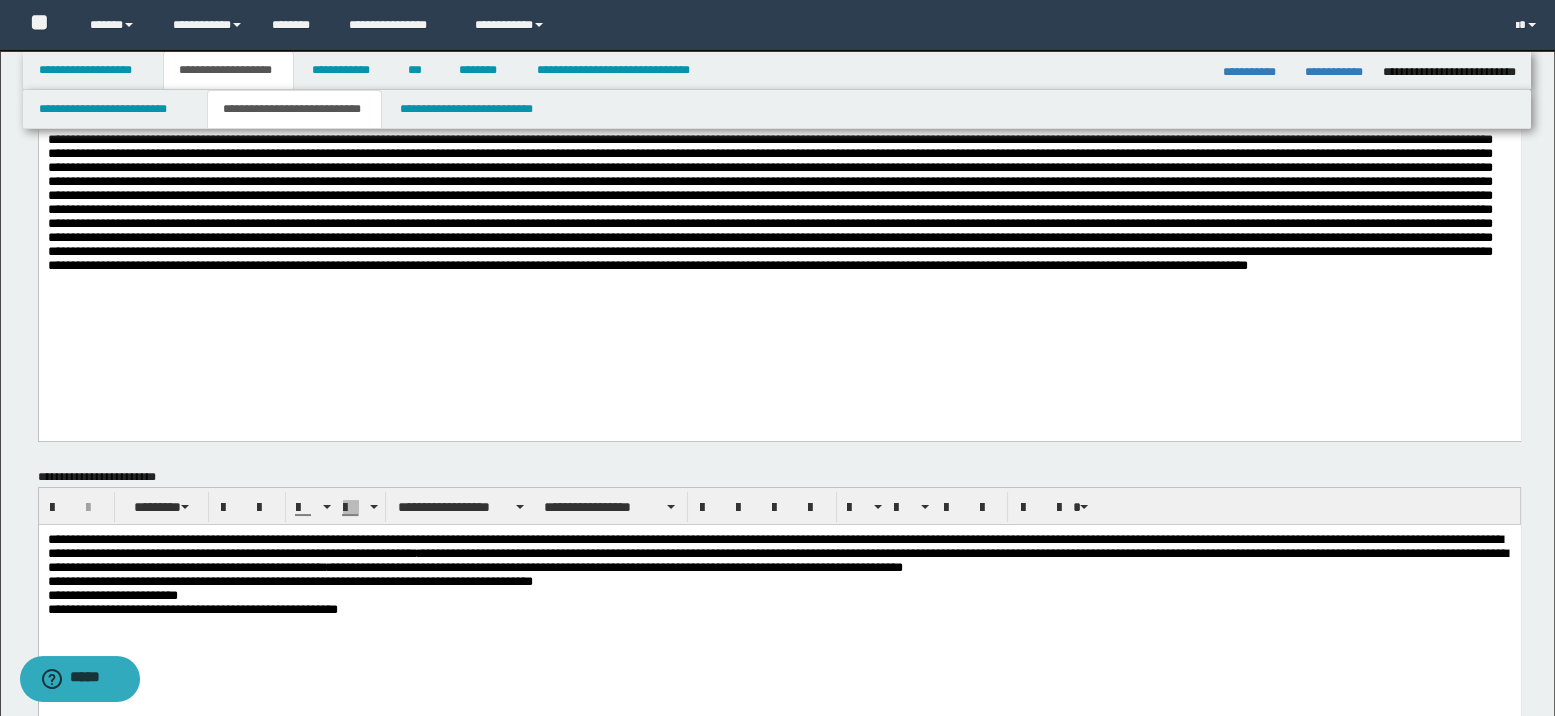 drag, startPoint x: 43, startPoint y: 634, endPoint x: 51, endPoint y: 652, distance: 19.697716 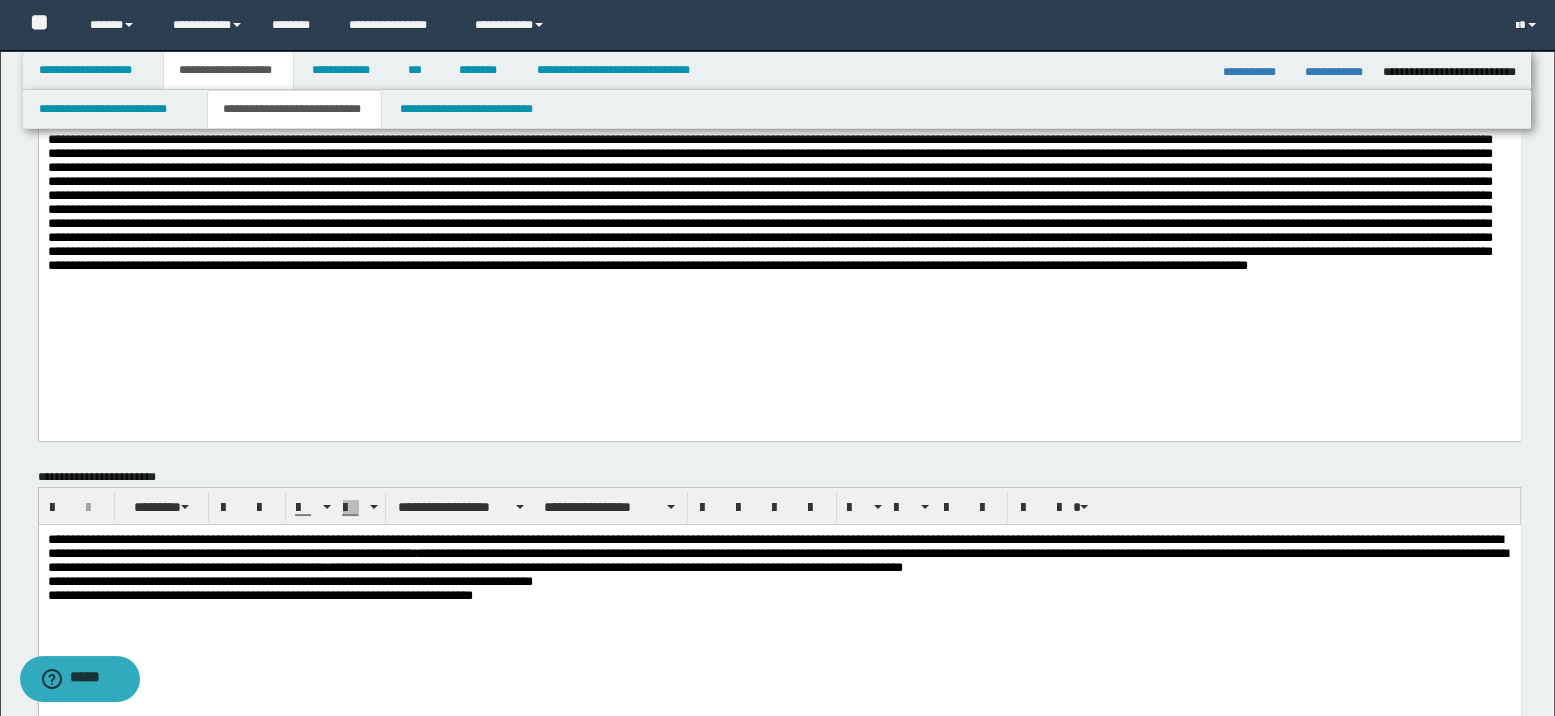click on "**********" at bounding box center [779, 613] 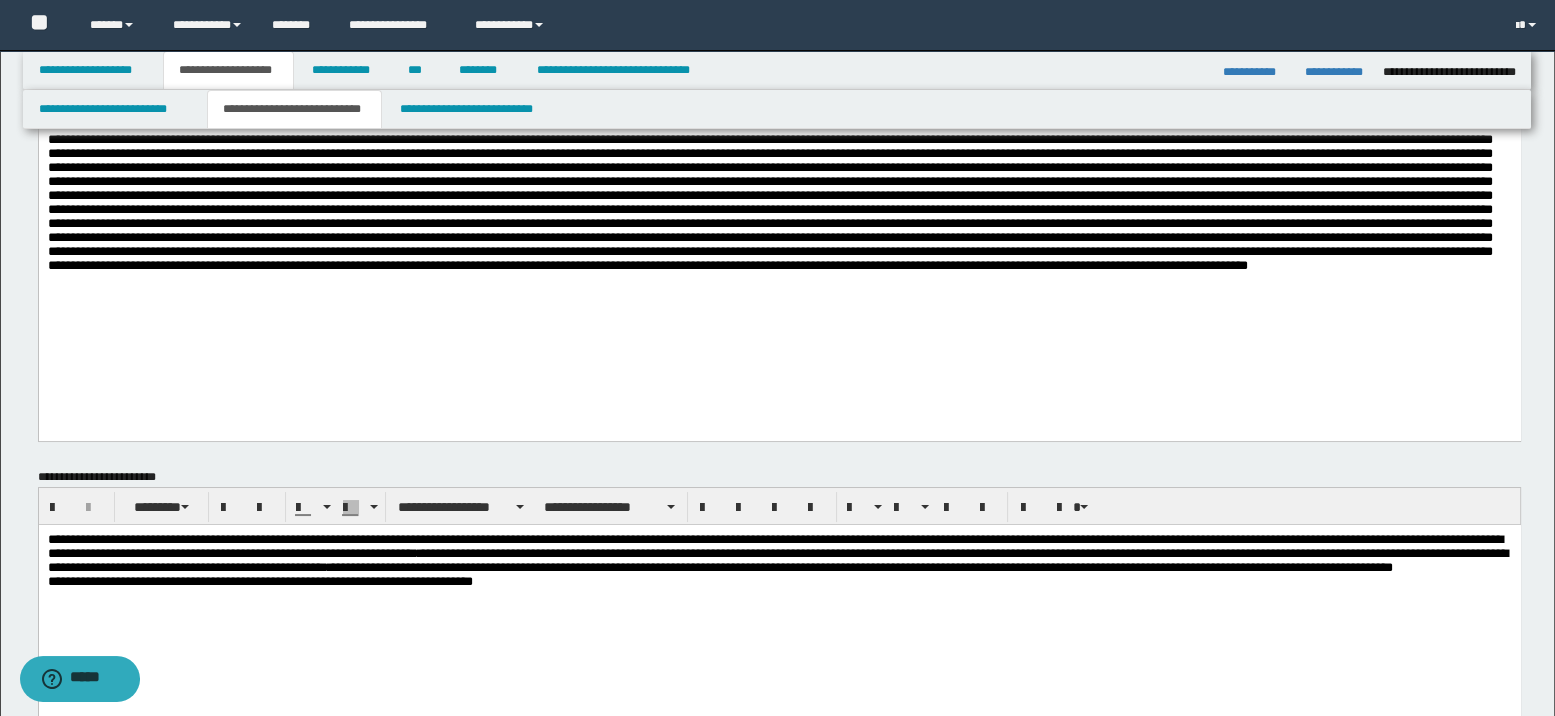click on "**********" at bounding box center (779, 613) 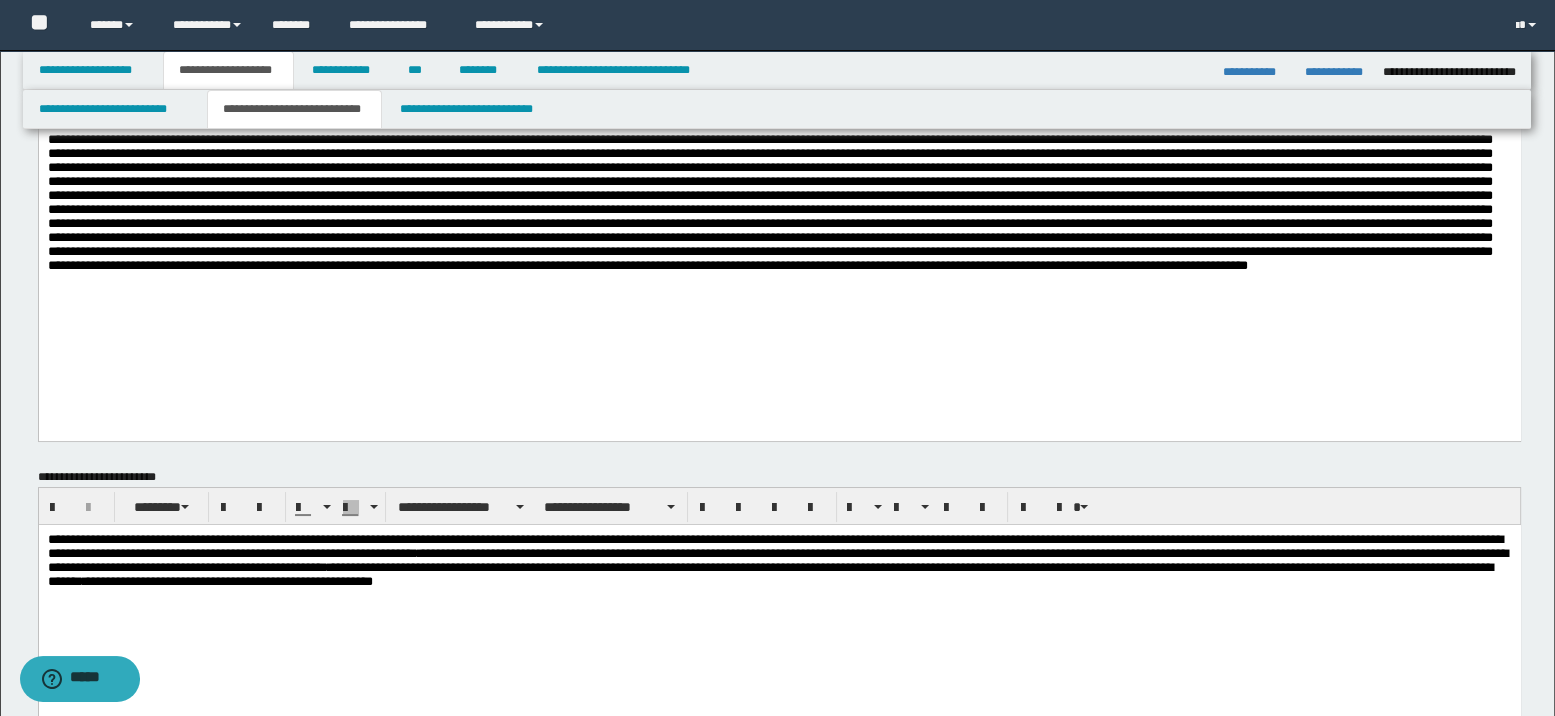 click on "**********" at bounding box center [779, 580] 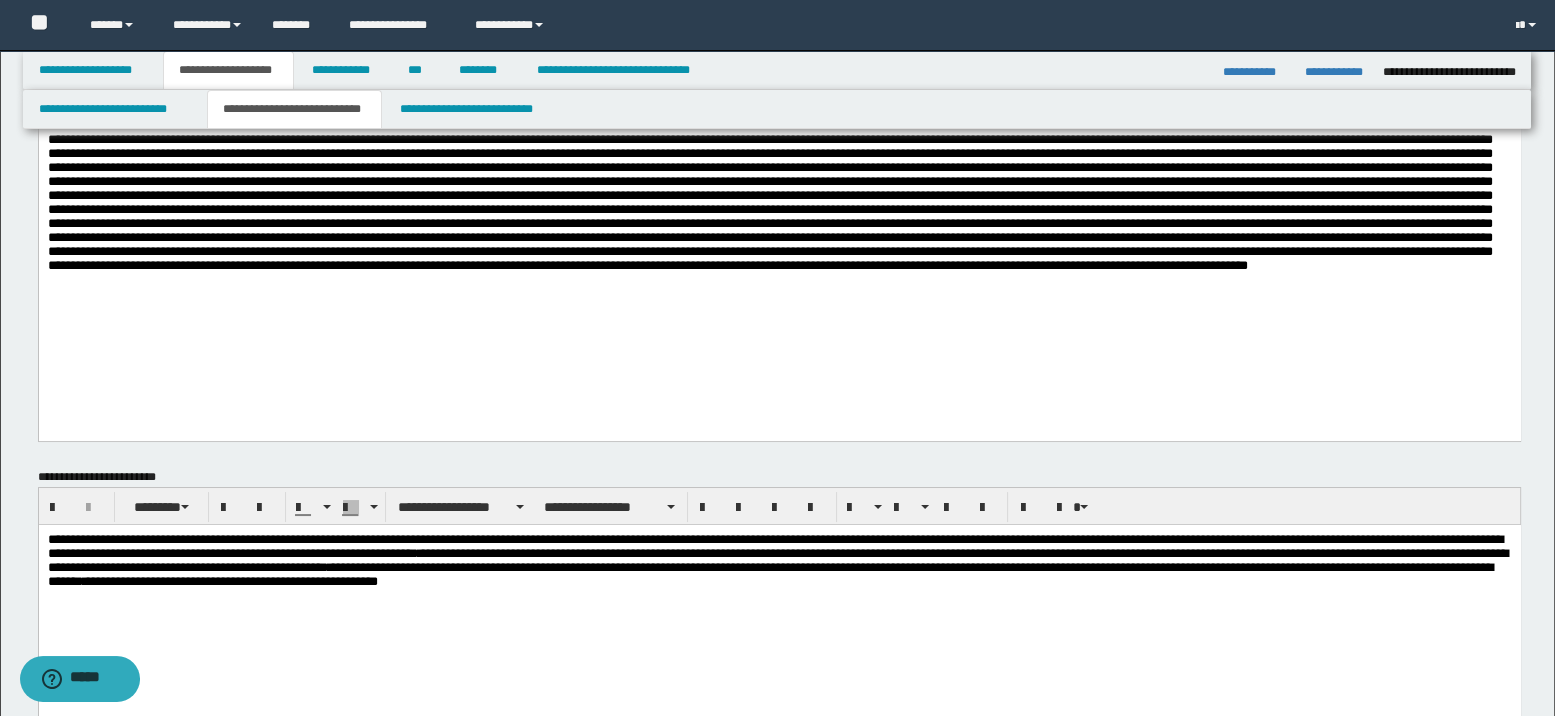 click on "**********" at bounding box center (779, 580) 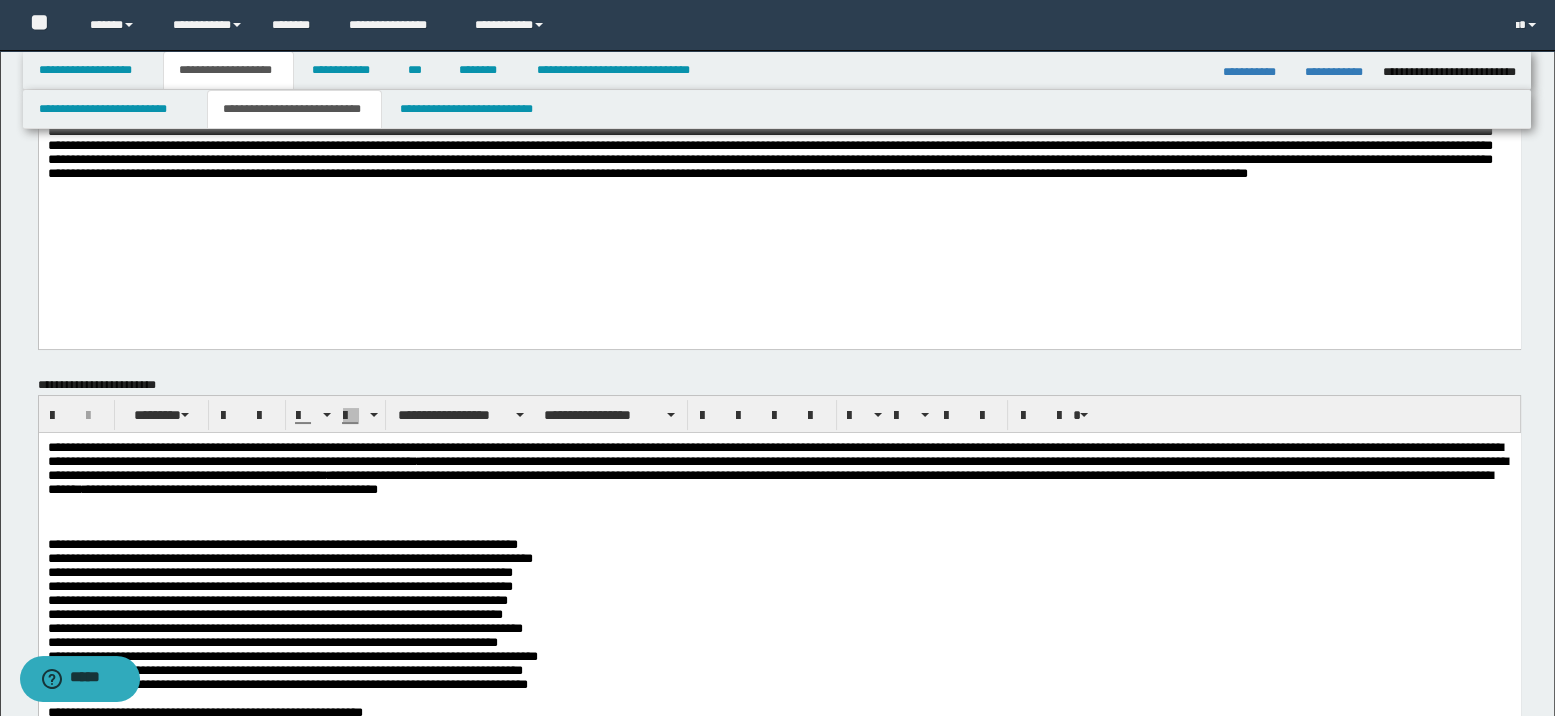 scroll, scrollTop: 300, scrollLeft: 0, axis: vertical 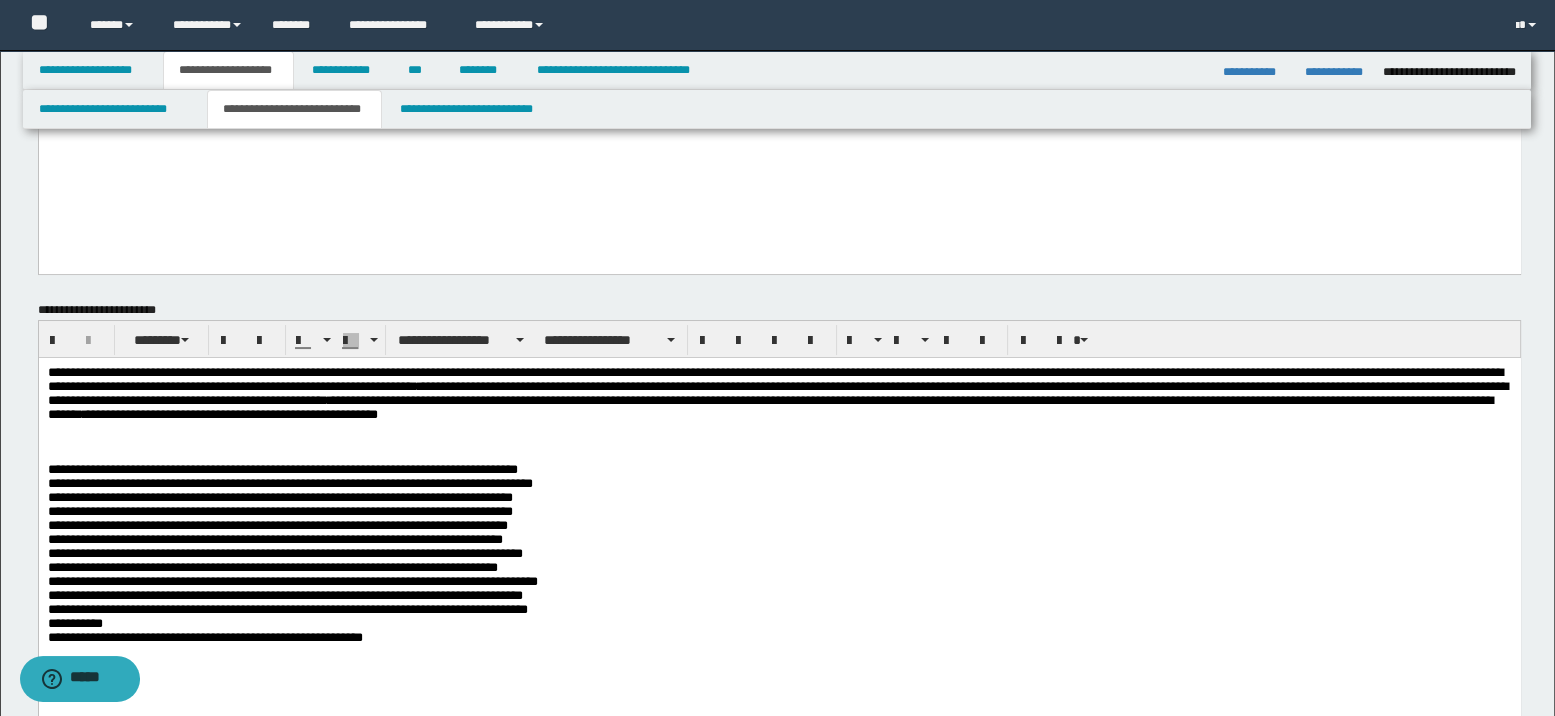 click on "**********" at bounding box center (779, 413) 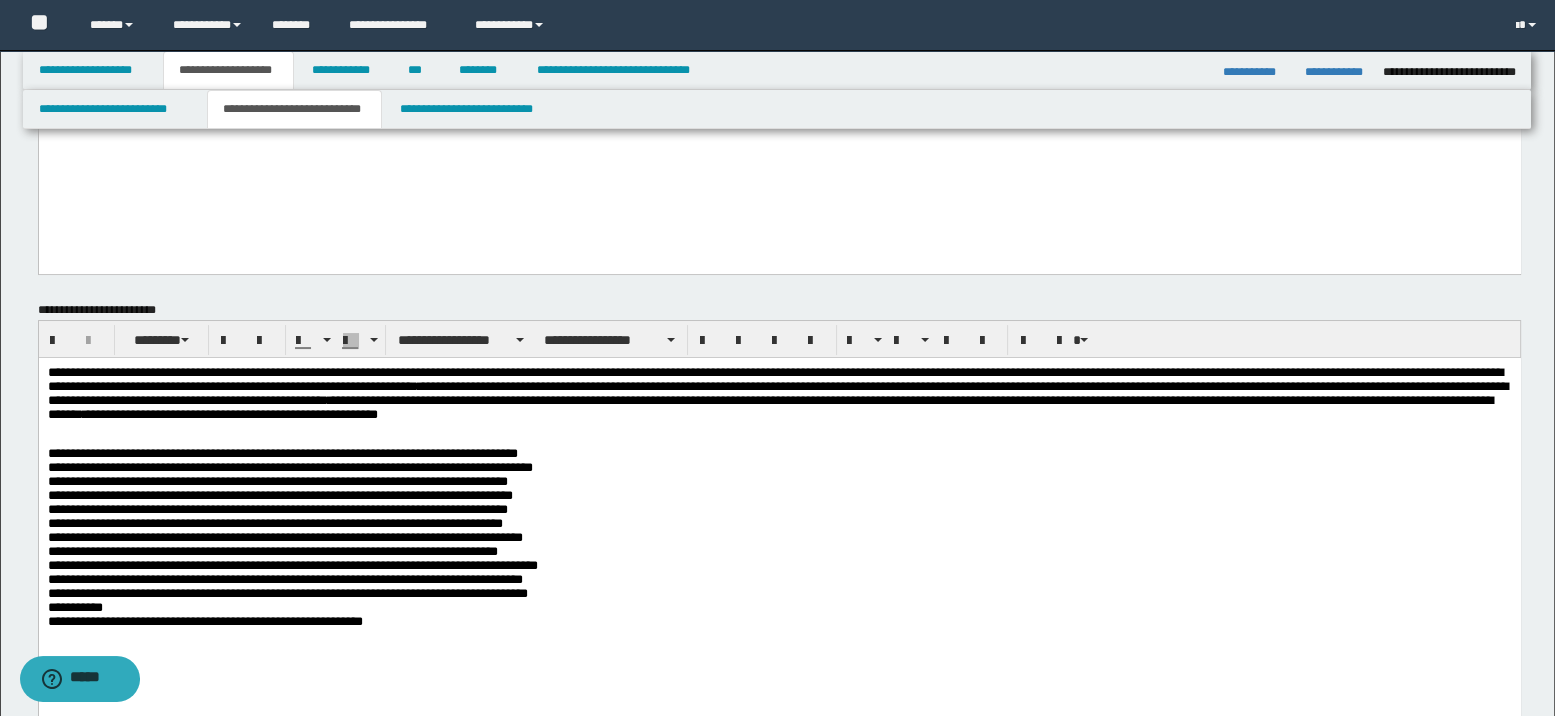 click on "**********" at bounding box center [779, 535] 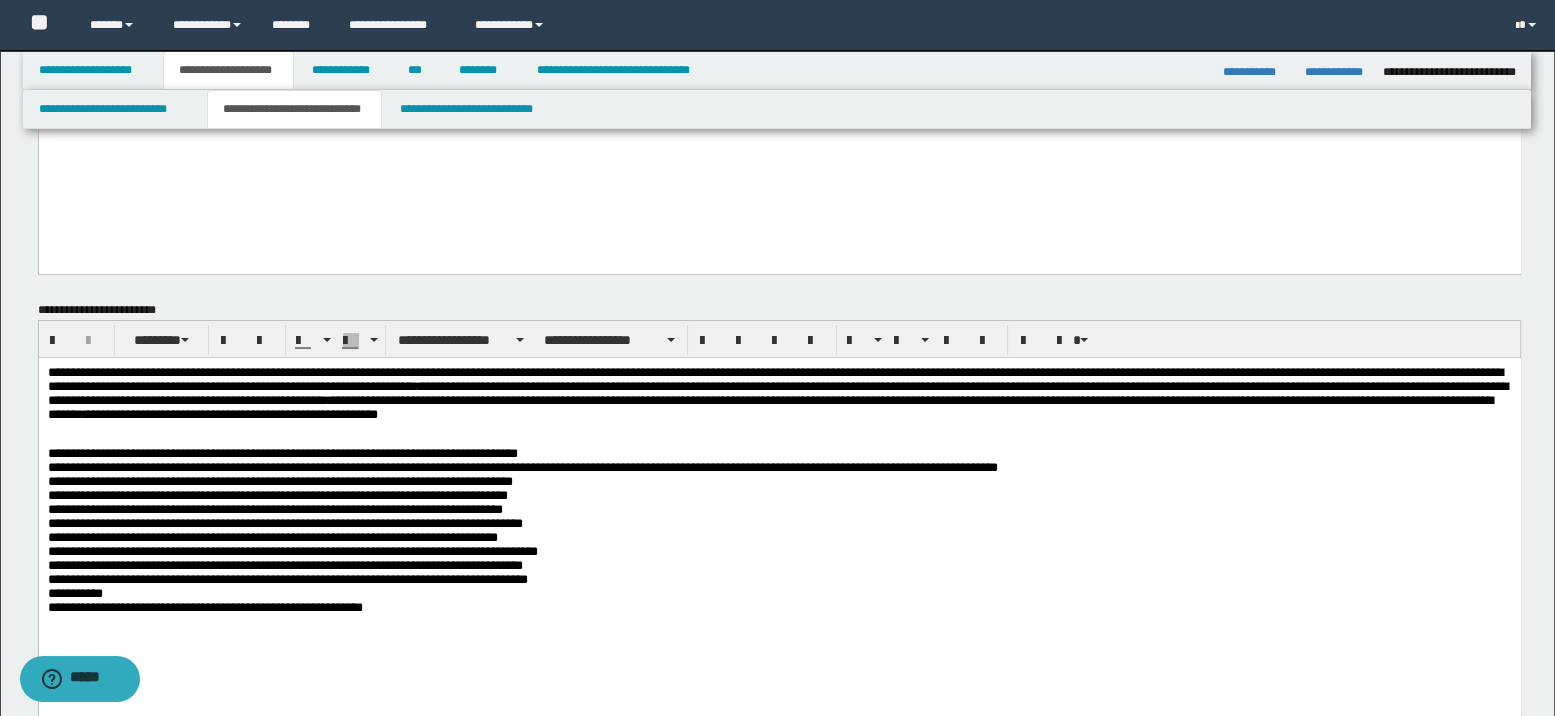 click on "**********" at bounding box center [779, 551] 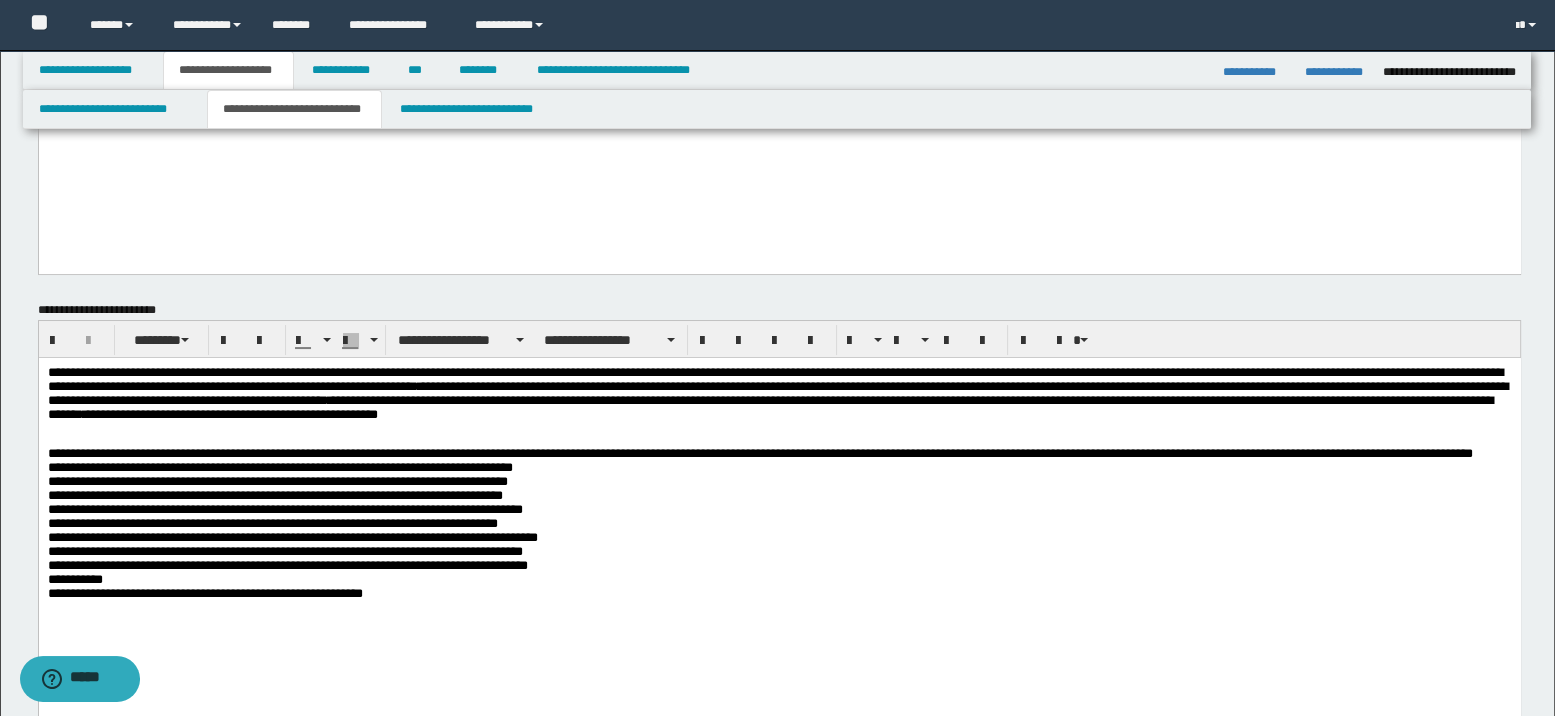 click on "**********" at bounding box center [779, 527] 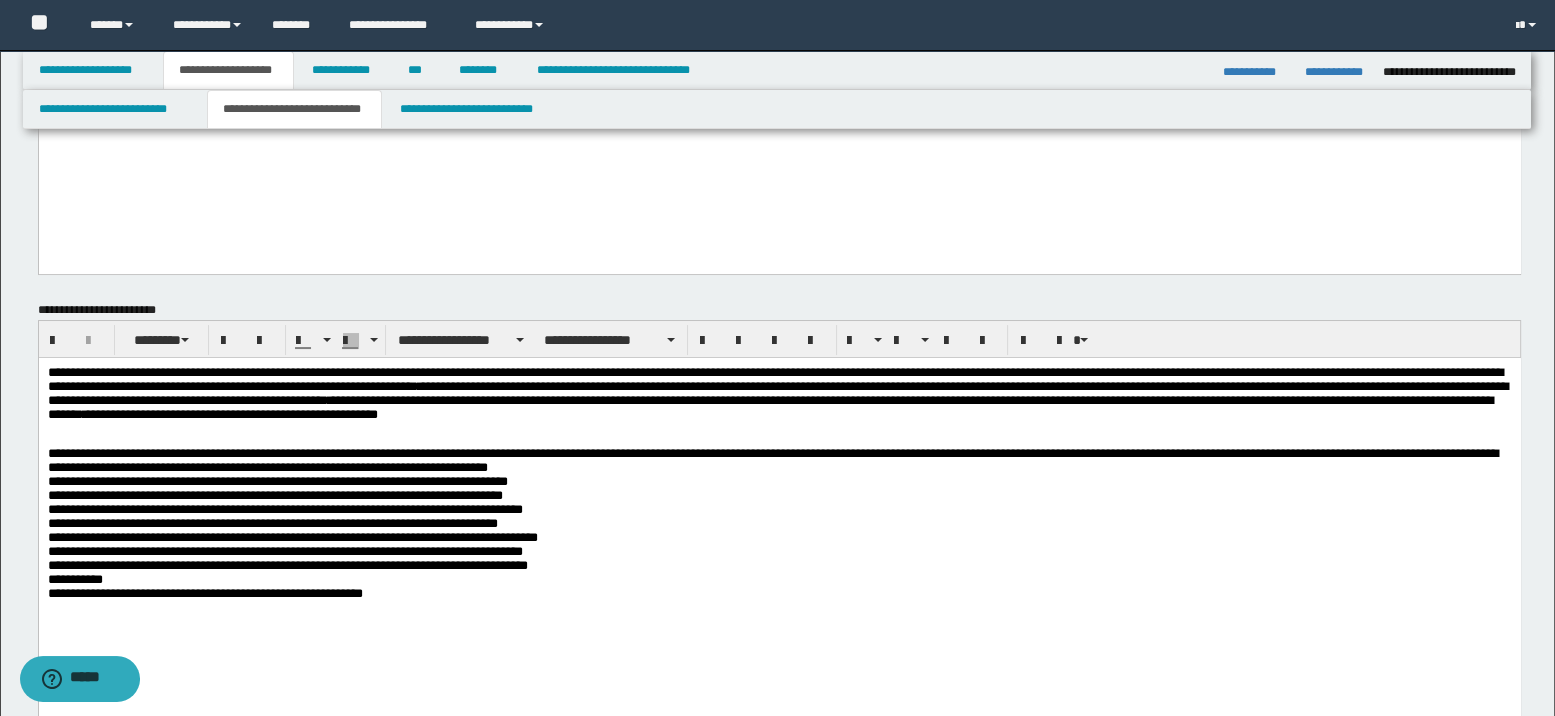 click on "**********" at bounding box center (779, 543) 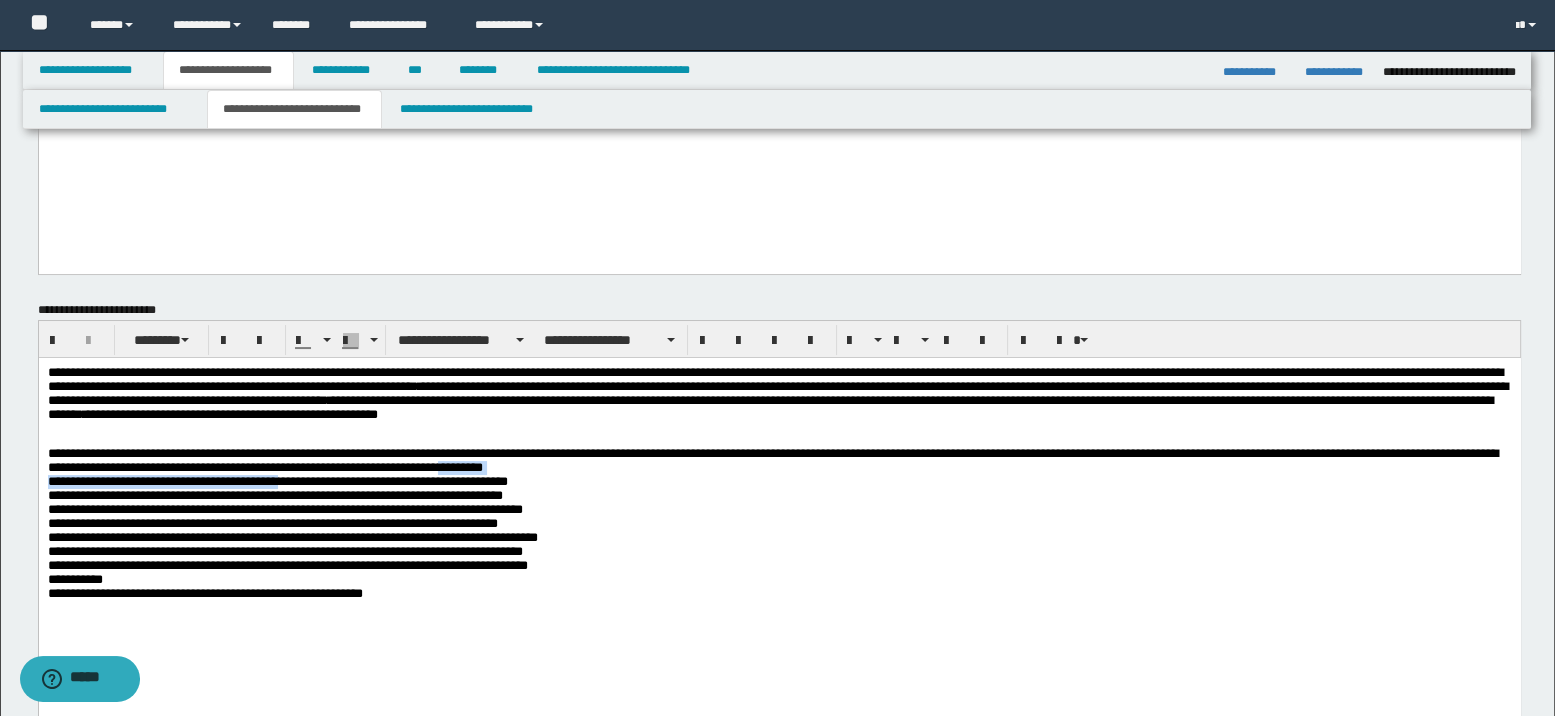 drag, startPoint x: 154, startPoint y: 484, endPoint x: 404, endPoint y: 499, distance: 250.4496 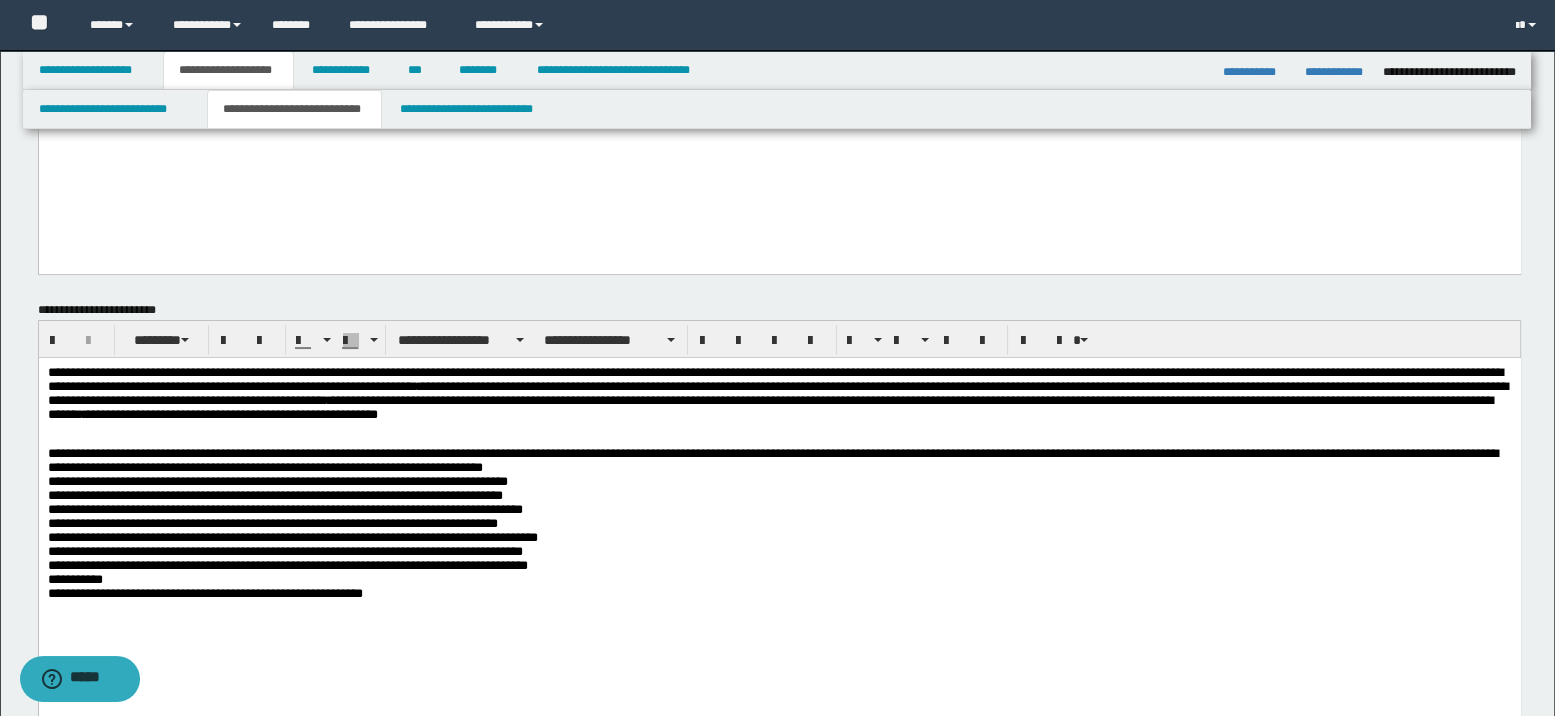drag, startPoint x: 41, startPoint y: 505, endPoint x: 47, endPoint y: 524, distance: 19.924858 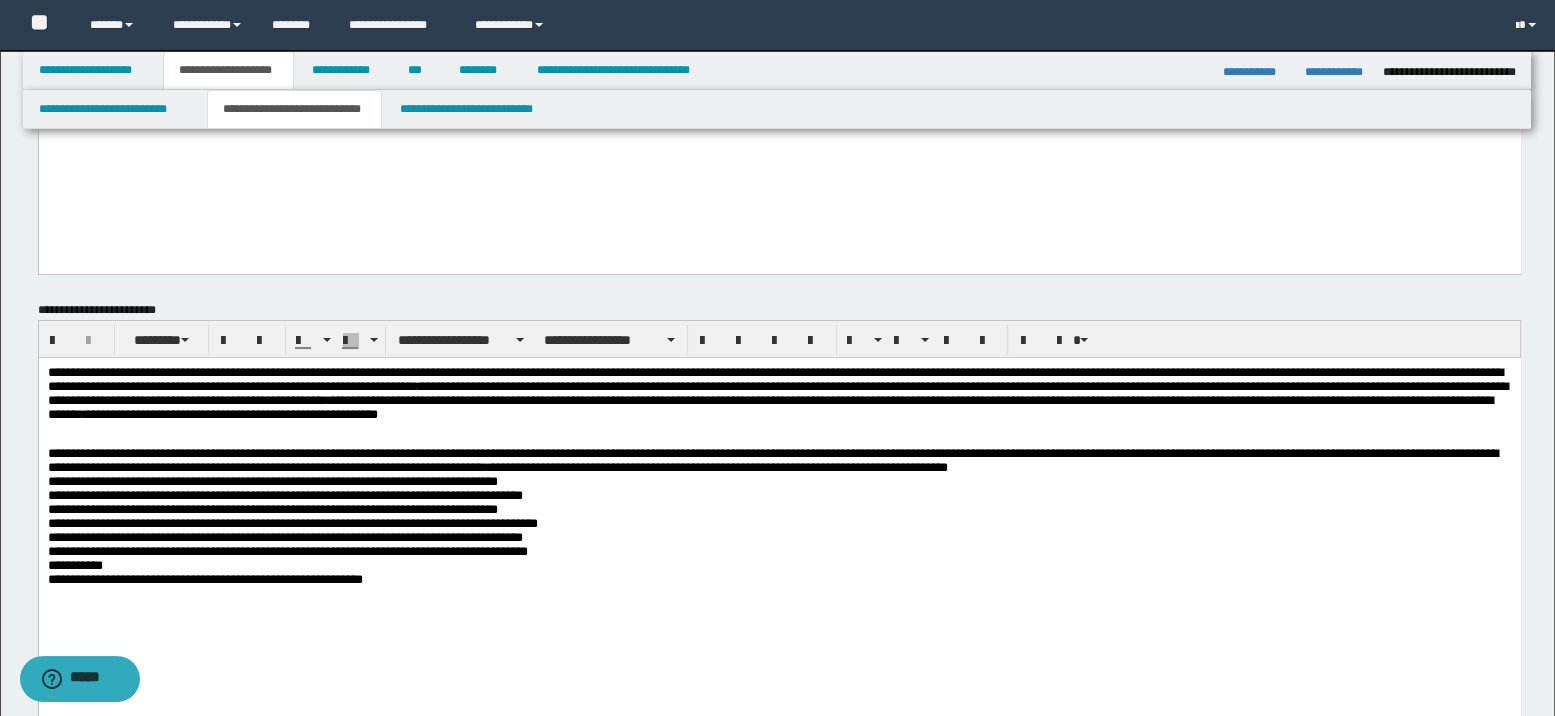 click on "**********" at bounding box center (779, 534) 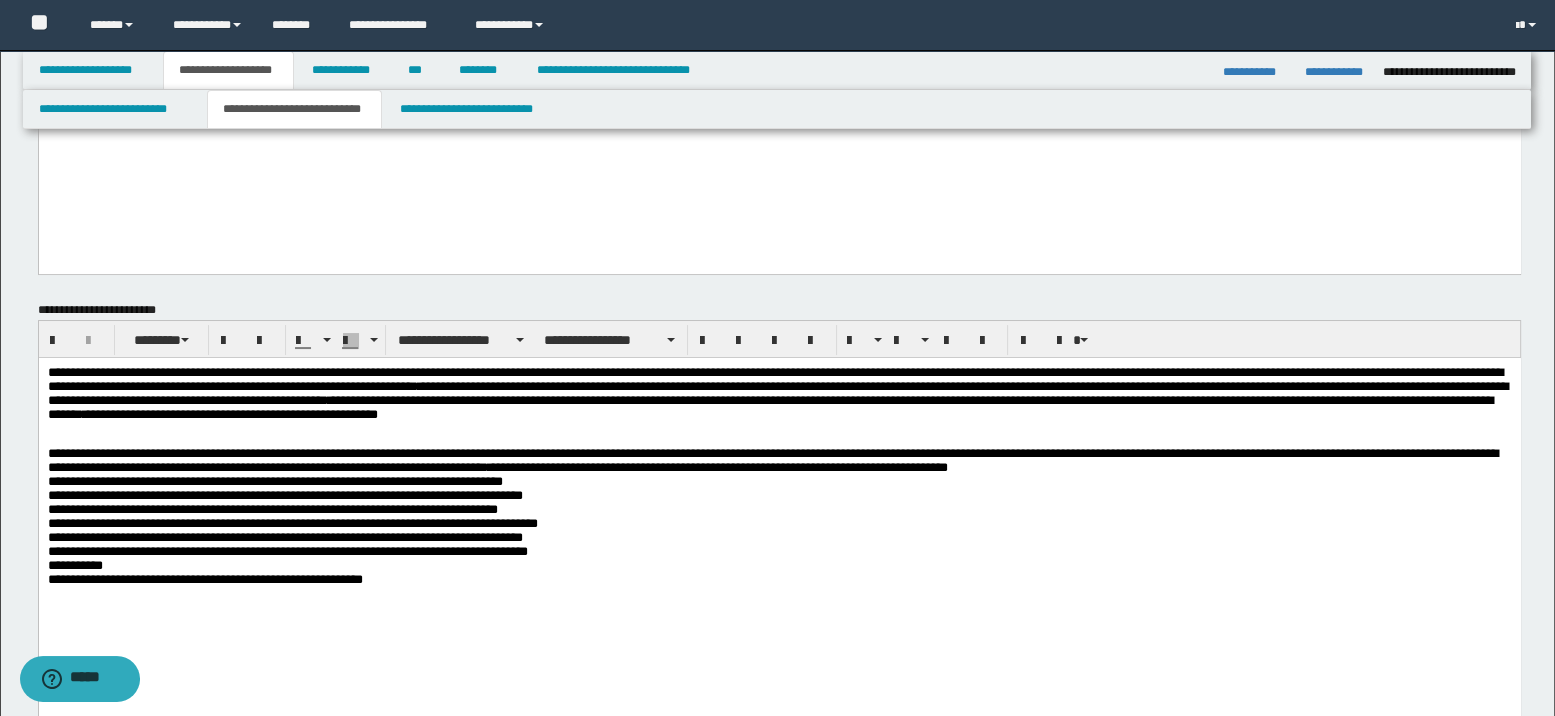 click on "**********" at bounding box center [779, 534] 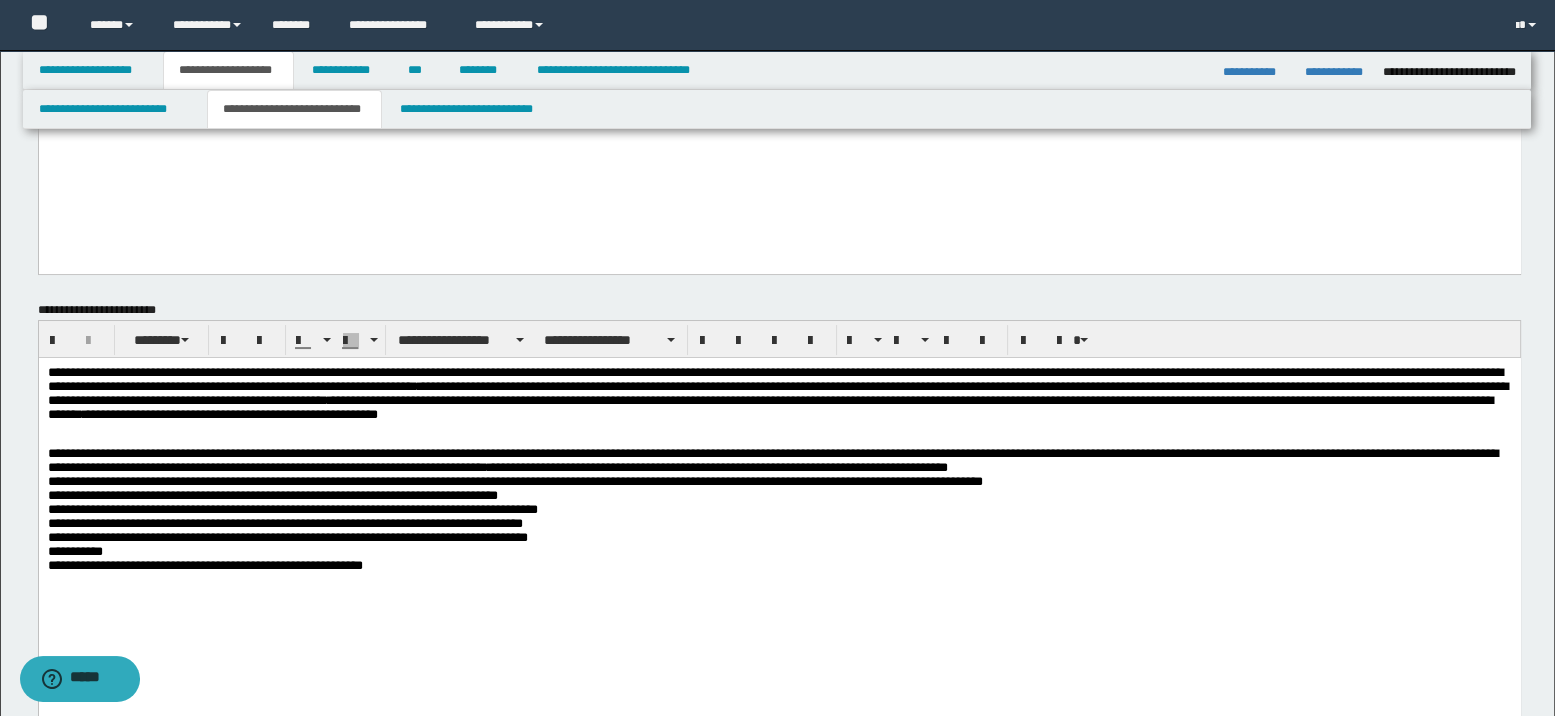click on "**********" at bounding box center [779, 526] 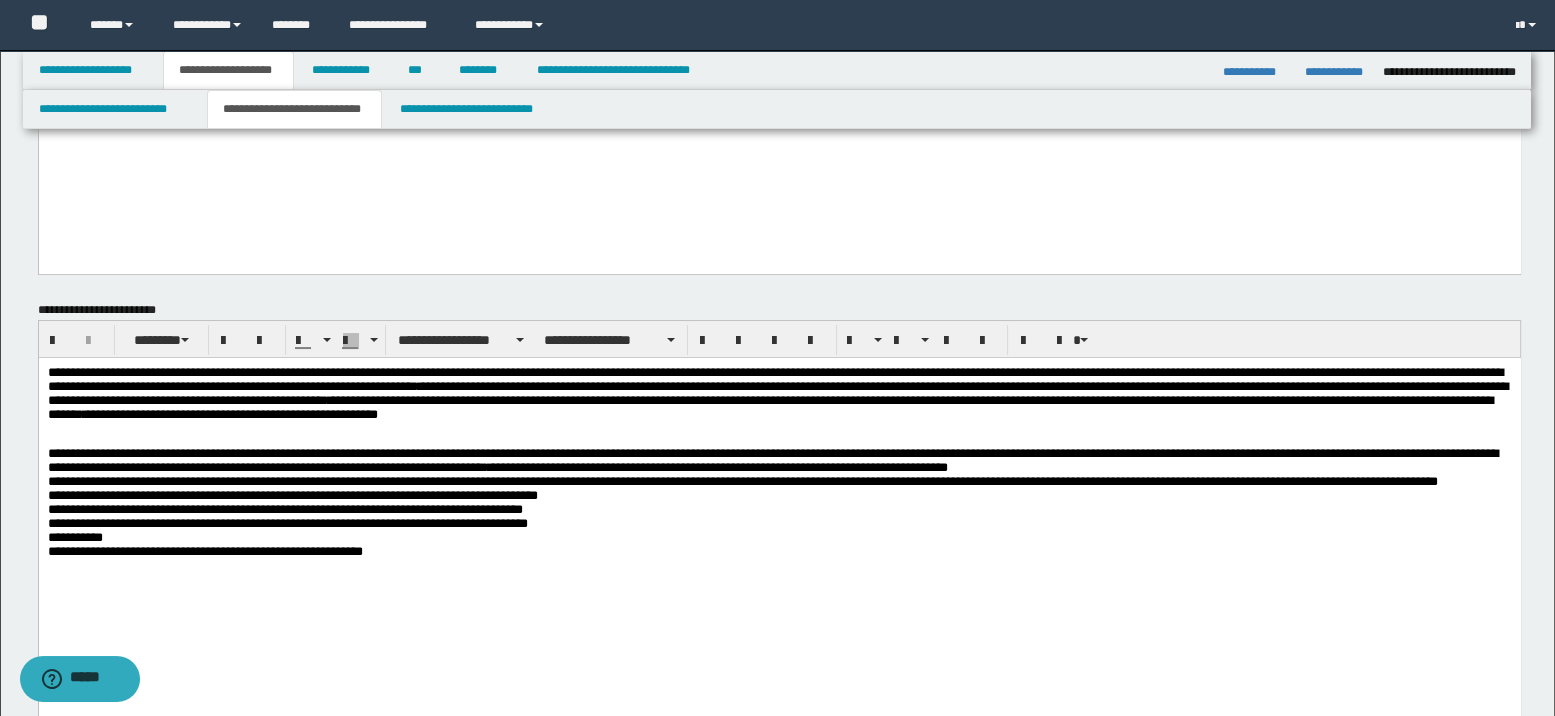 click on "**********" at bounding box center (779, 526) 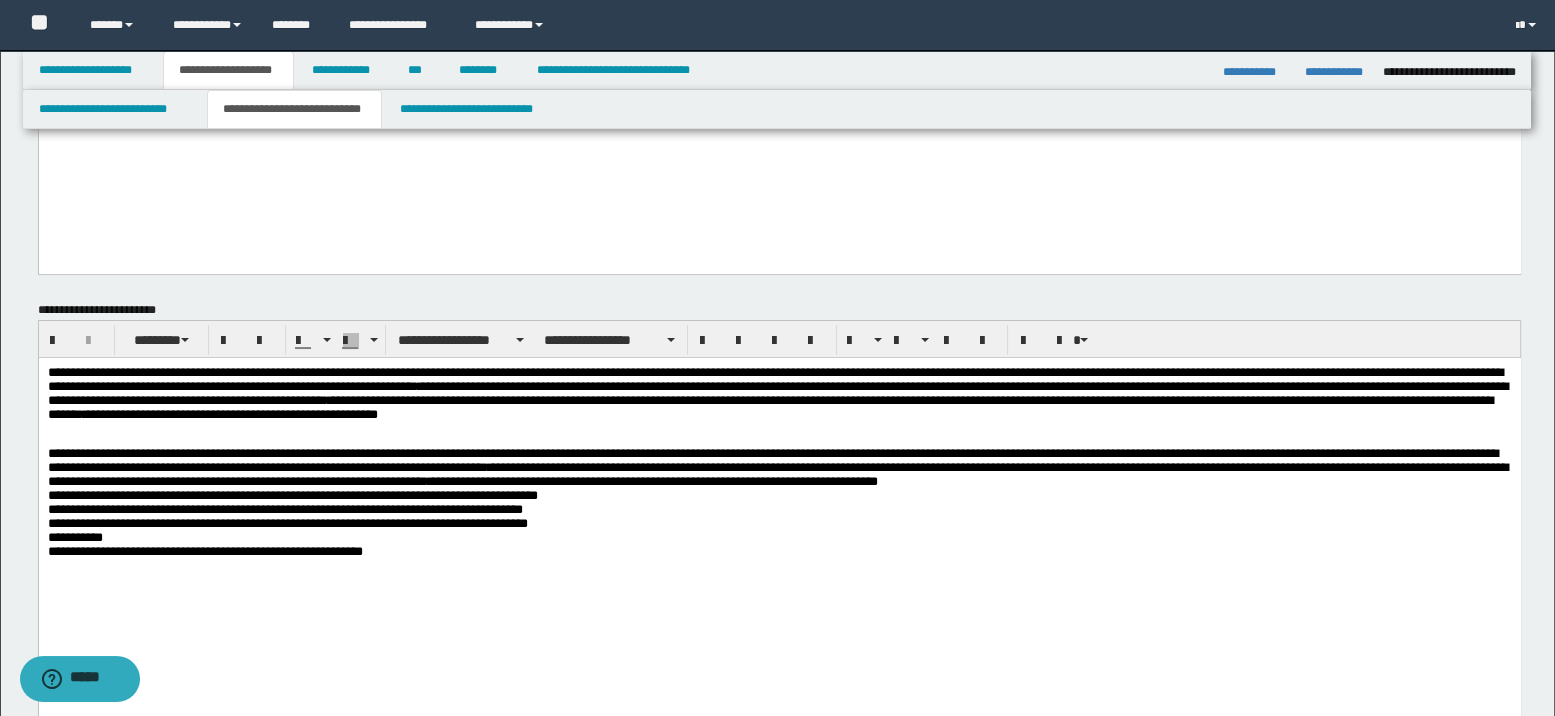drag, startPoint x: 42, startPoint y: 532, endPoint x: 47, endPoint y: 544, distance: 13 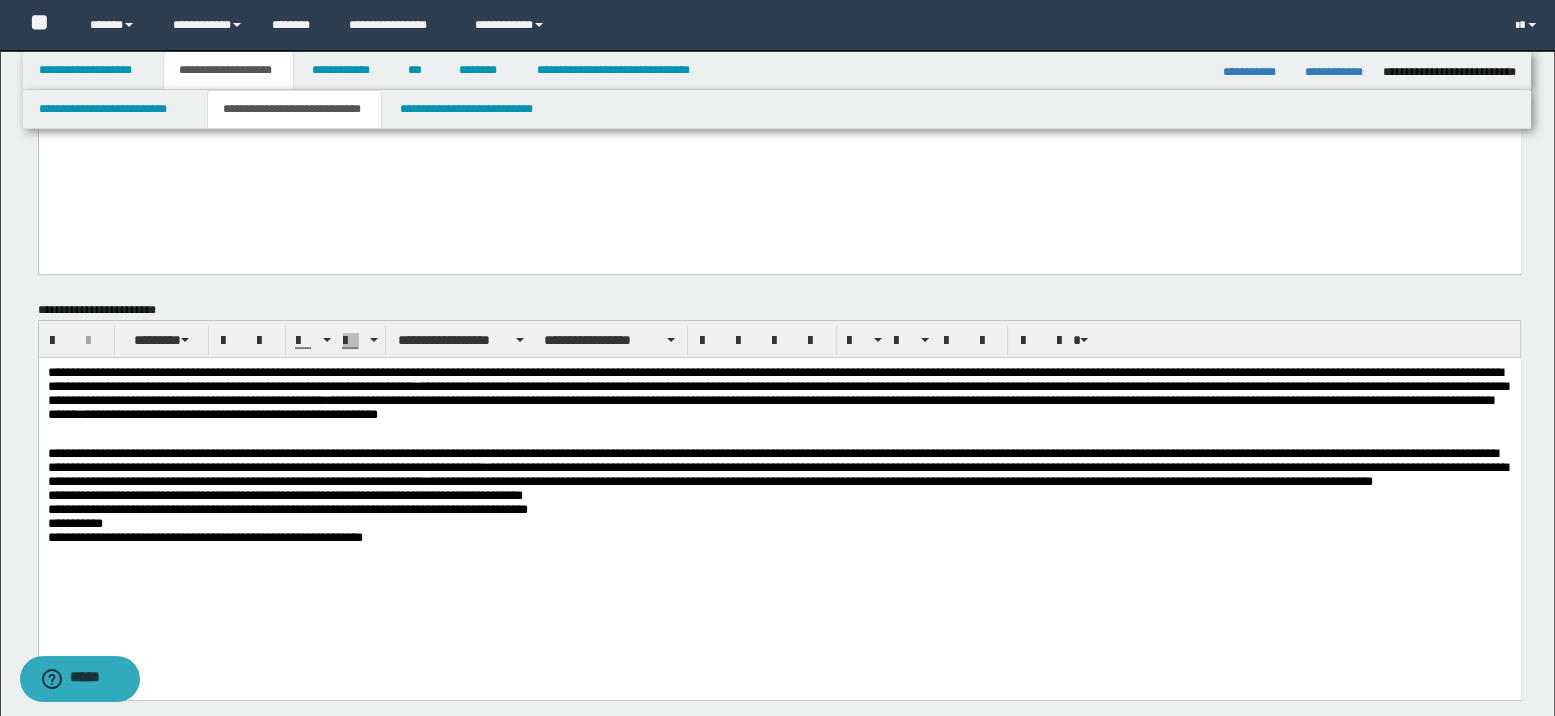 click on "**********" at bounding box center (779, 503) 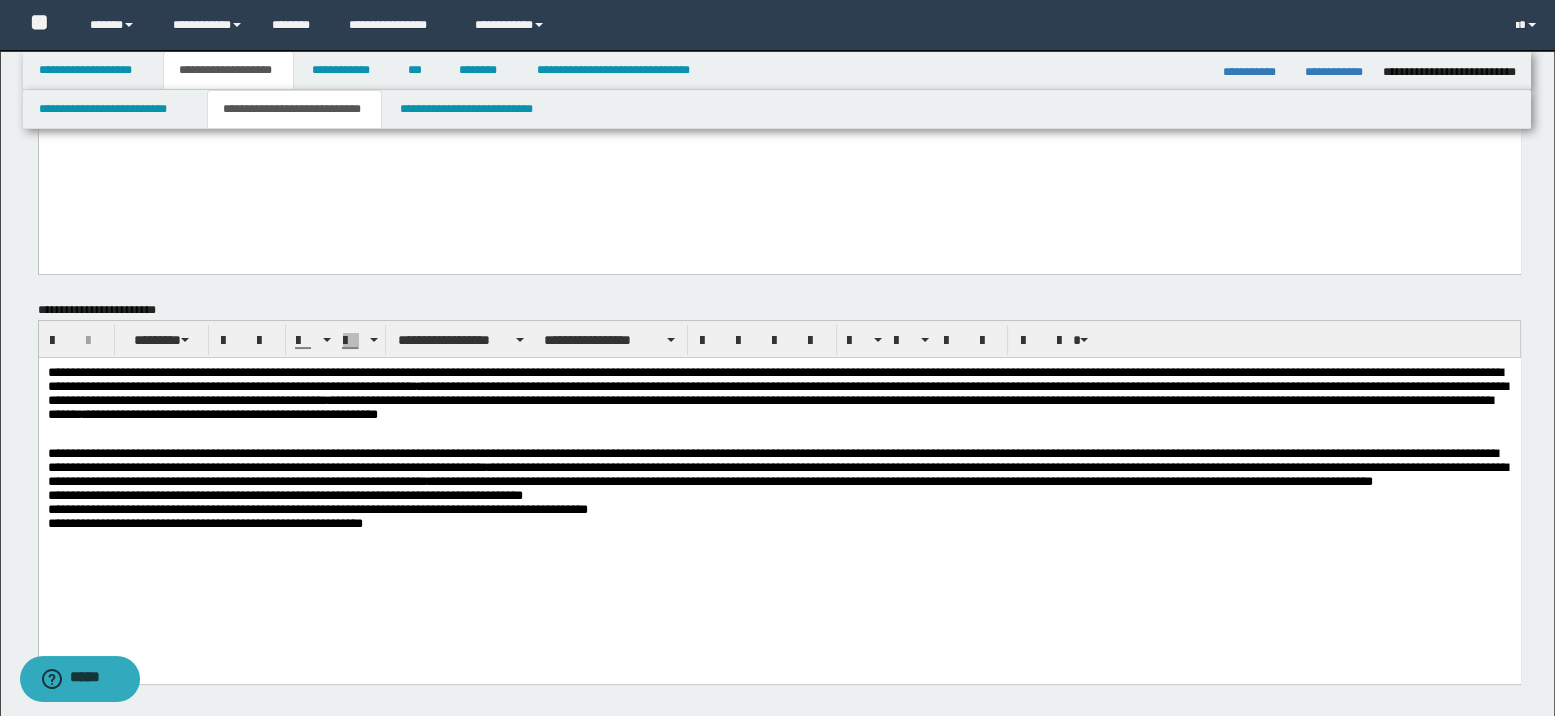 click on "**********" at bounding box center [779, 495] 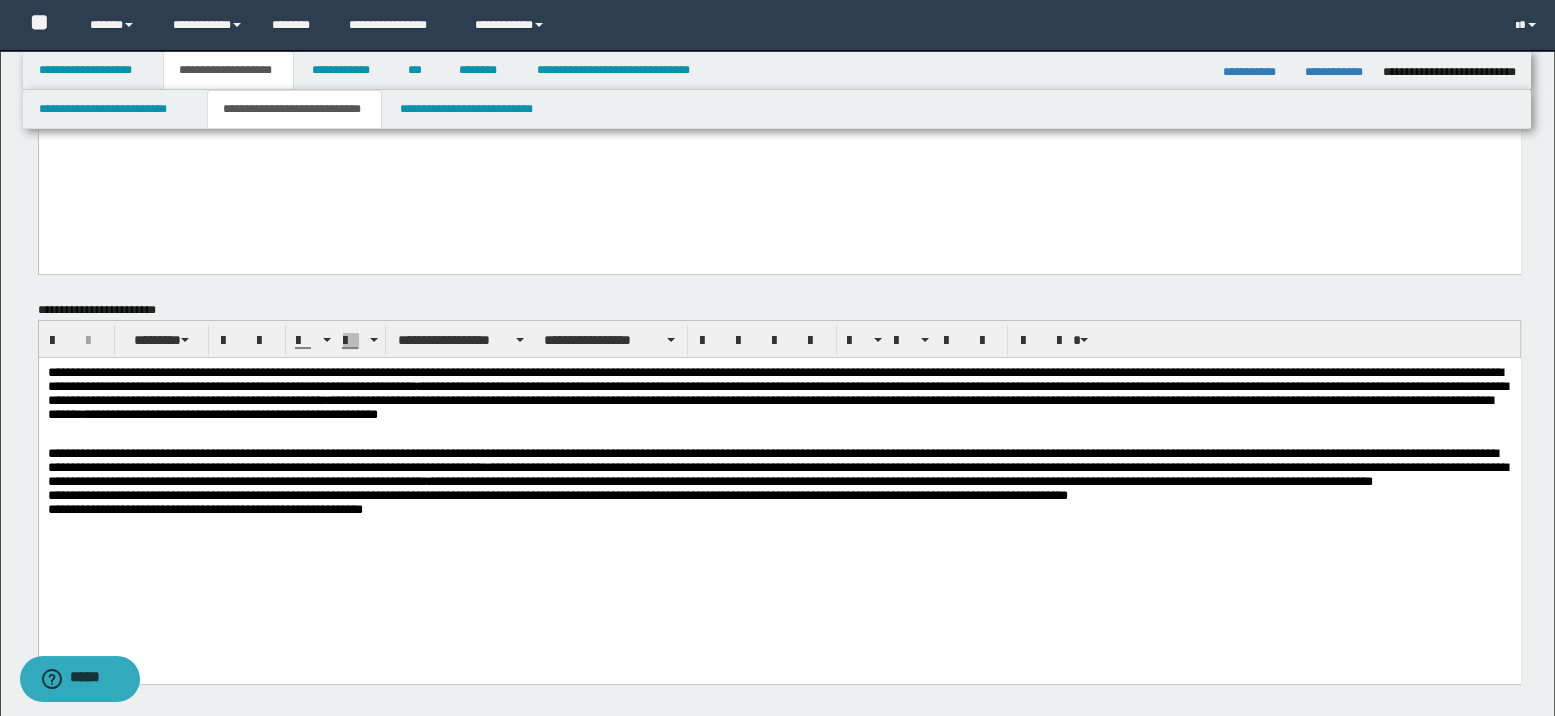 click on "**********" at bounding box center [779, 495] 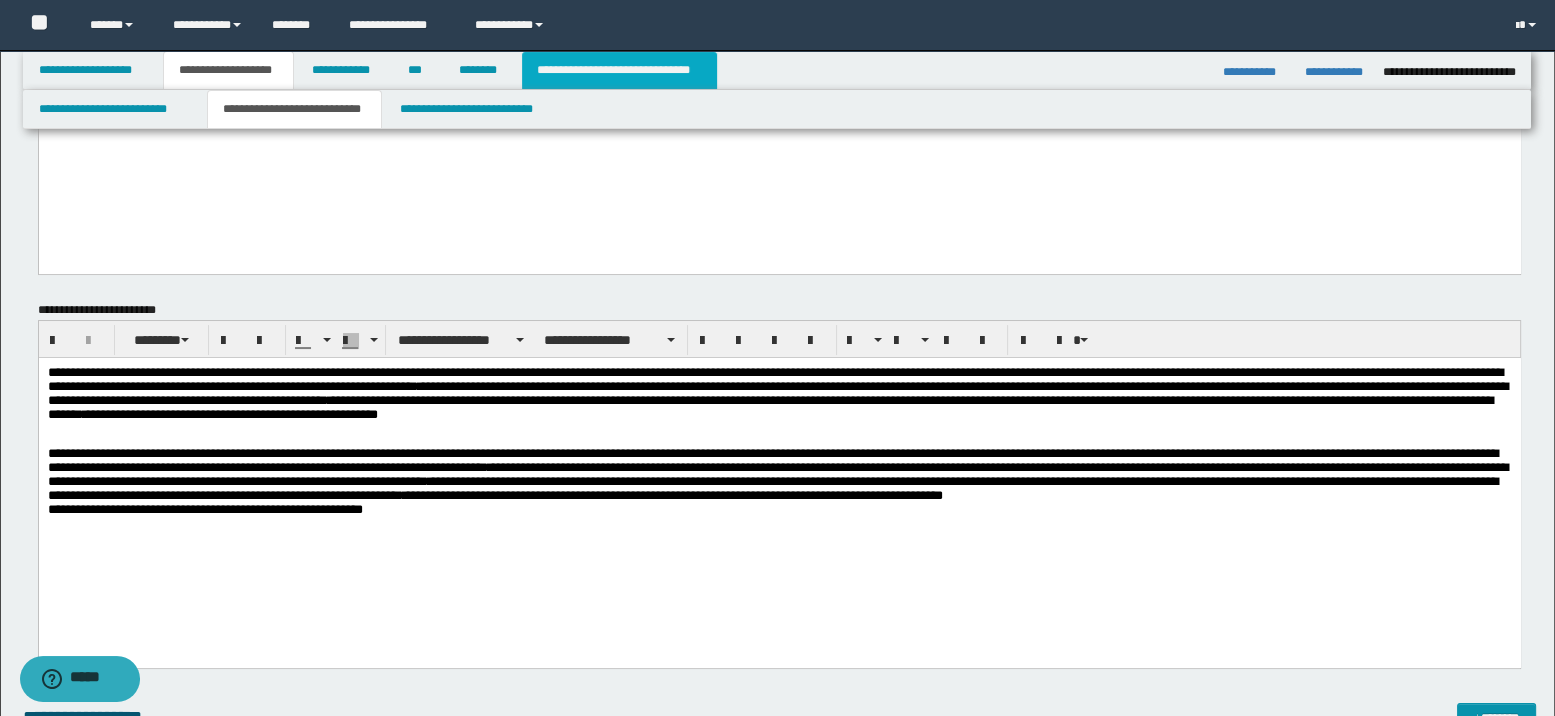 click on "**********" at bounding box center (619, 70) 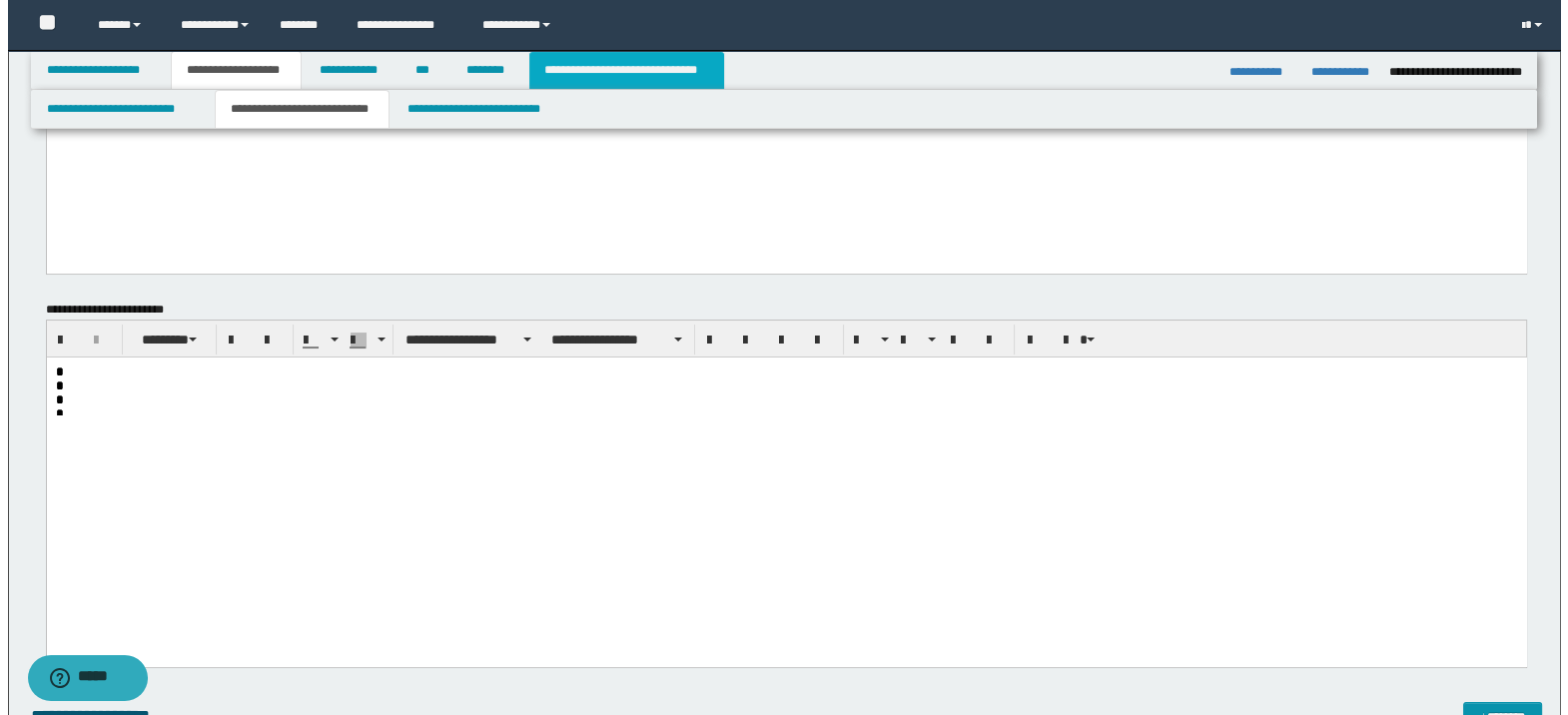 scroll, scrollTop: 0, scrollLeft: 0, axis: both 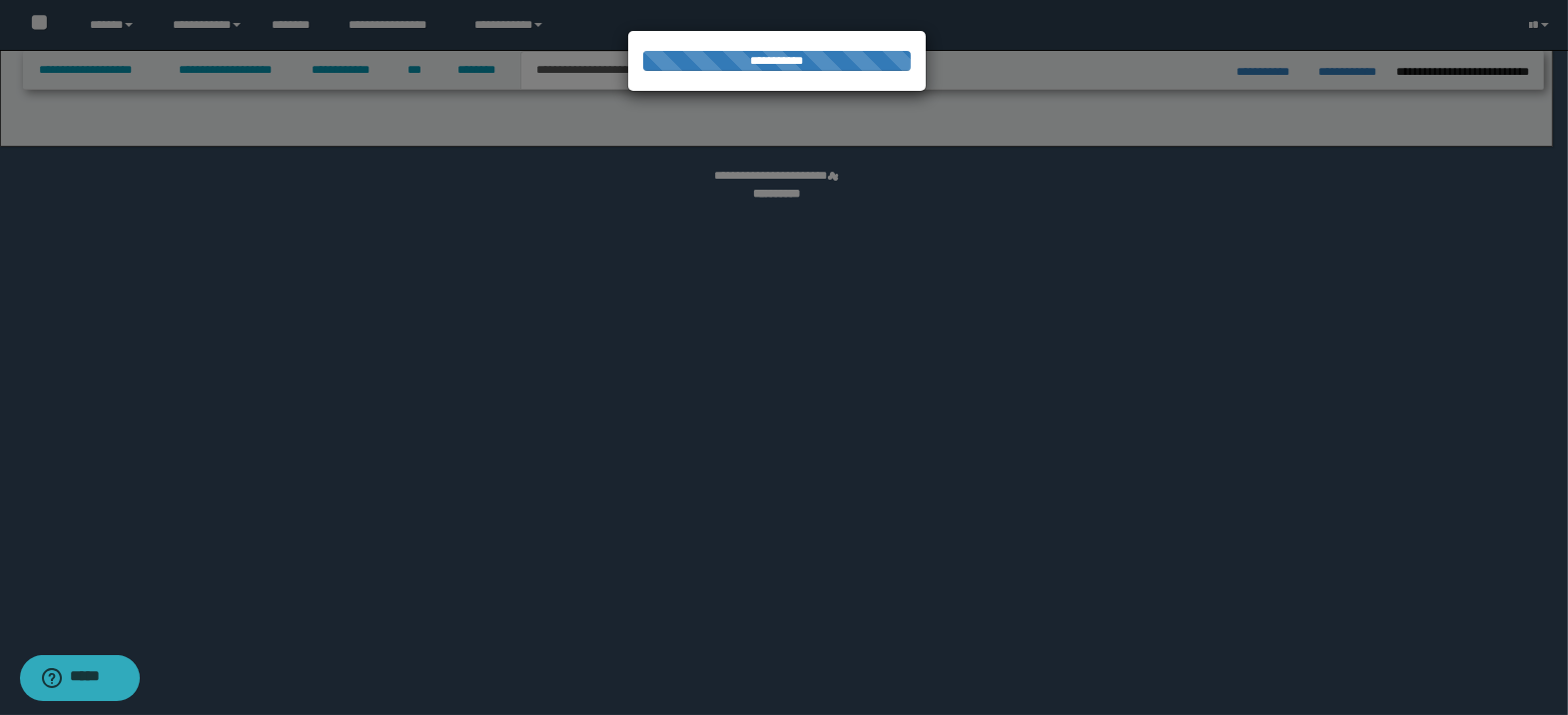 select on "*" 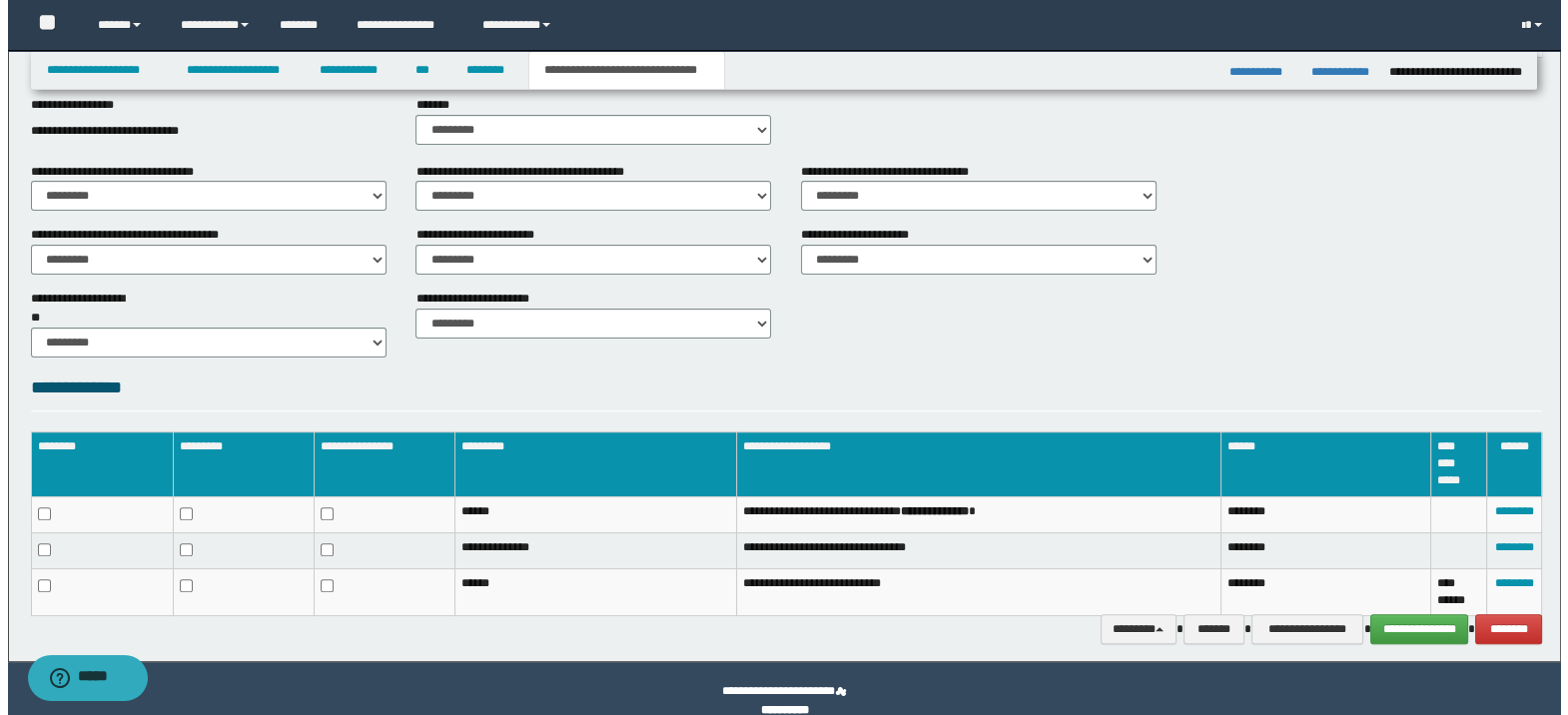 scroll, scrollTop: 767, scrollLeft: 0, axis: vertical 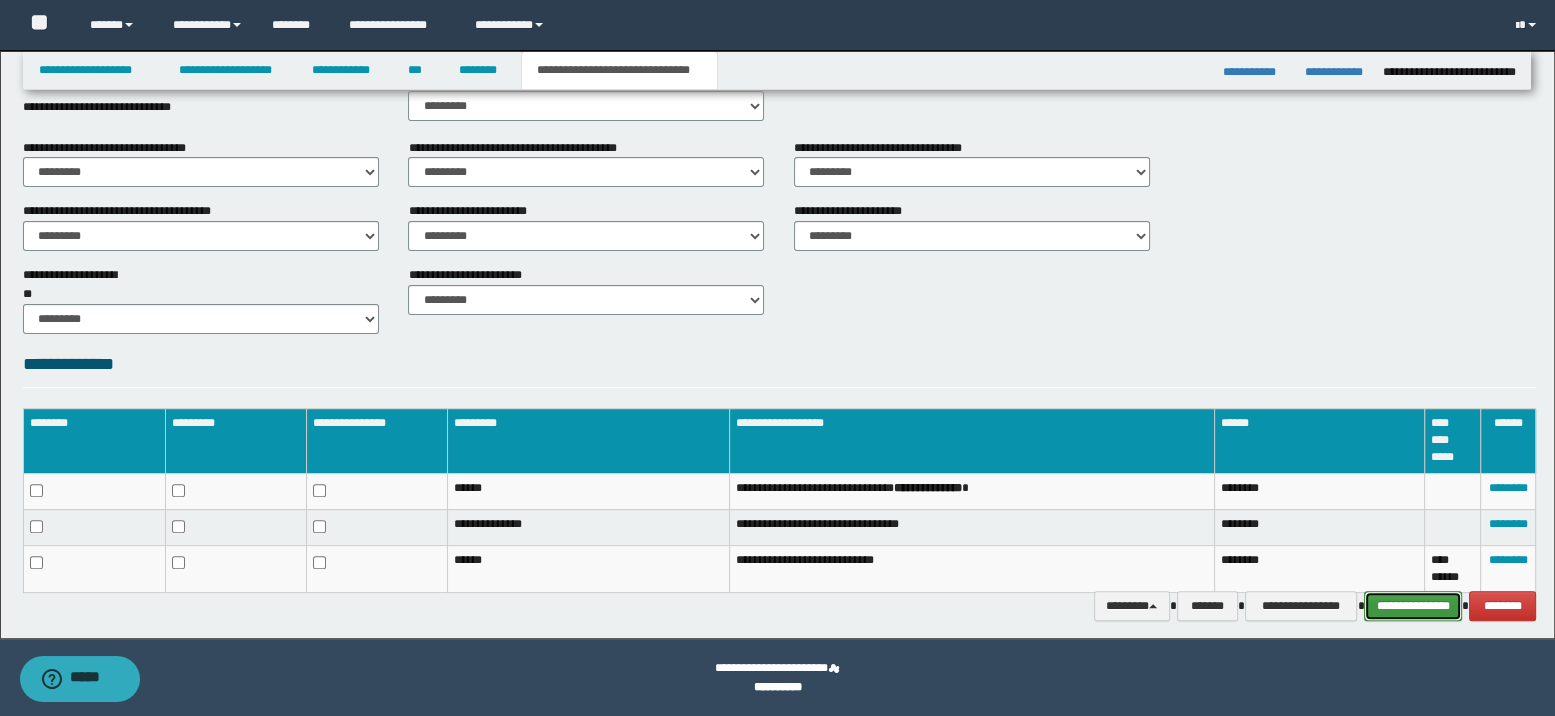 click on "**********" at bounding box center (1413, 606) 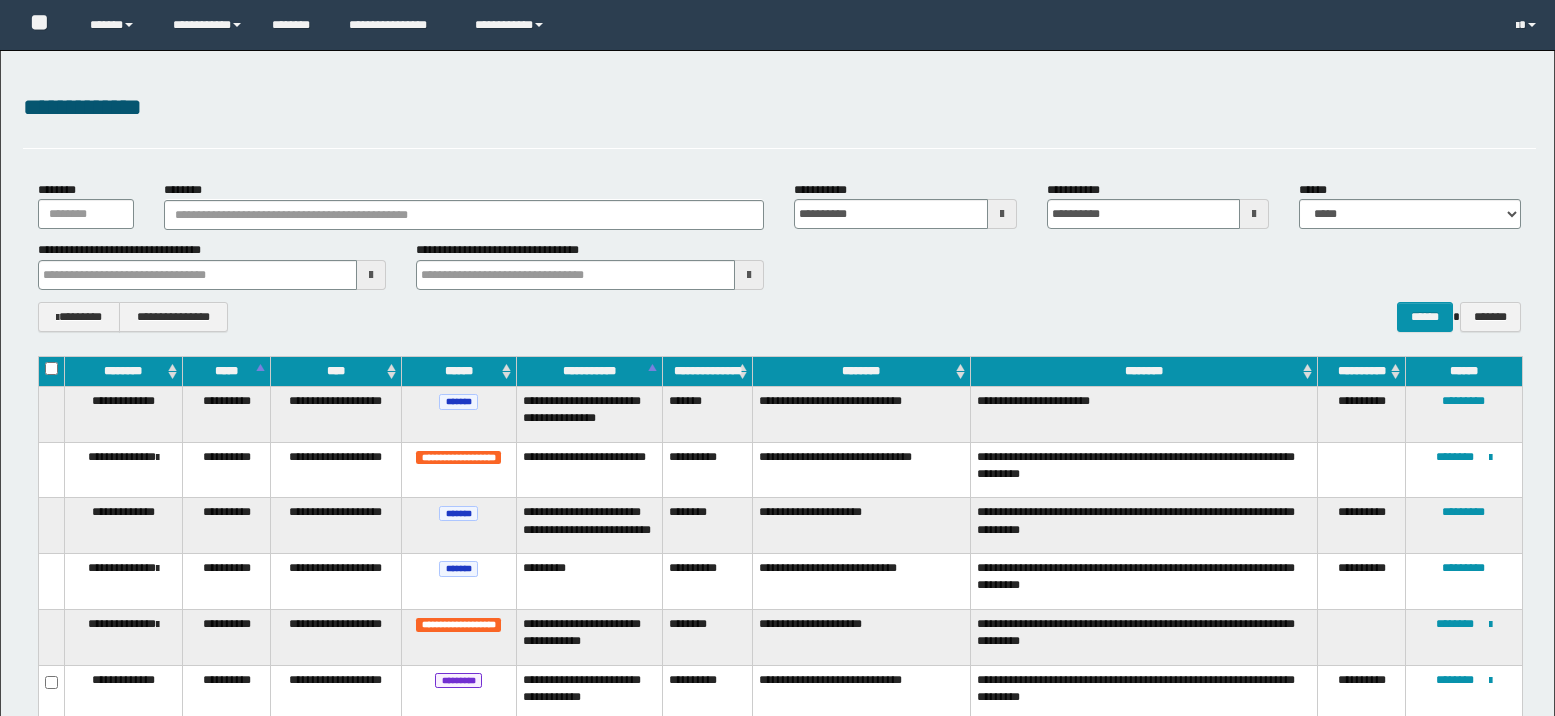 scroll, scrollTop: 333, scrollLeft: 0, axis: vertical 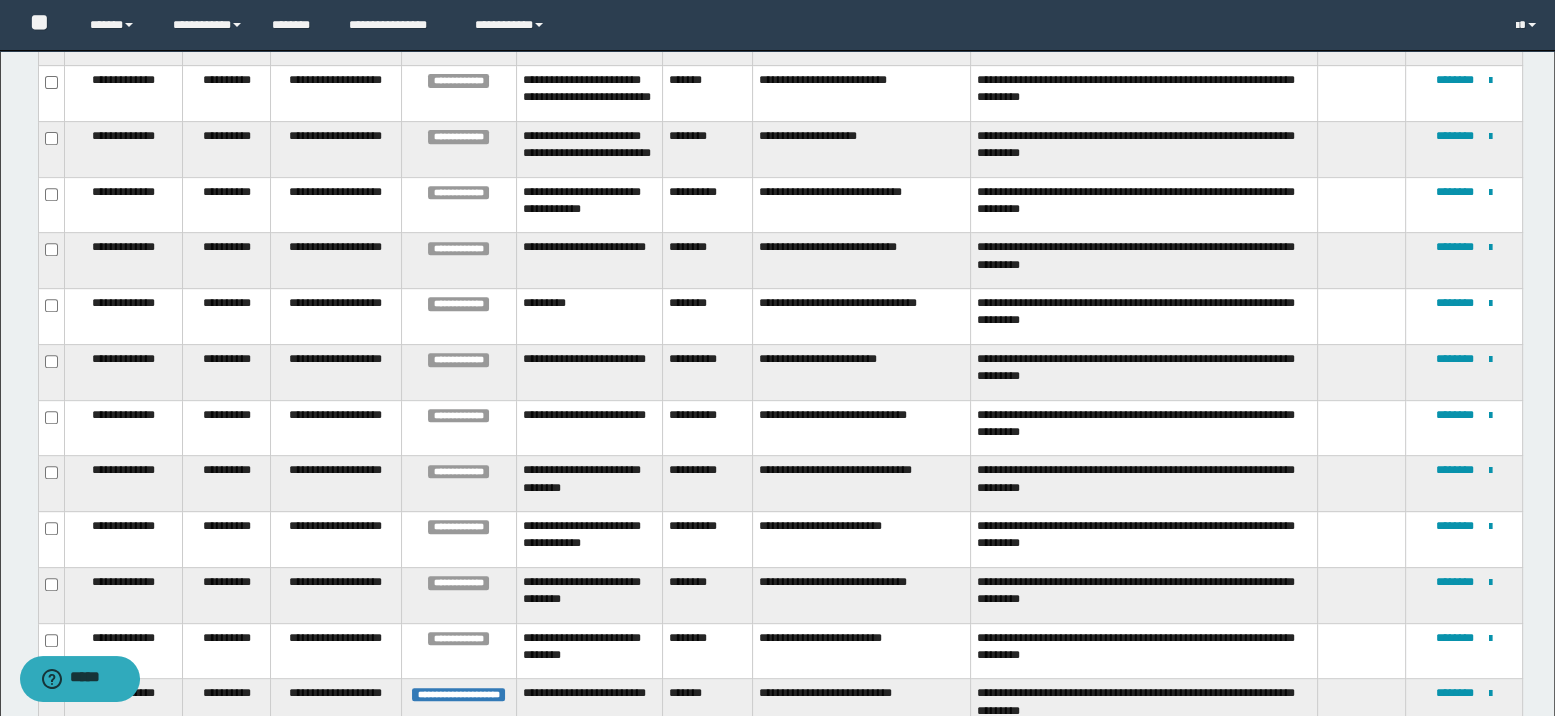 click at bounding box center (0, 0) 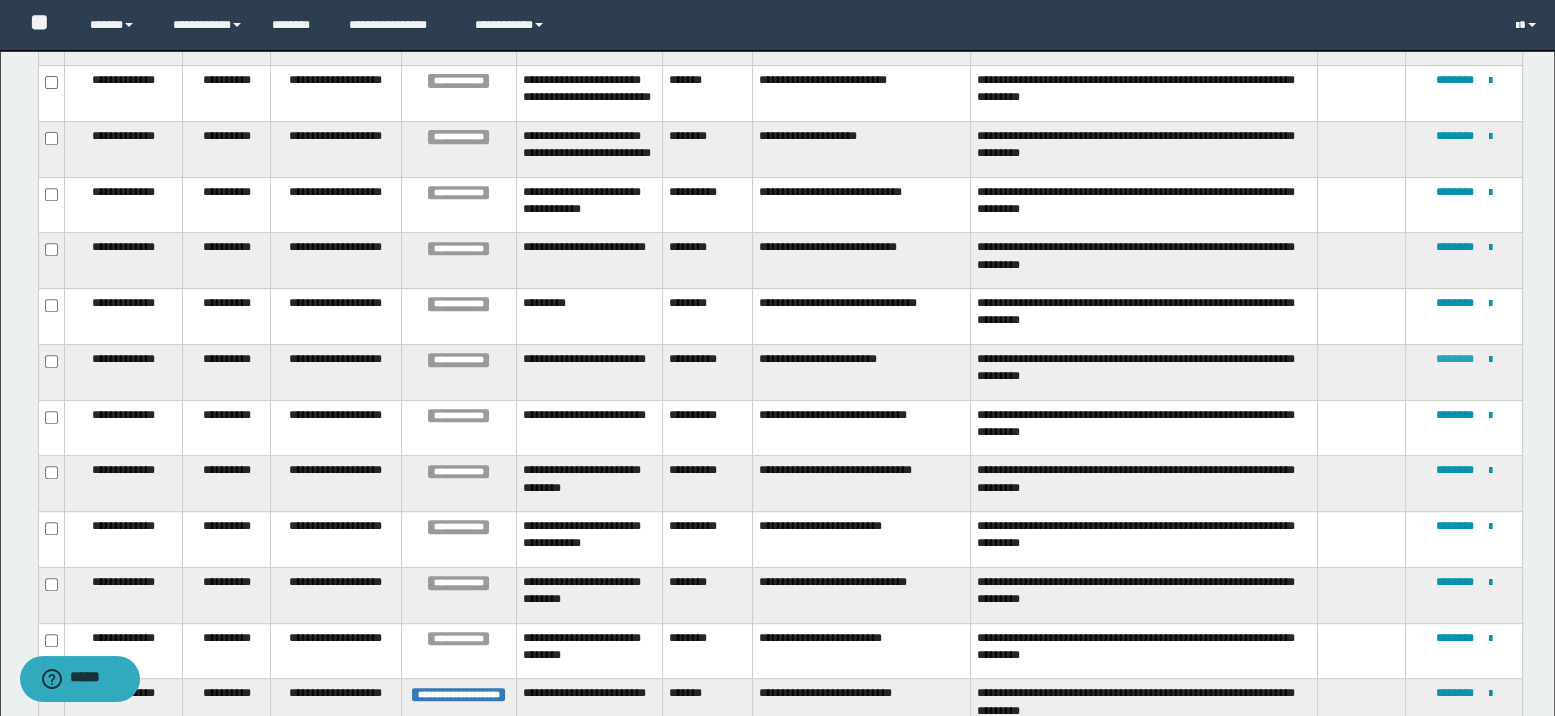 click on "********" at bounding box center (1455, 359) 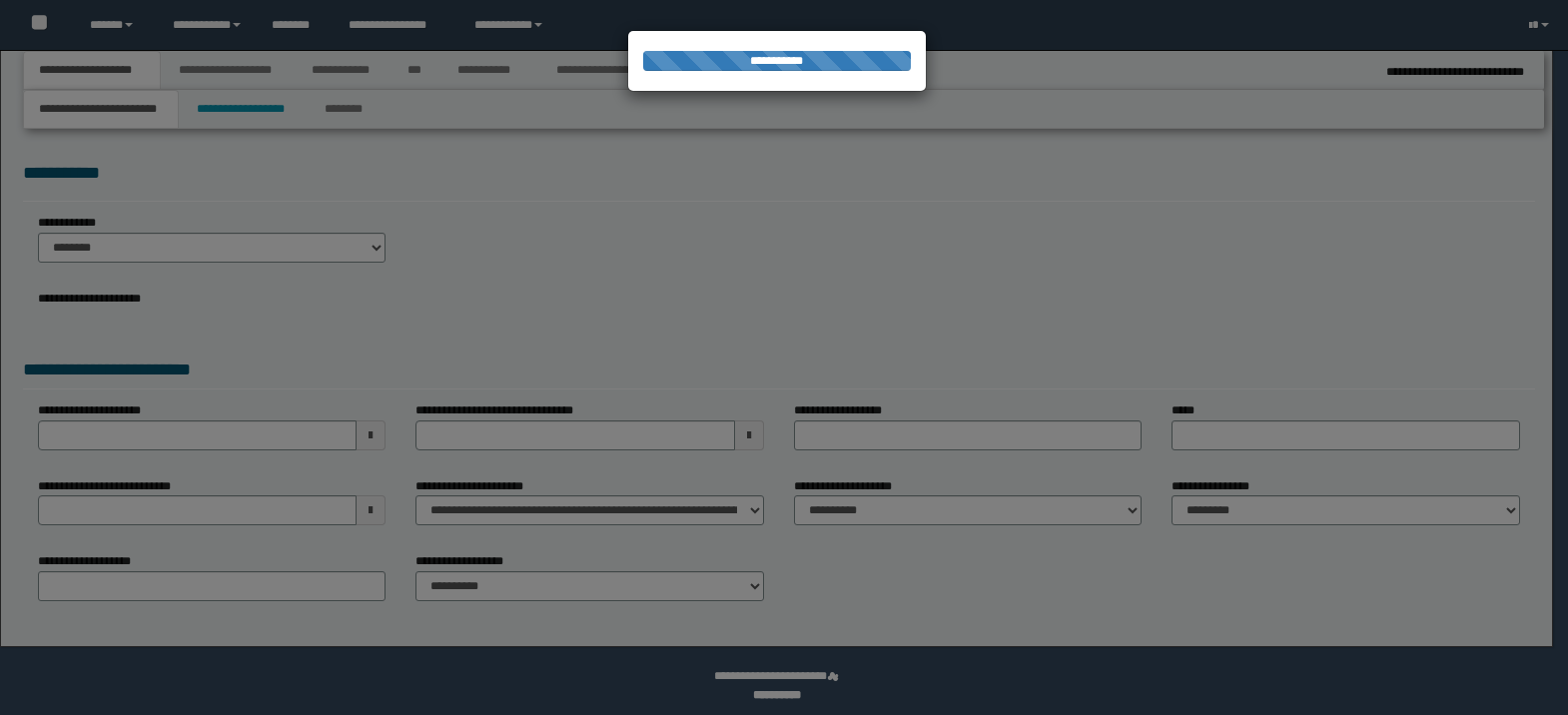 scroll, scrollTop: 0, scrollLeft: 0, axis: both 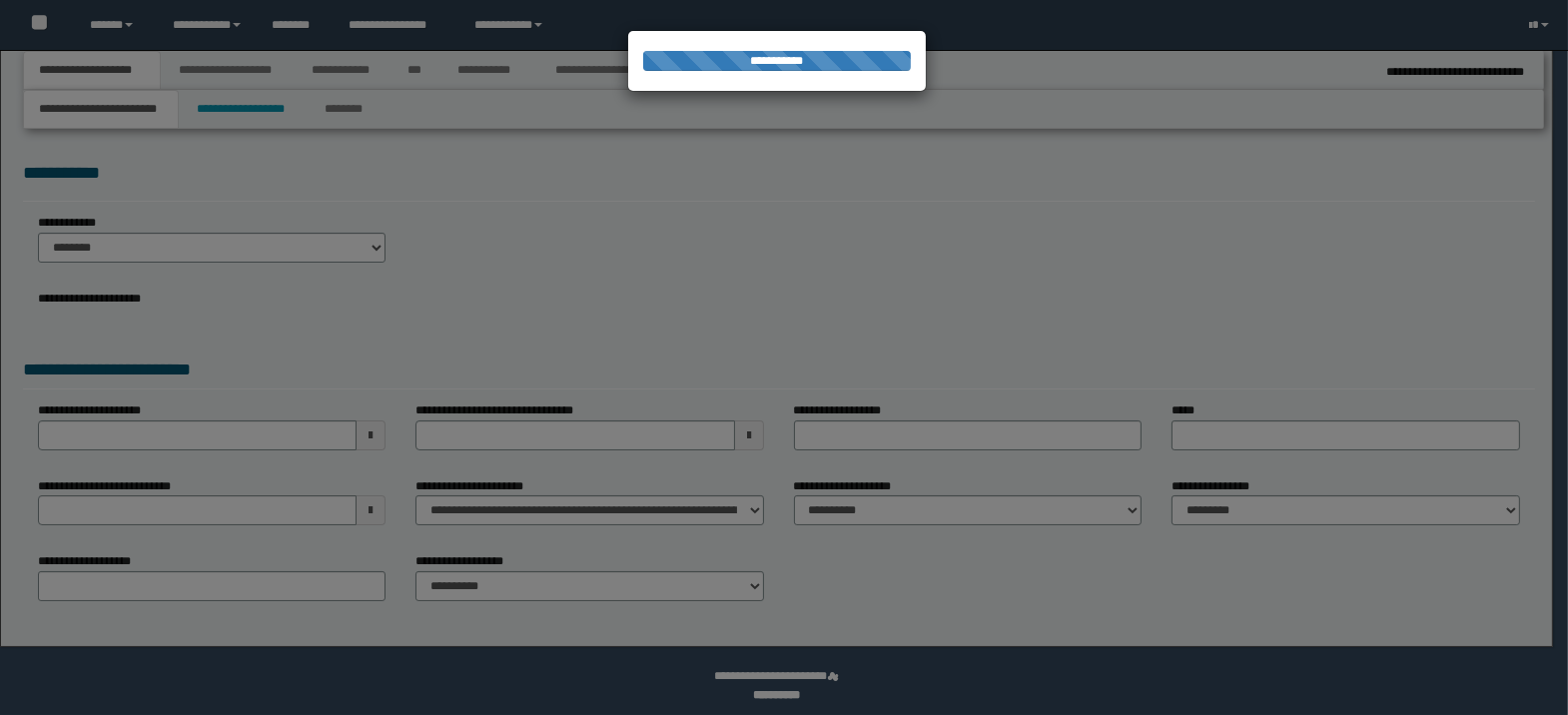 select on "*" 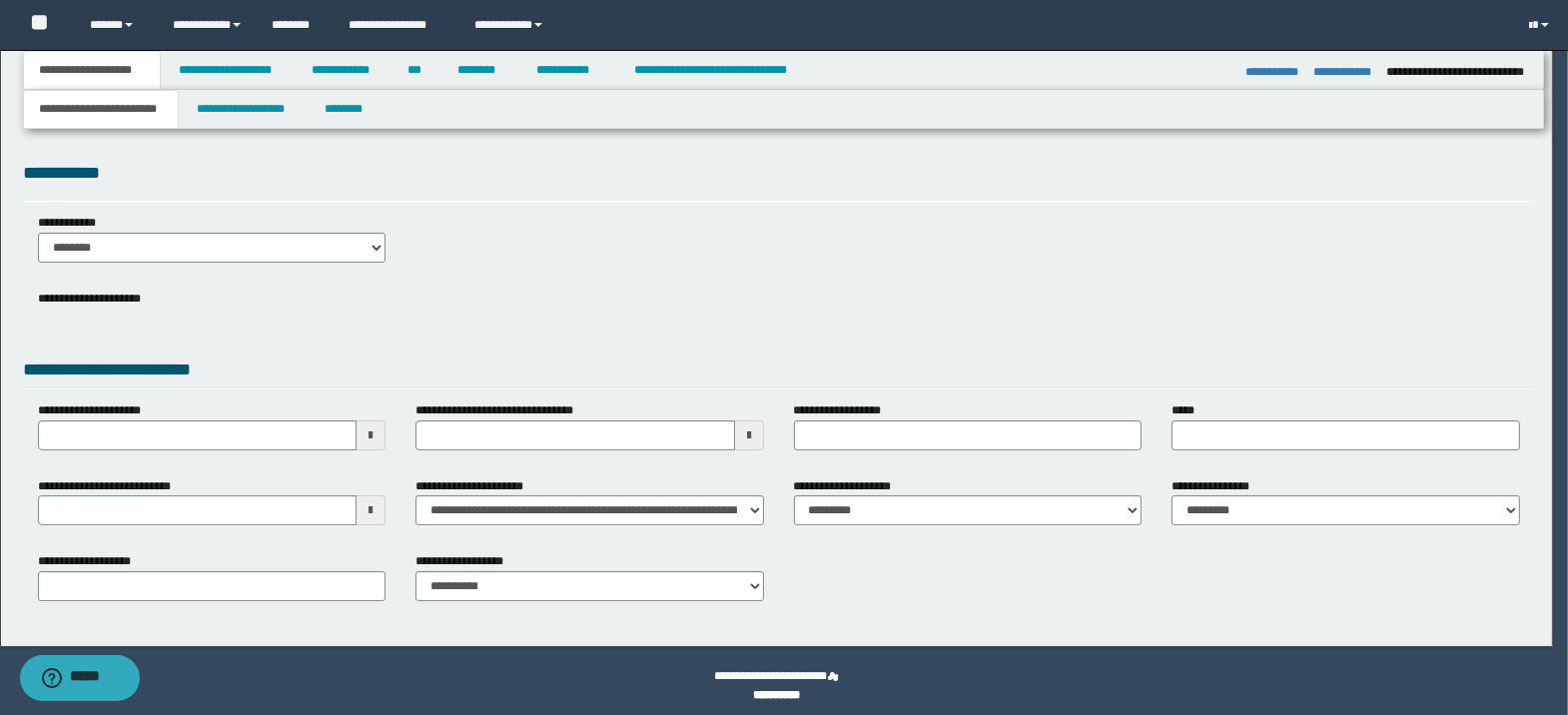 scroll, scrollTop: 0, scrollLeft: 0, axis: both 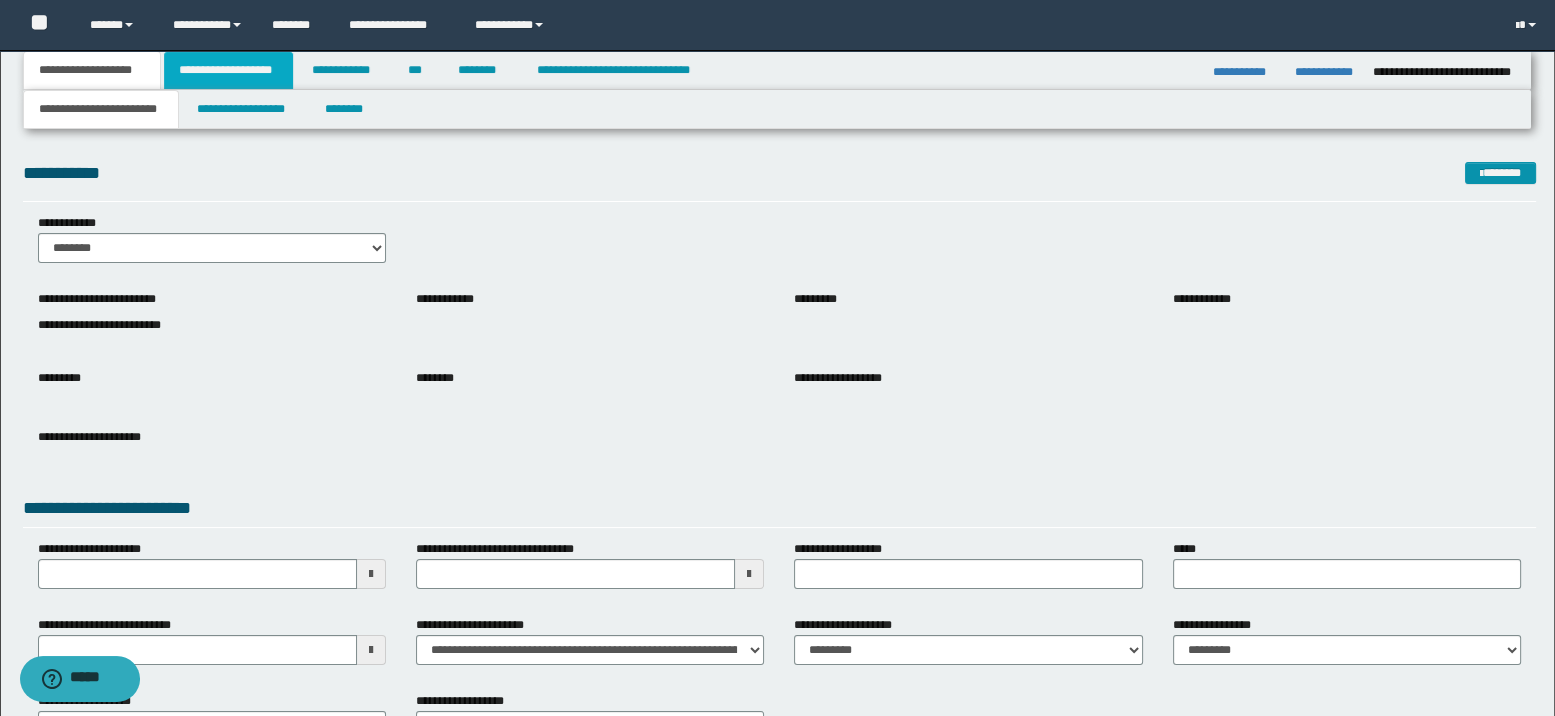 click on "**********" at bounding box center [228, 70] 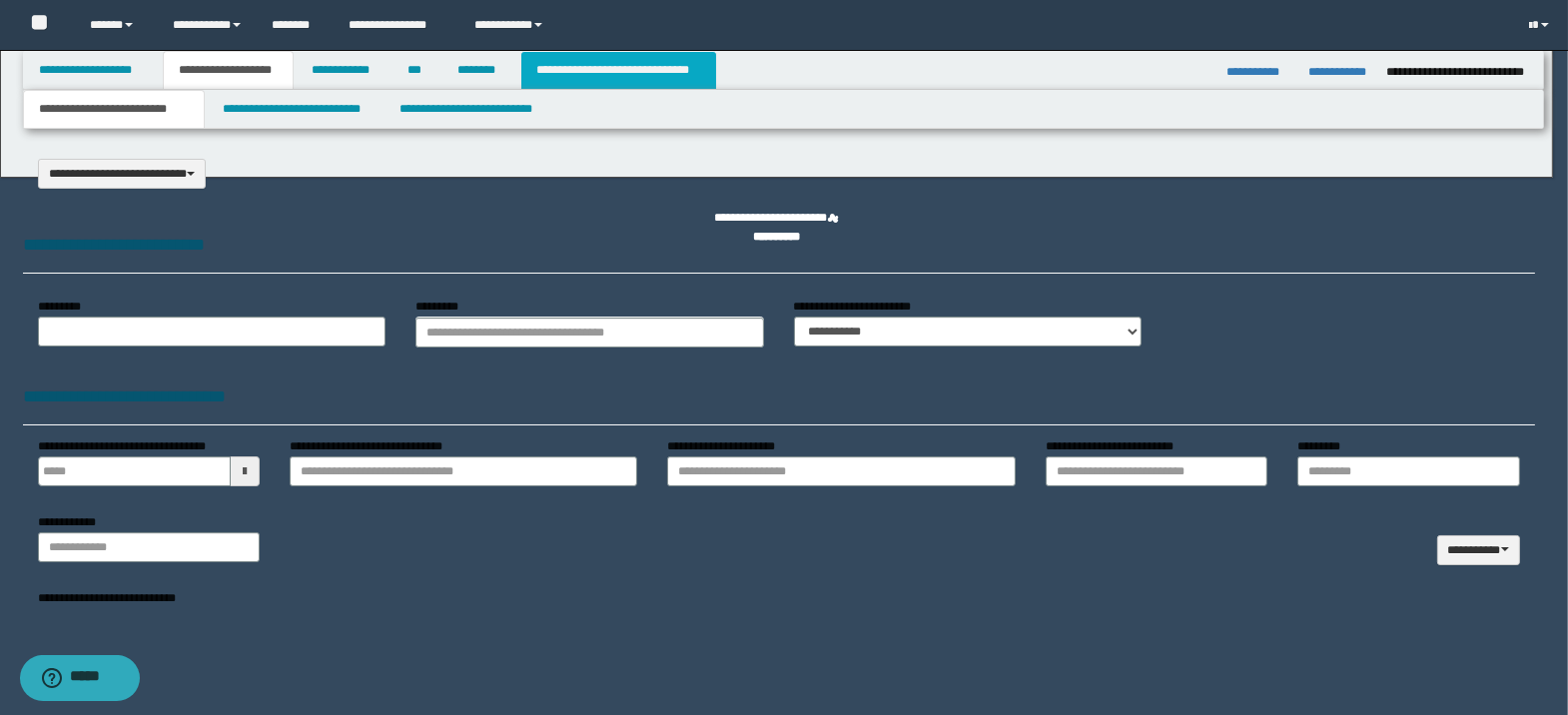 type 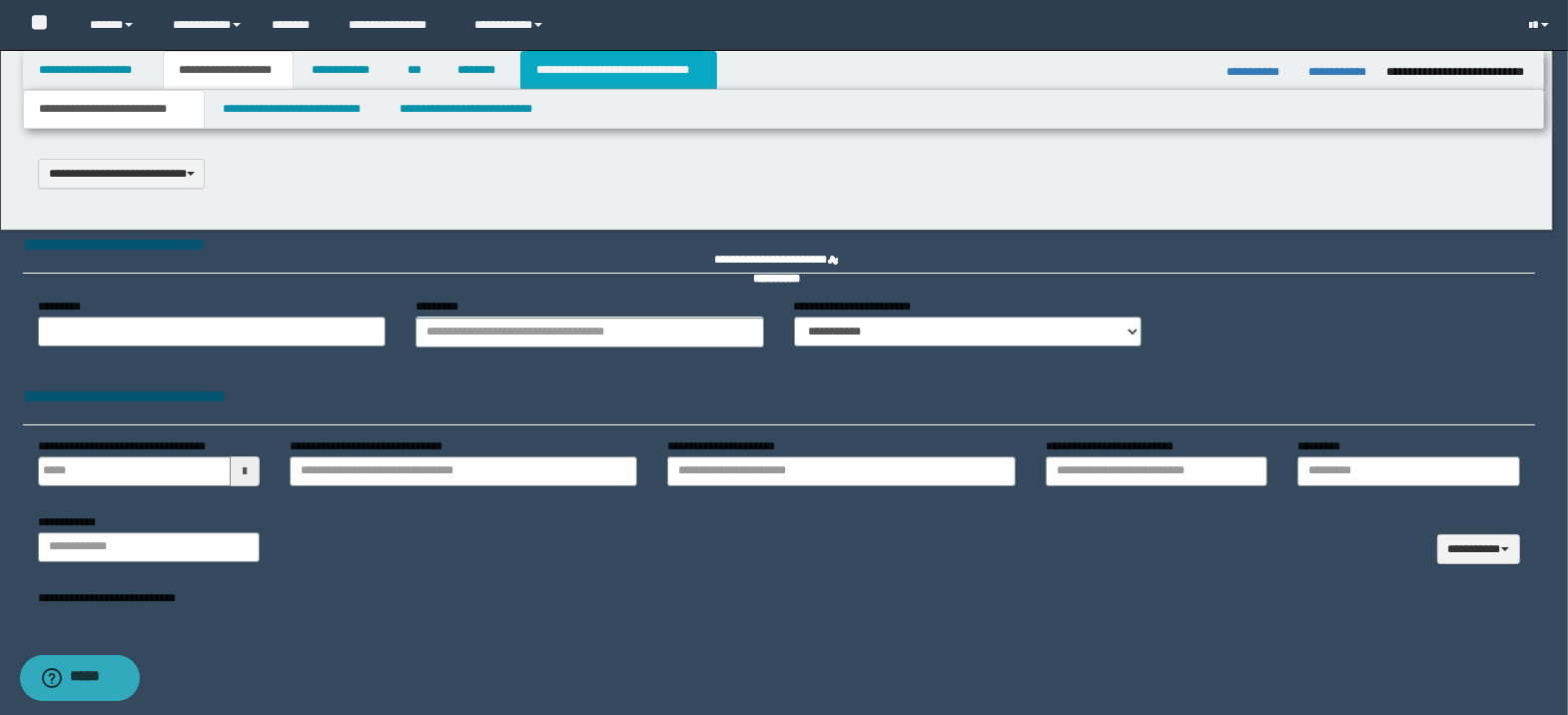 drag, startPoint x: 613, startPoint y: 69, endPoint x: 645, endPoint y: 189, distance: 124.1934 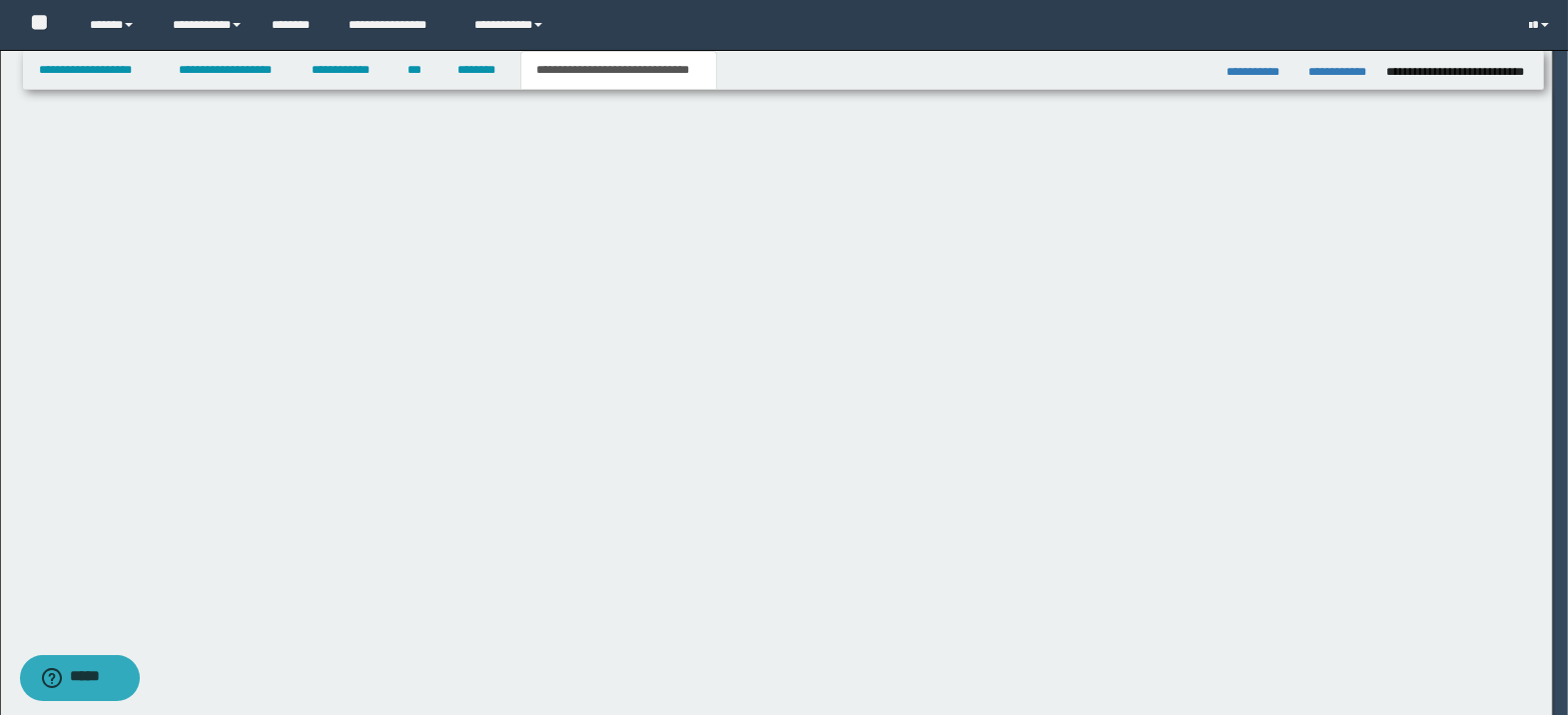 scroll, scrollTop: 0, scrollLeft: 0, axis: both 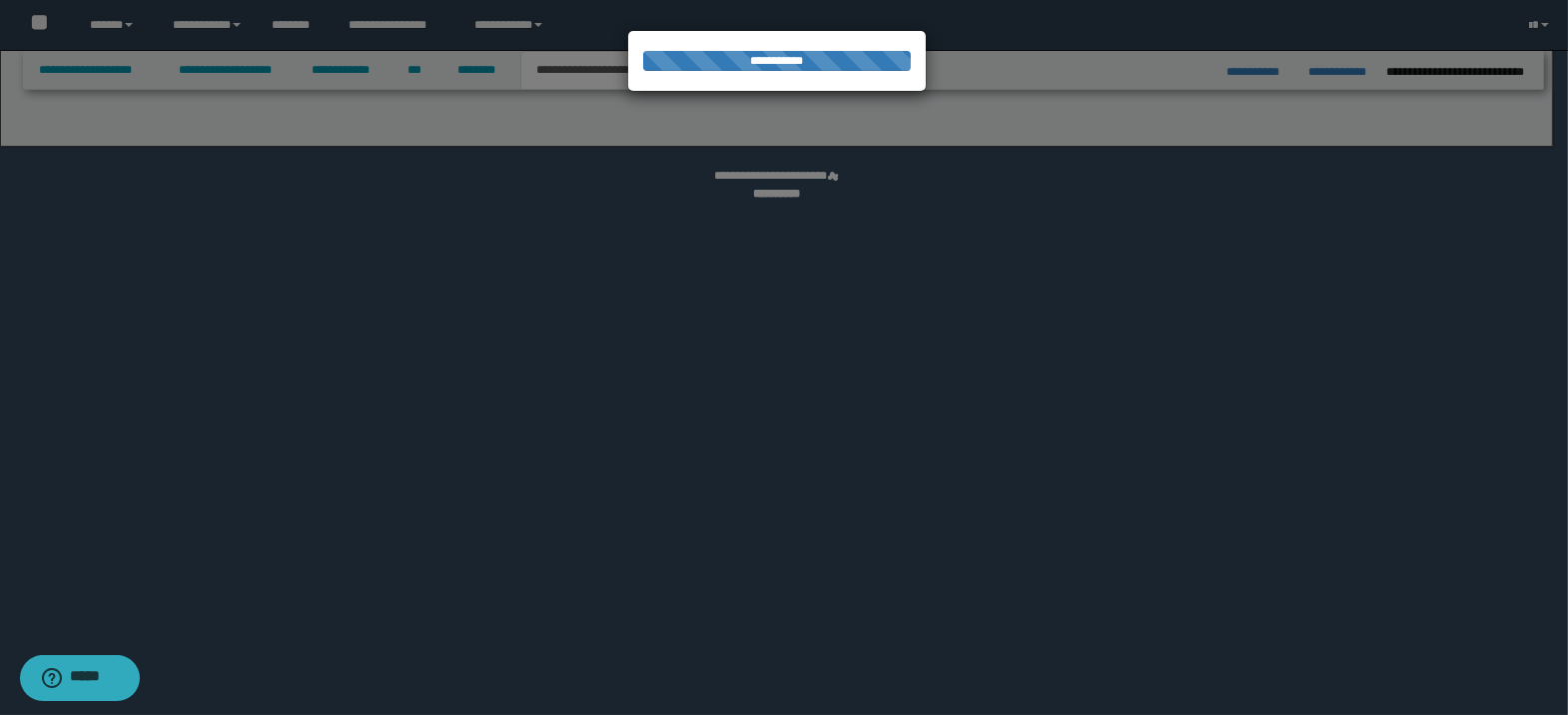 select on "*" 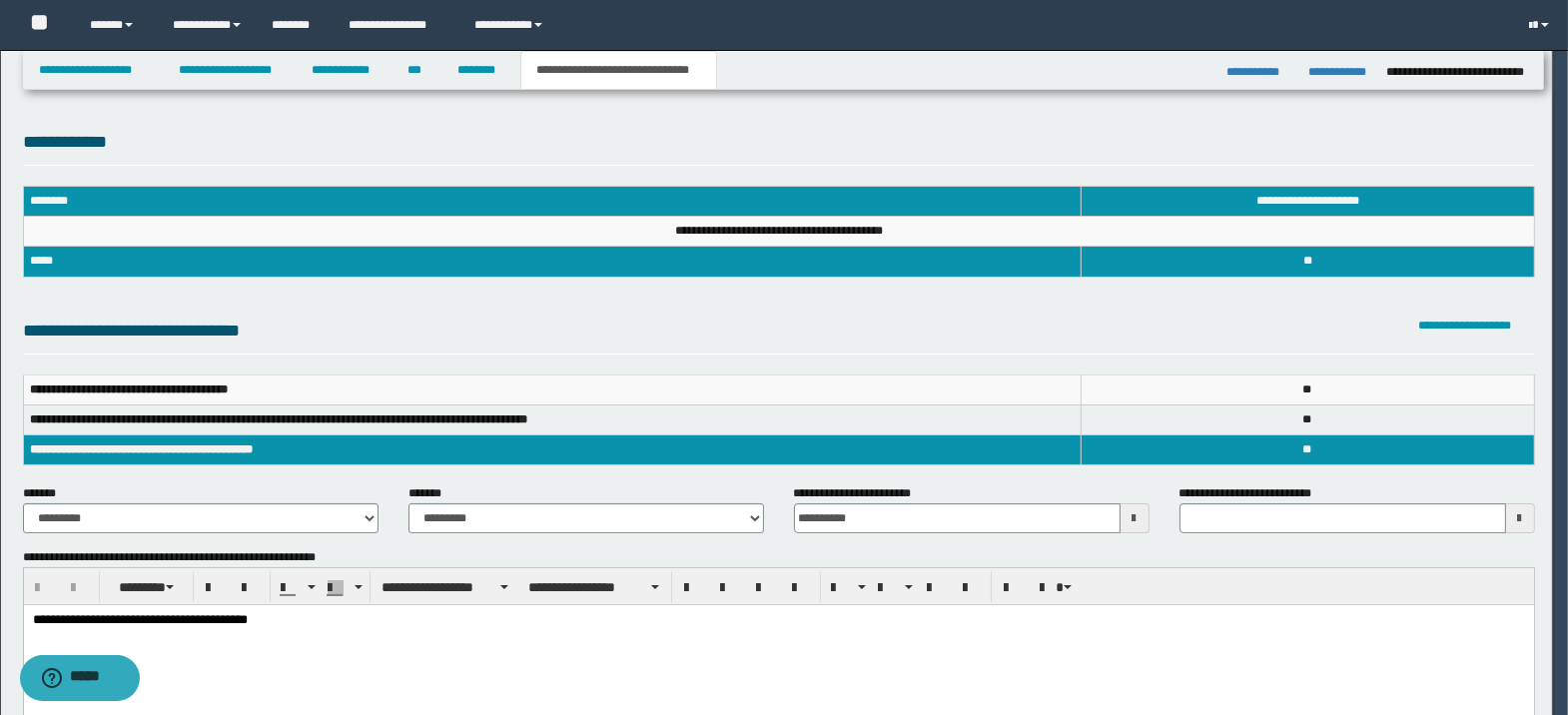 scroll, scrollTop: 0, scrollLeft: 0, axis: both 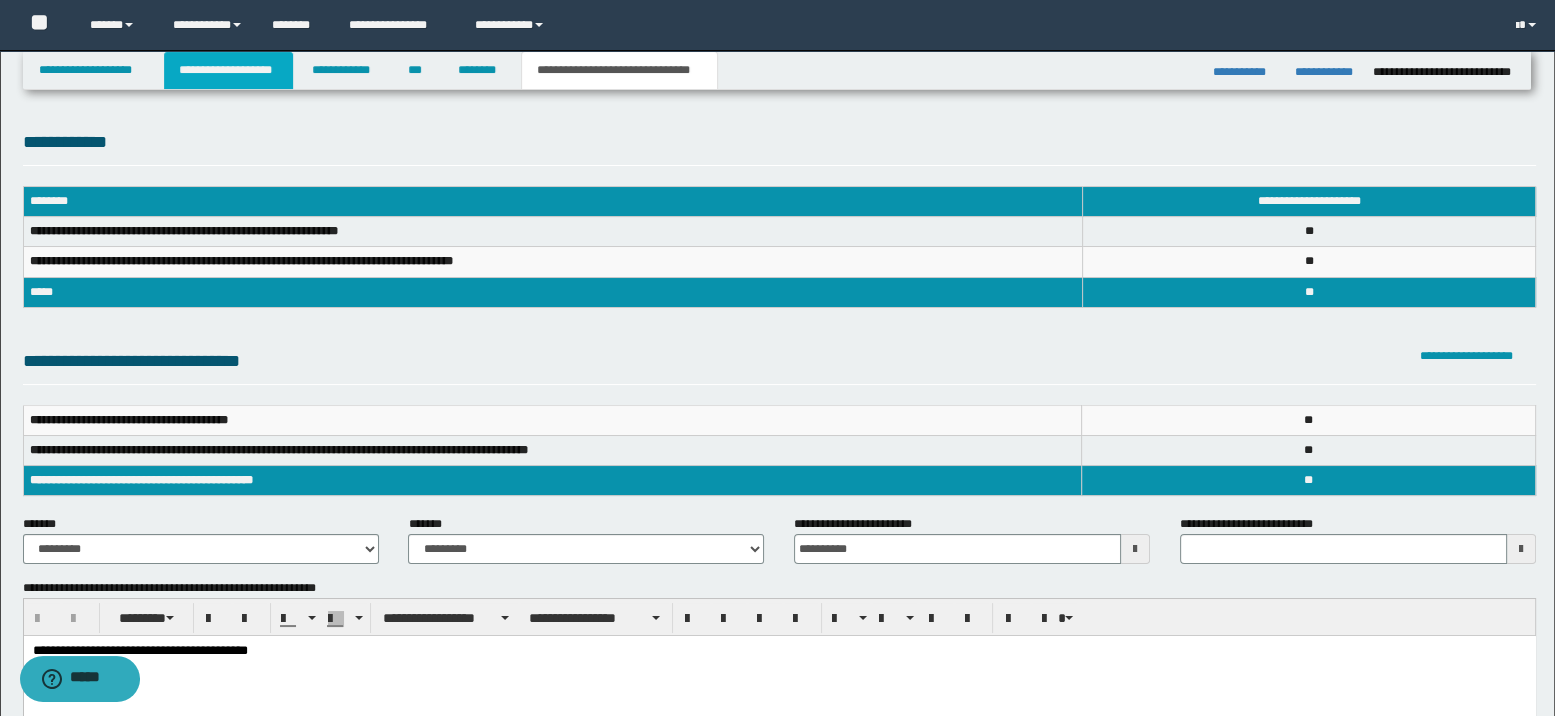 click on "**********" at bounding box center [228, 70] 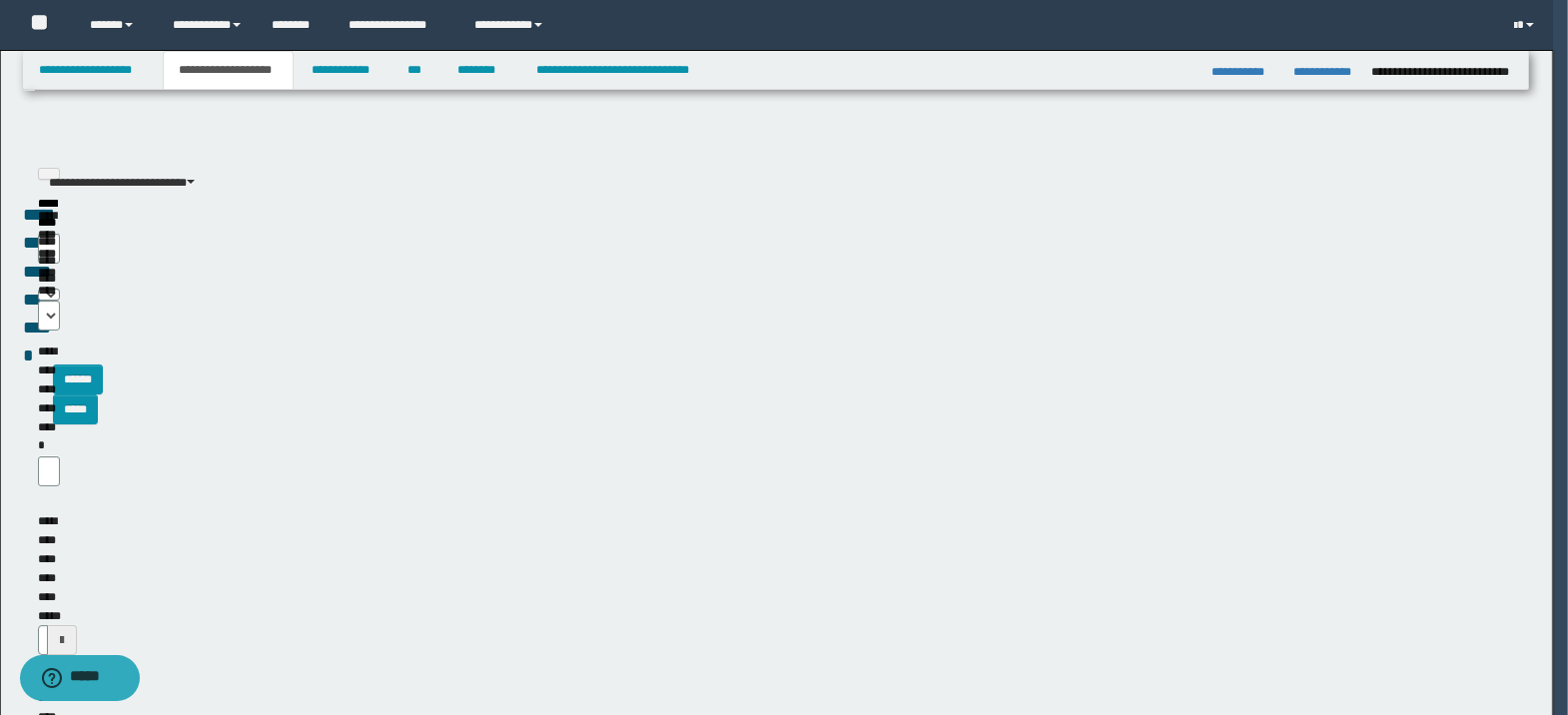type 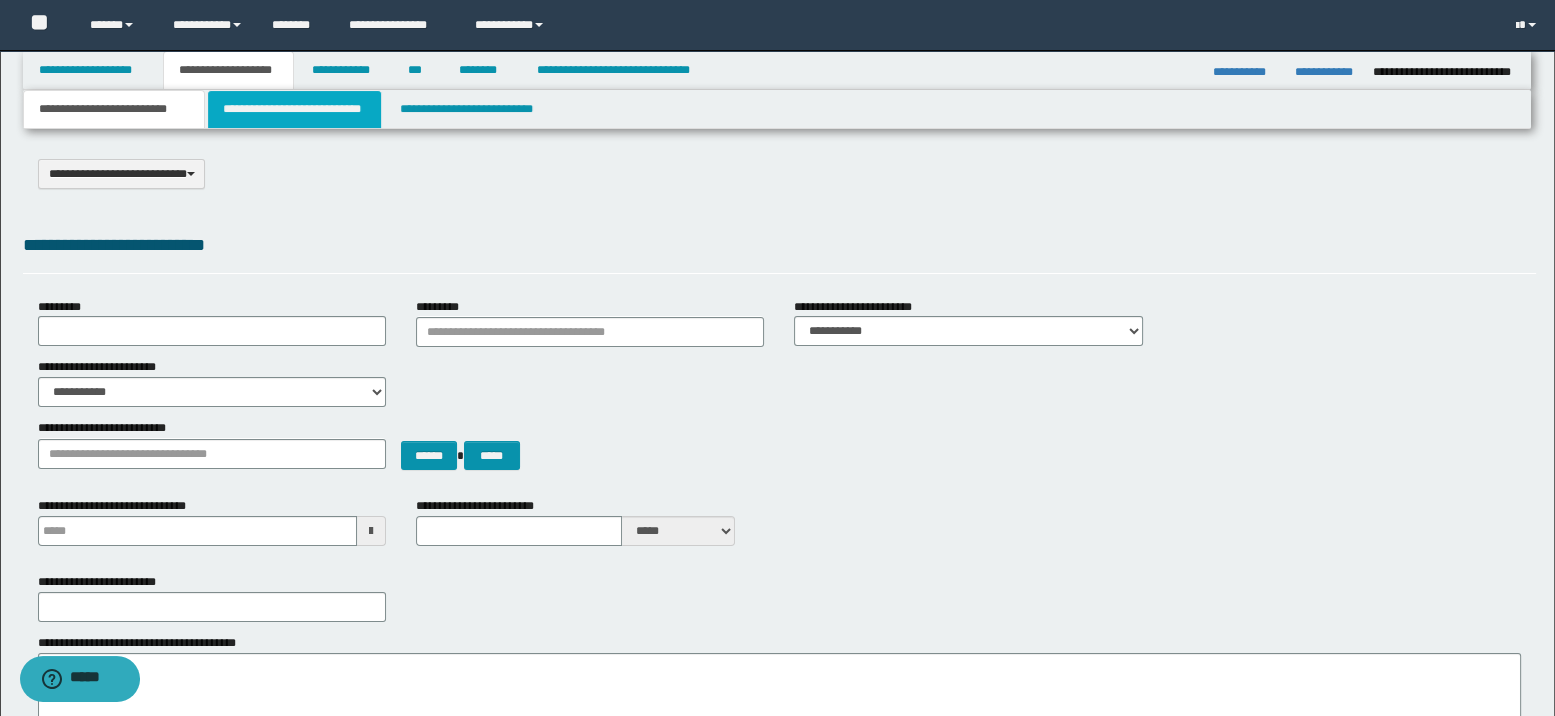 click on "**********" at bounding box center [294, 109] 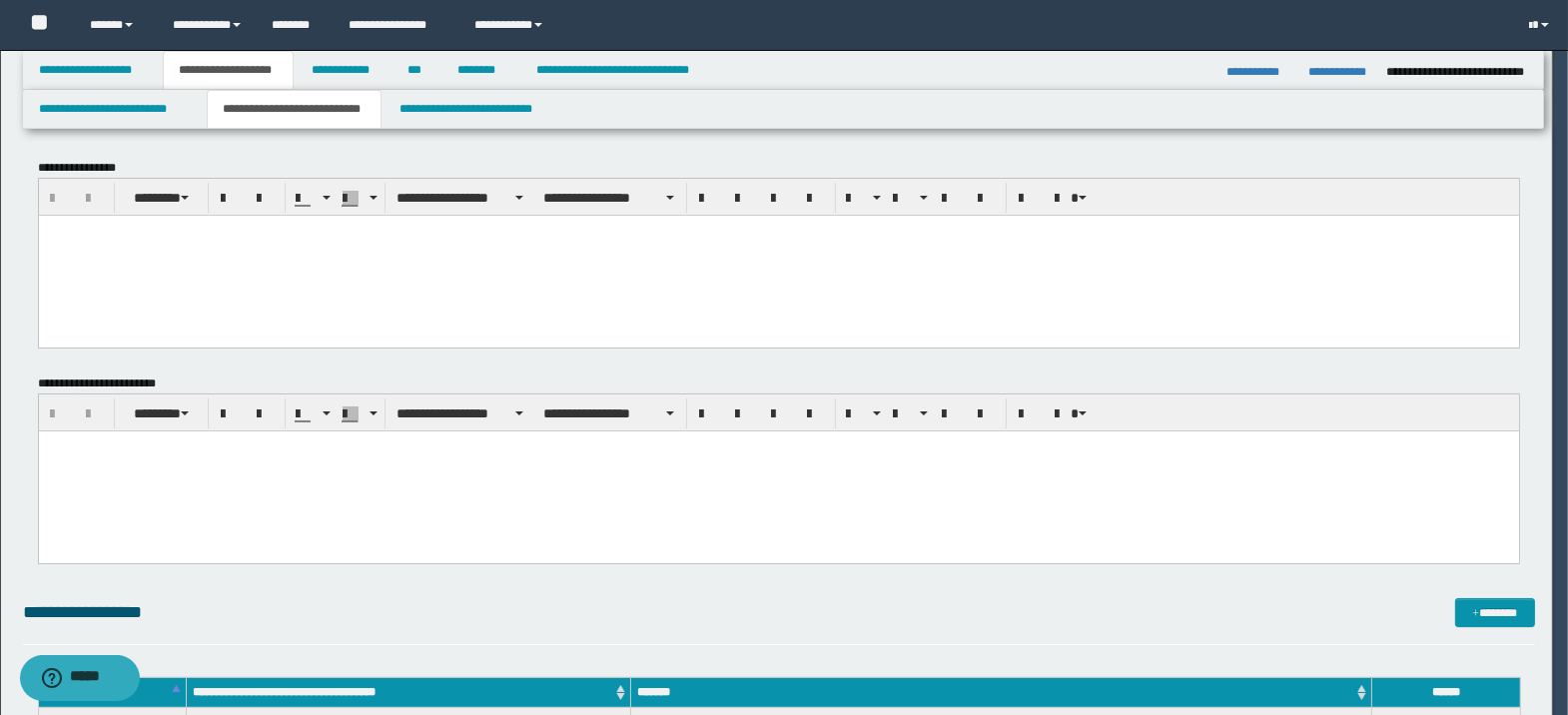 scroll, scrollTop: 0, scrollLeft: 0, axis: both 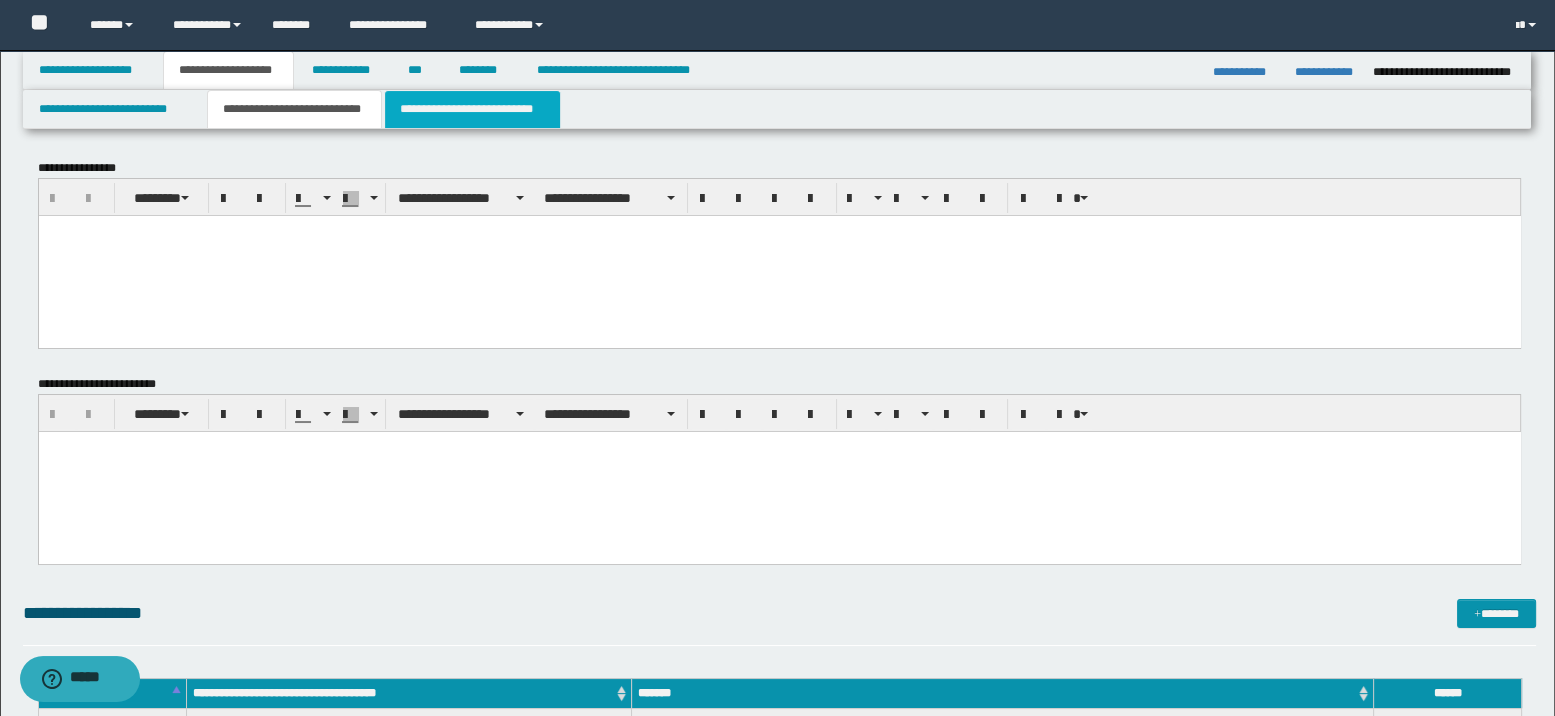 click on "**********" at bounding box center (472, 109) 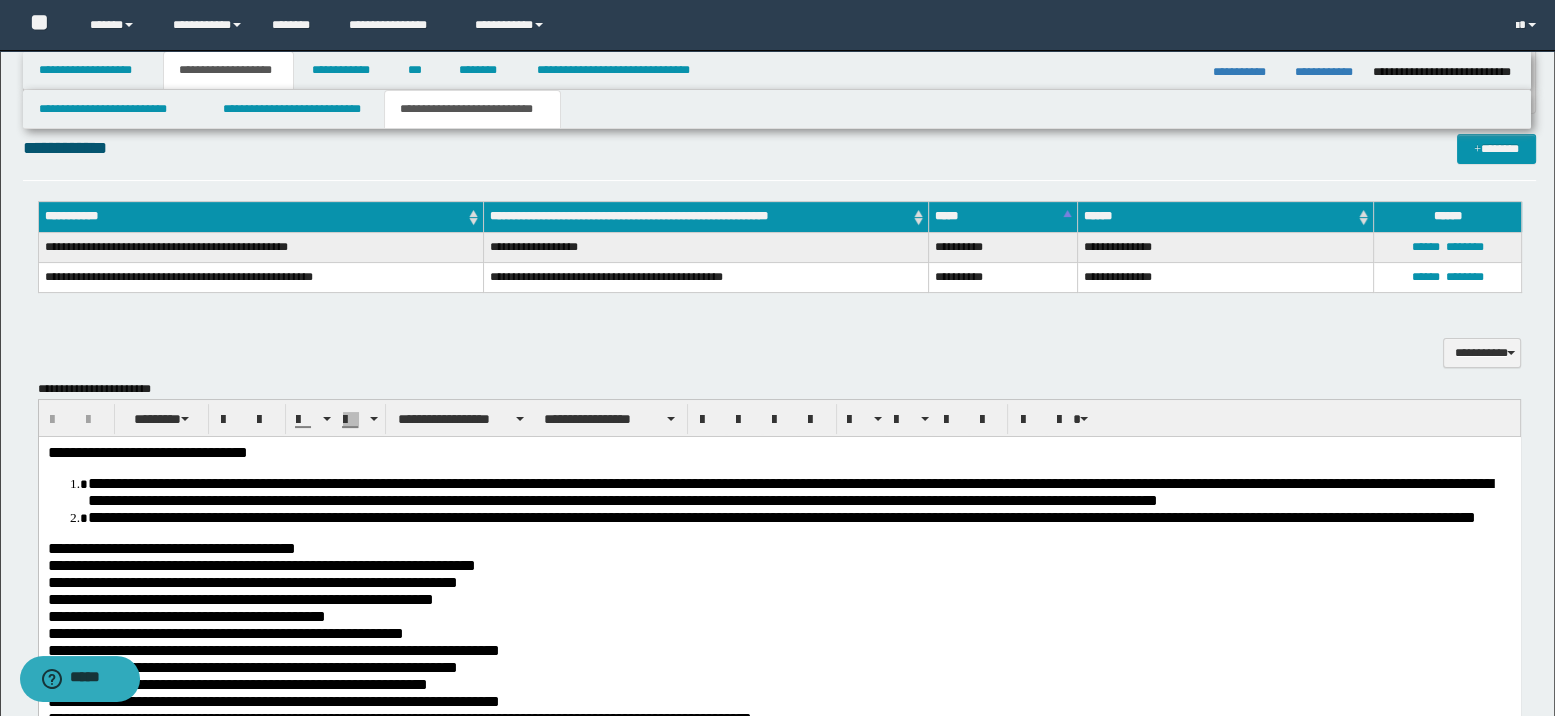 scroll, scrollTop: 466, scrollLeft: 0, axis: vertical 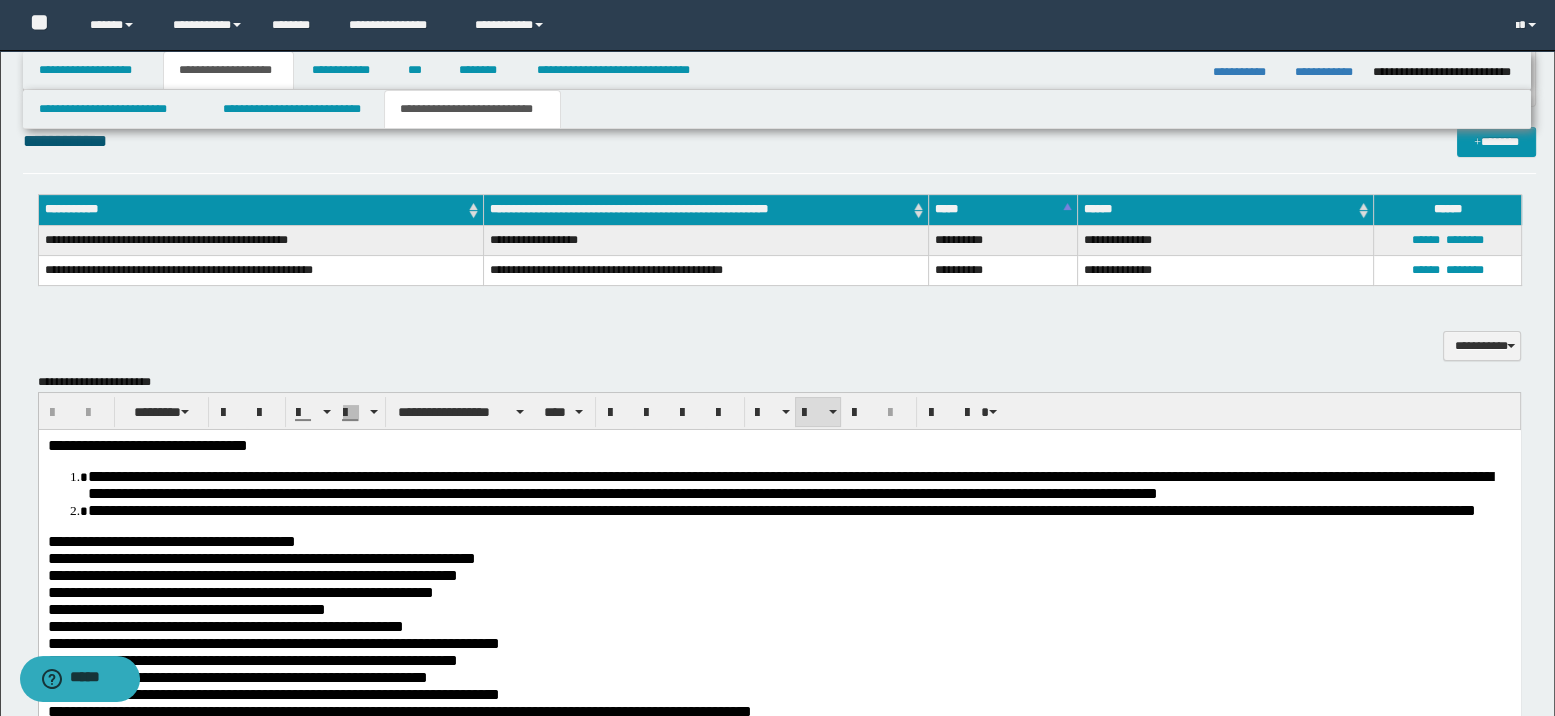 click on "**********" at bounding box center (789, 484) 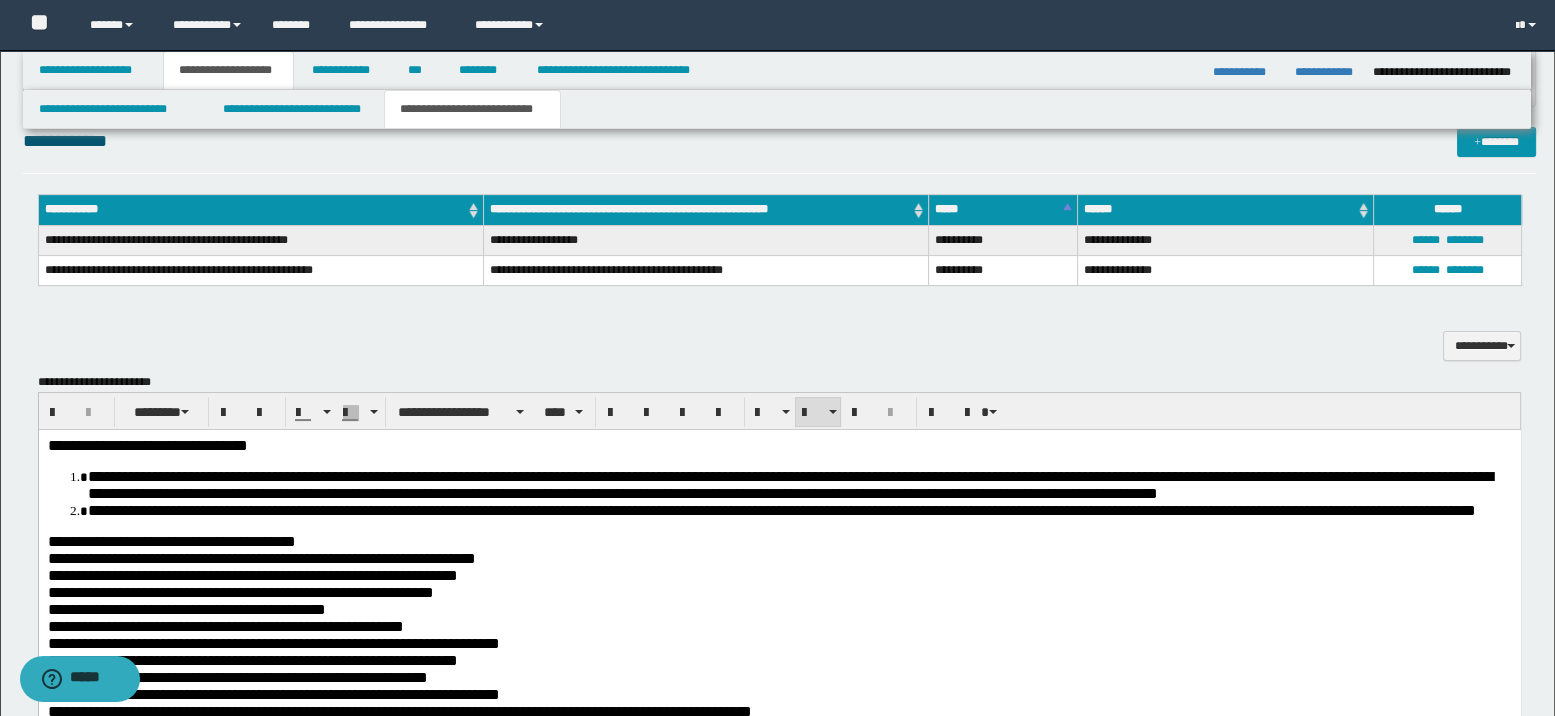 click on "**********" at bounding box center (799, 484) 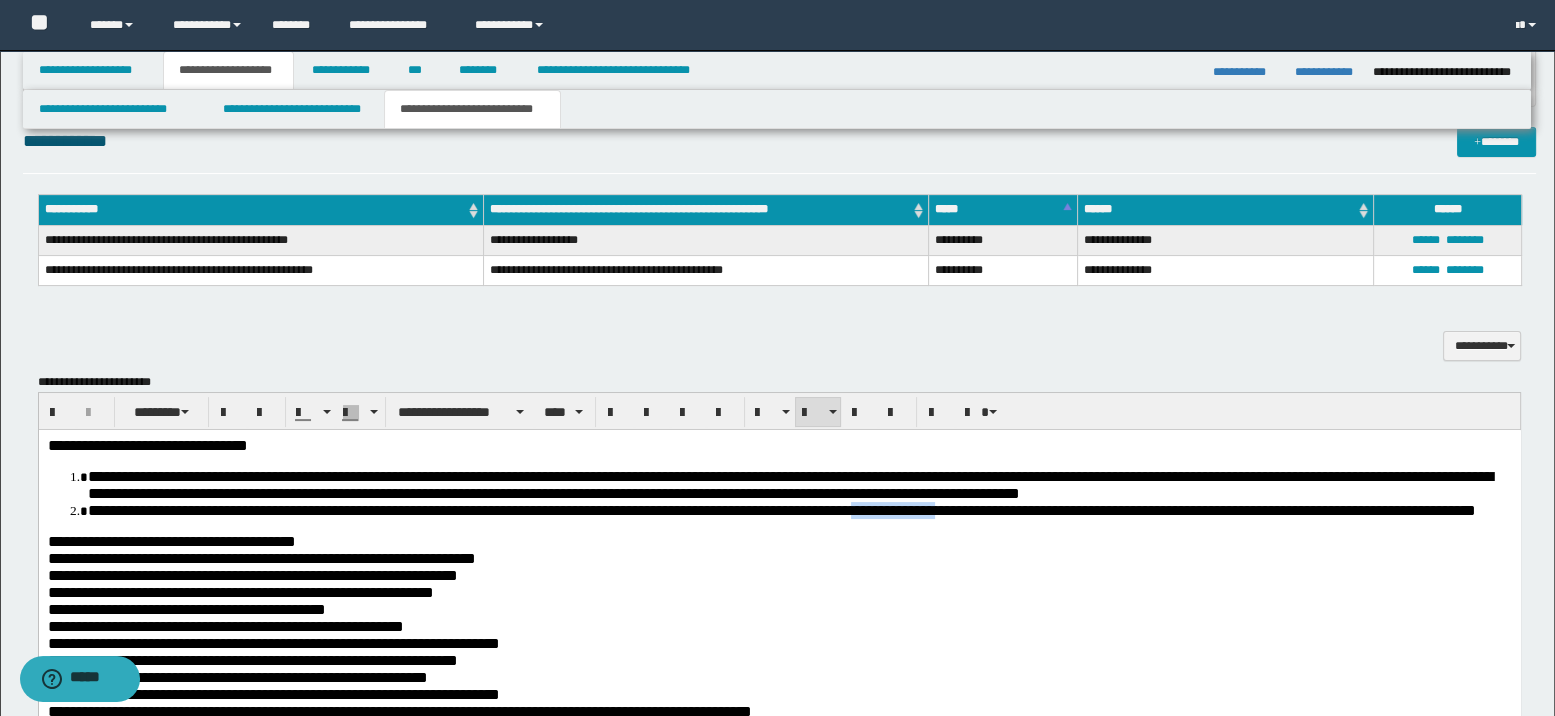 drag, startPoint x: 1007, startPoint y: 518, endPoint x: 1103, endPoint y: 518, distance: 96 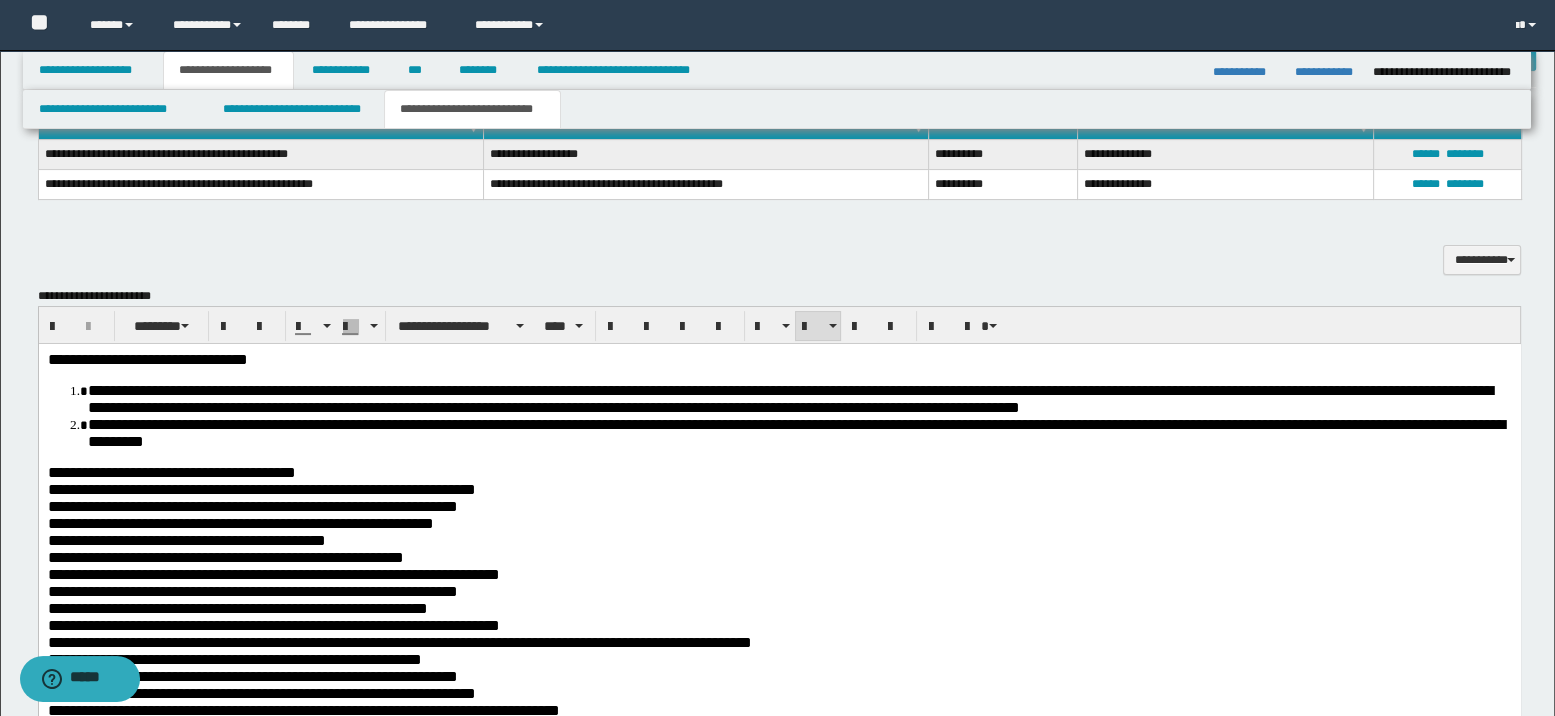 scroll, scrollTop: 633, scrollLeft: 0, axis: vertical 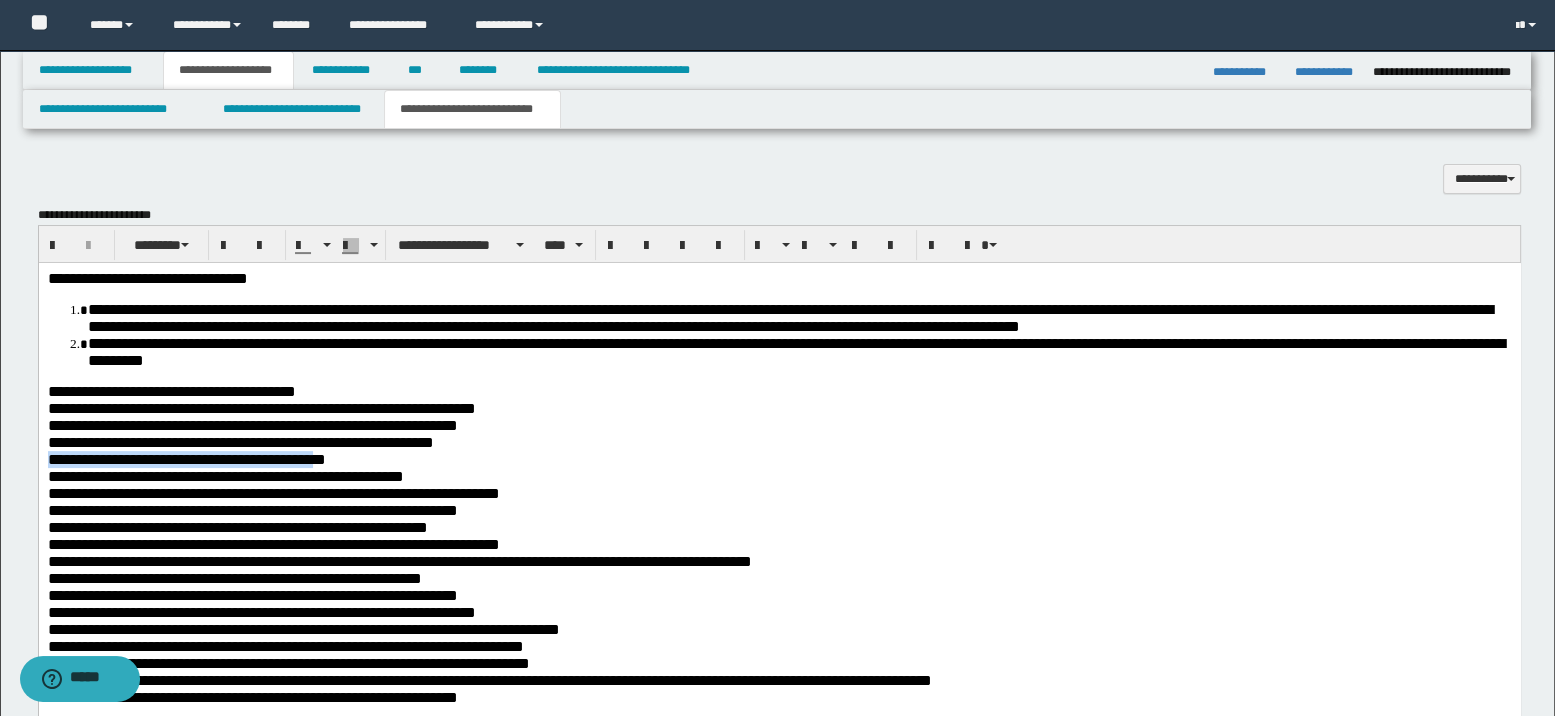 drag, startPoint x: 46, startPoint y: 471, endPoint x: 352, endPoint y: 473, distance: 306.00653 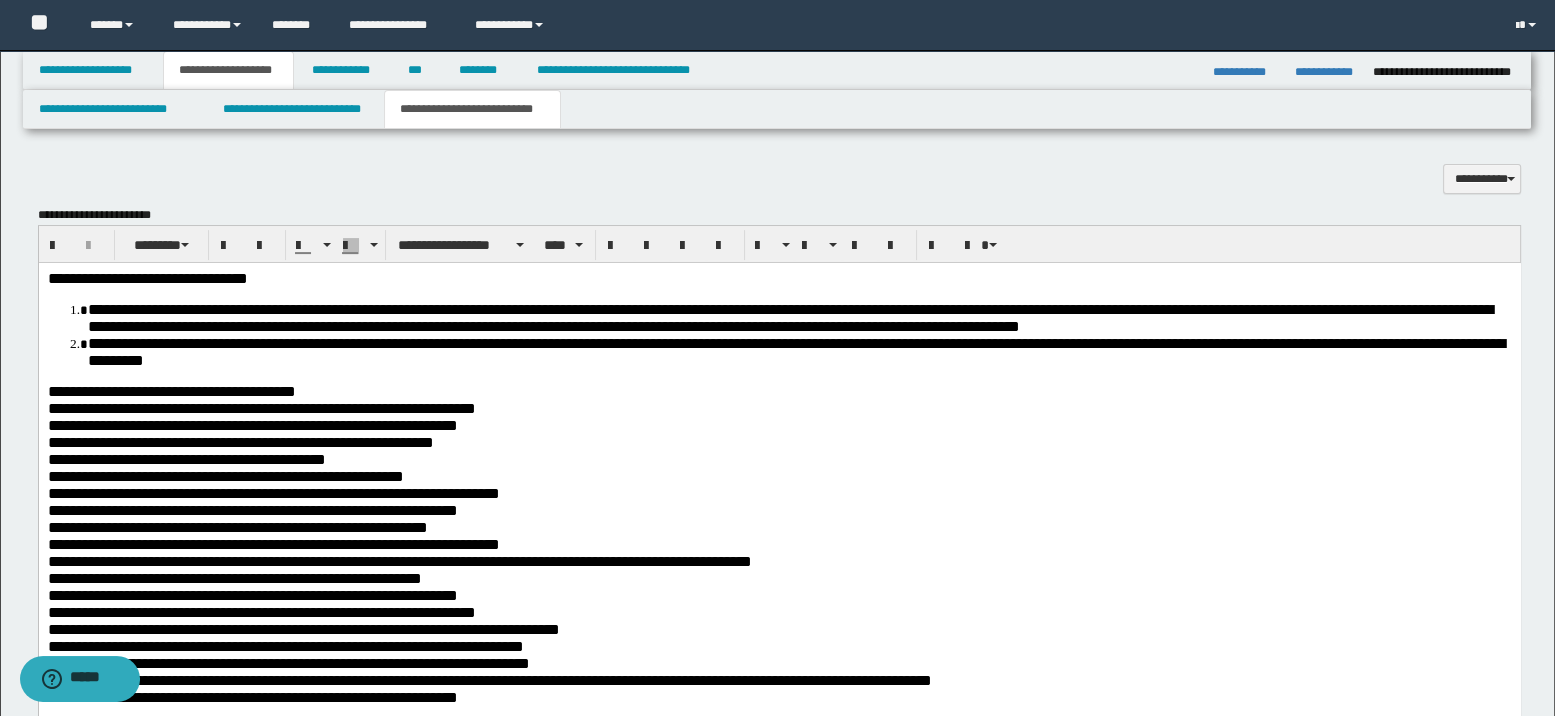 click on "**********" at bounding box center [779, 458] 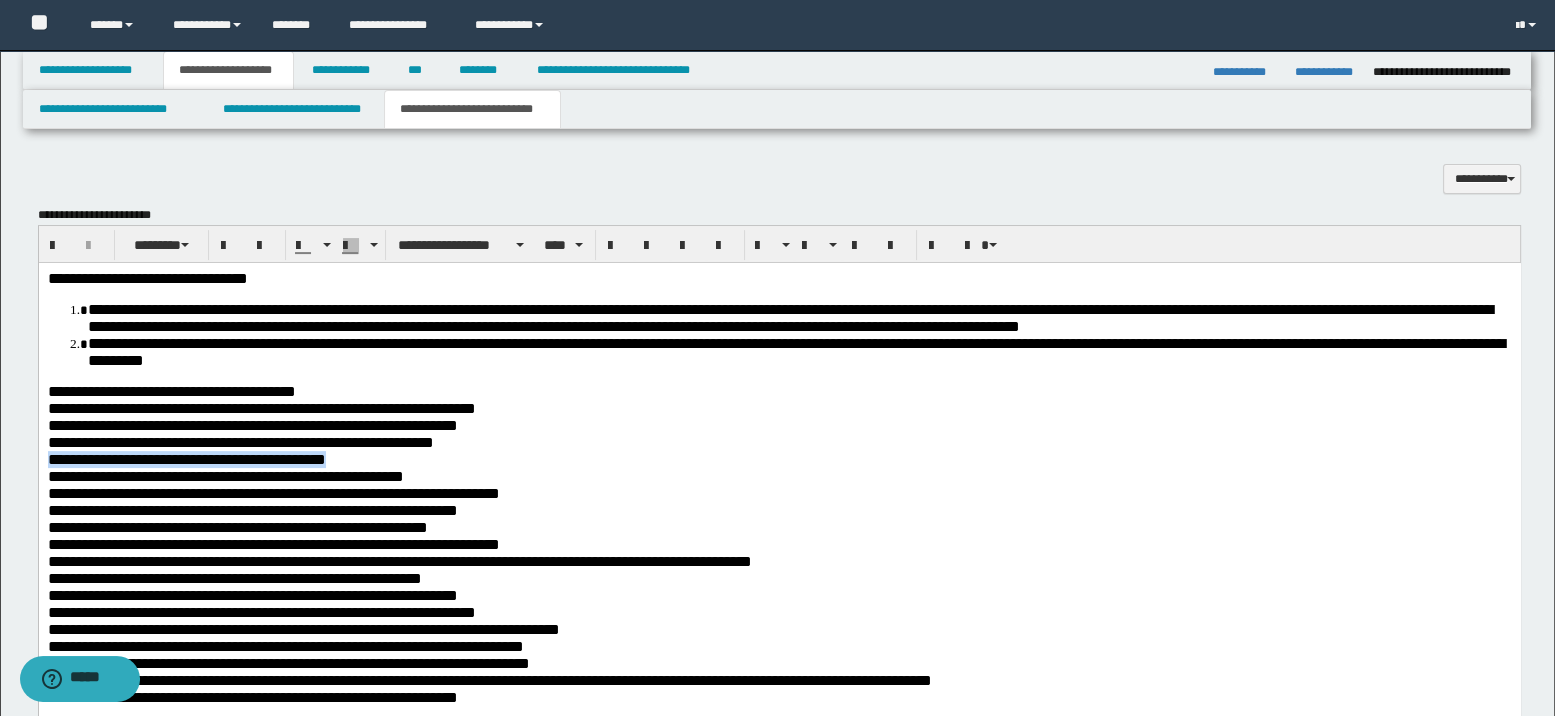 drag, startPoint x: 49, startPoint y: 471, endPoint x: 369, endPoint y: 473, distance: 320.00626 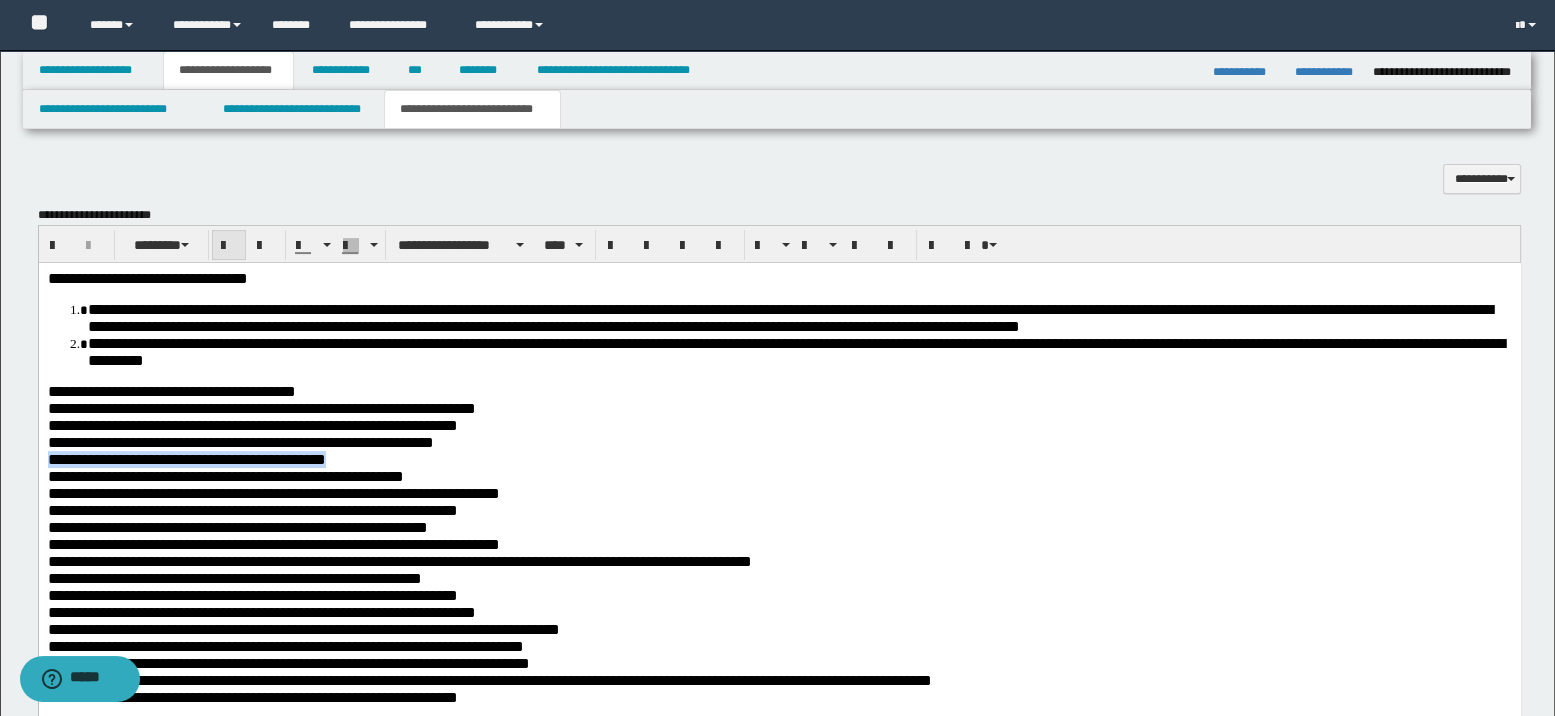 click at bounding box center [229, 245] 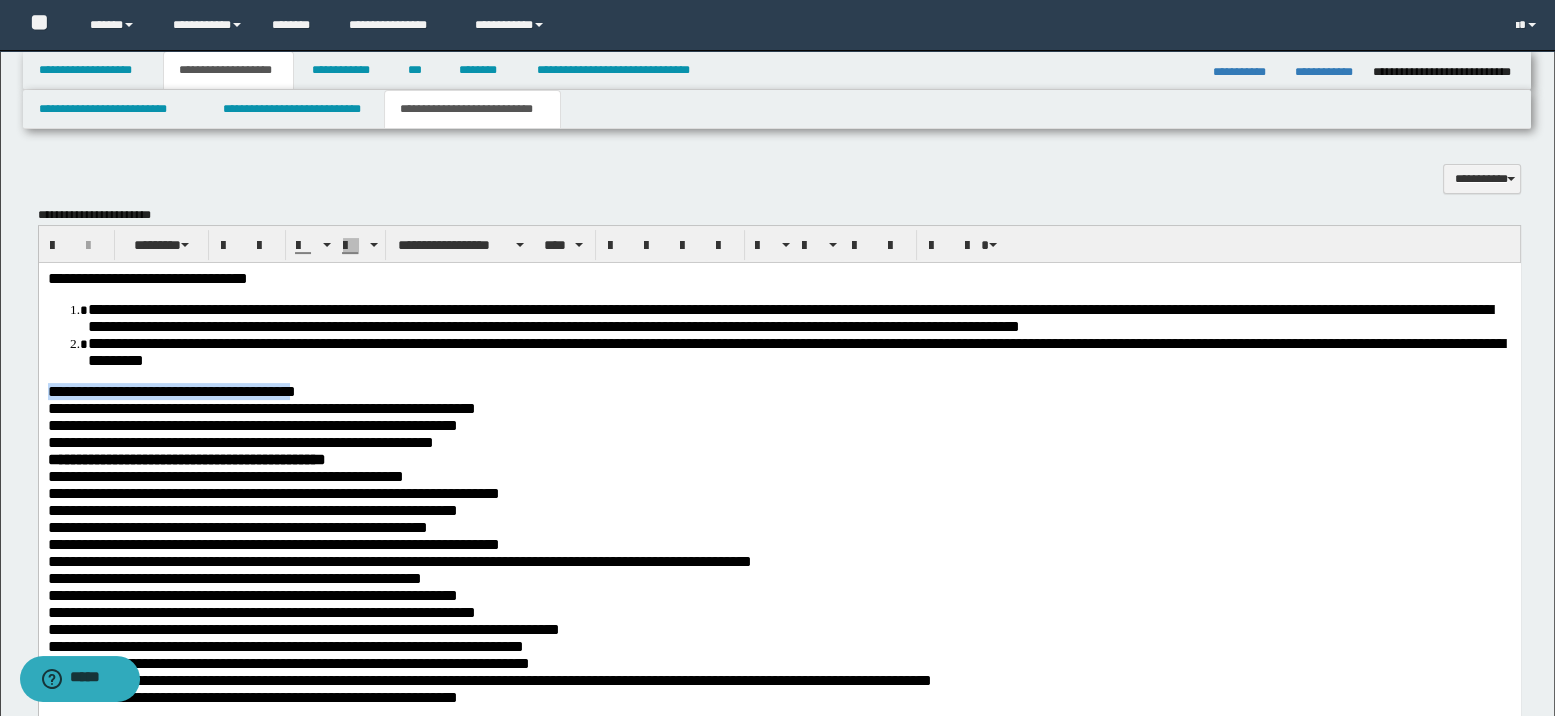 drag, startPoint x: 49, startPoint y: 396, endPoint x: 315, endPoint y: 400, distance: 266.03006 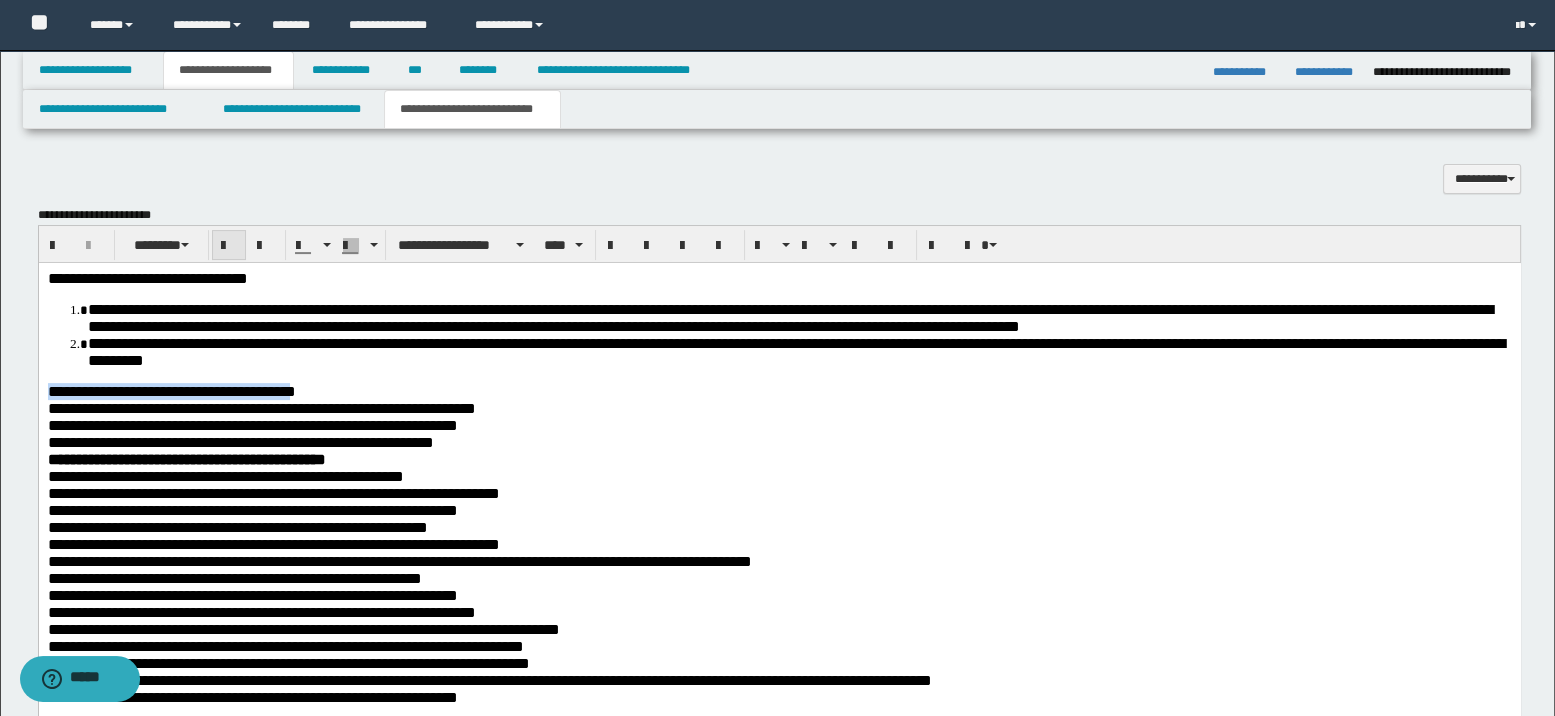 click at bounding box center [229, 246] 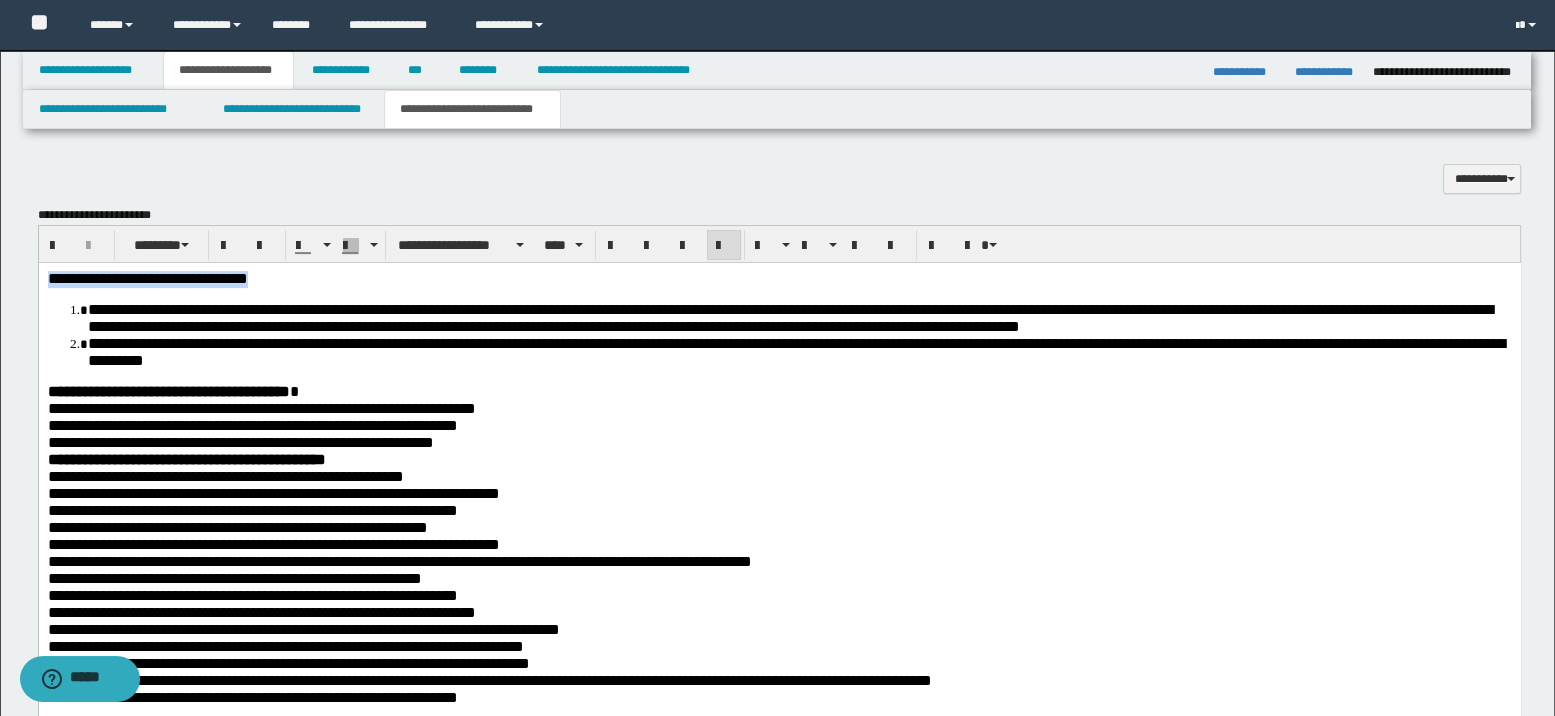 drag, startPoint x: 50, startPoint y: 276, endPoint x: 303, endPoint y: 284, distance: 253.12645 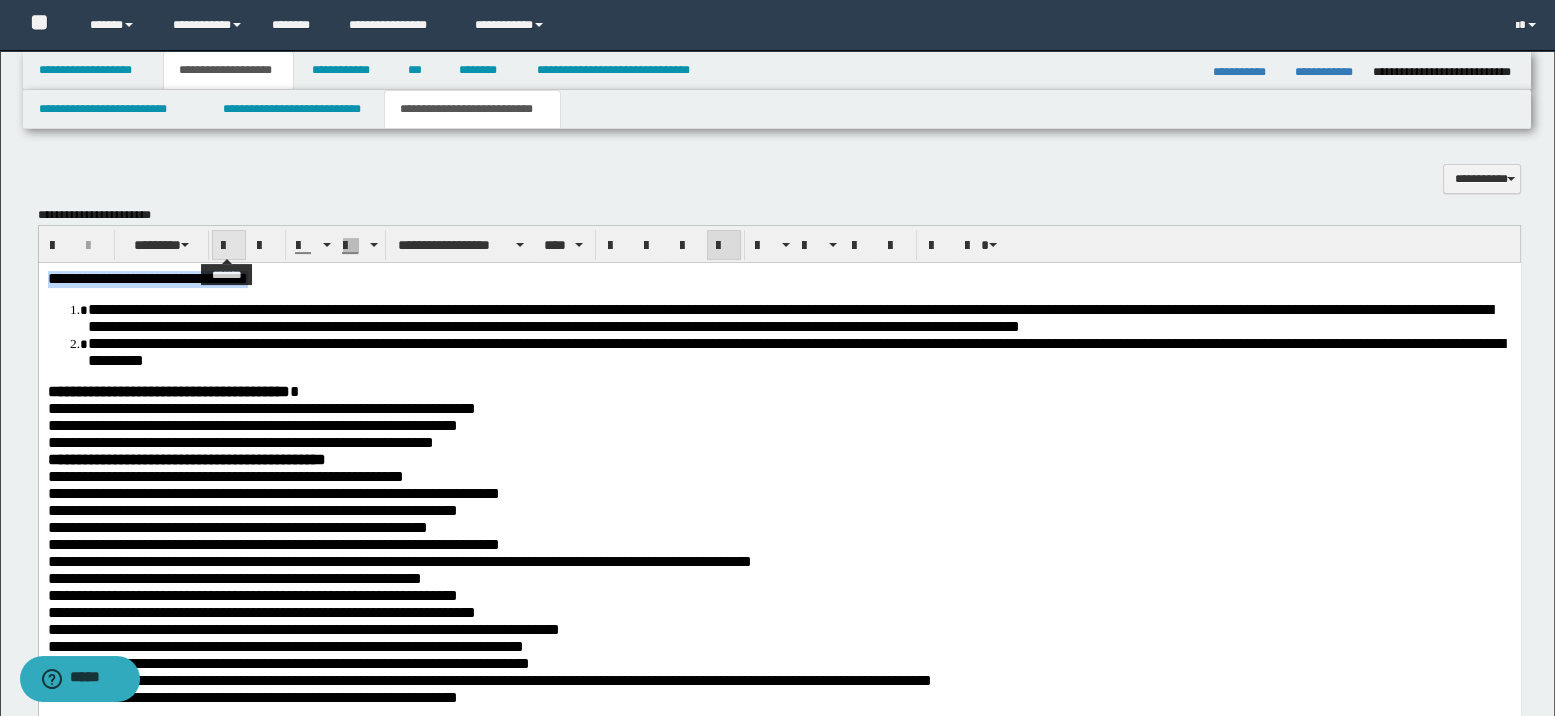click at bounding box center [229, 245] 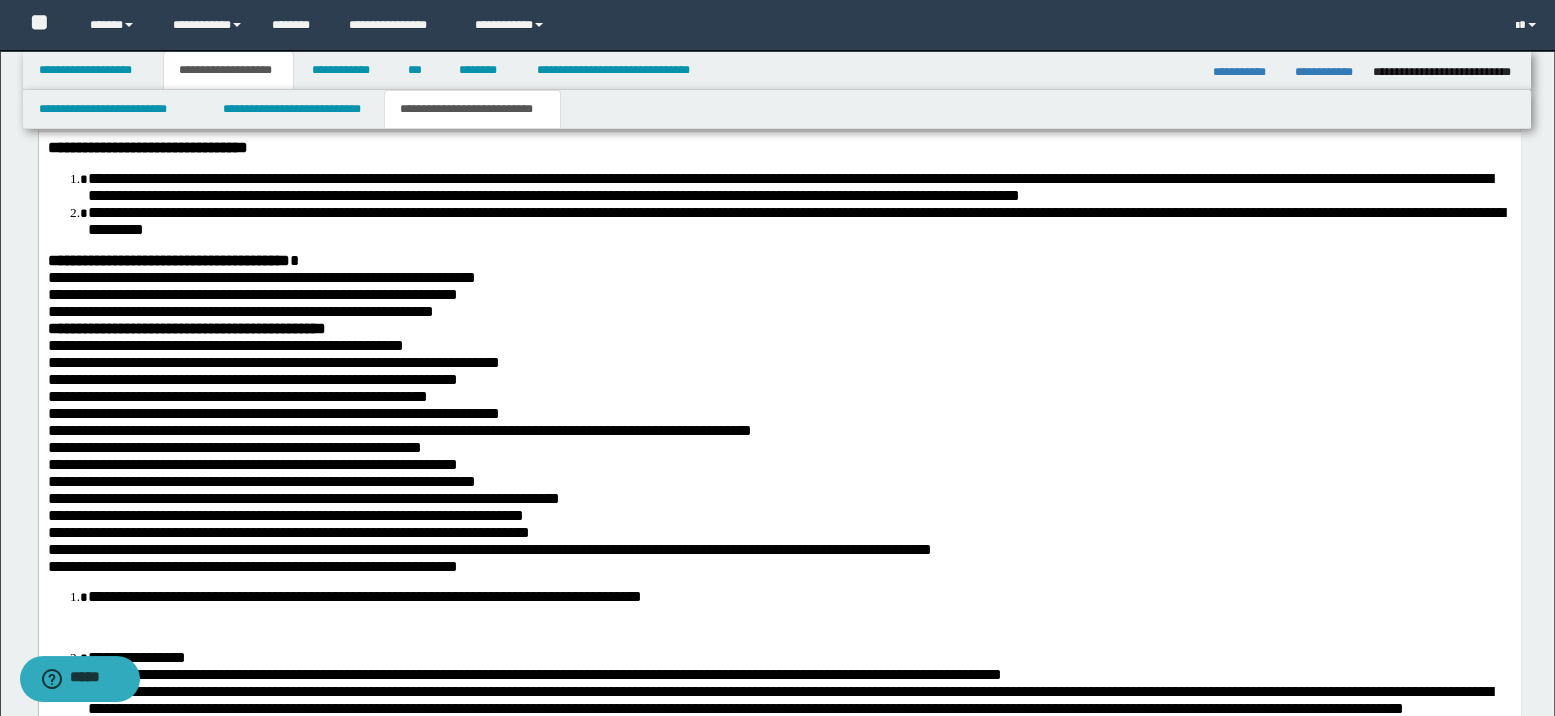 scroll, scrollTop: 766, scrollLeft: 0, axis: vertical 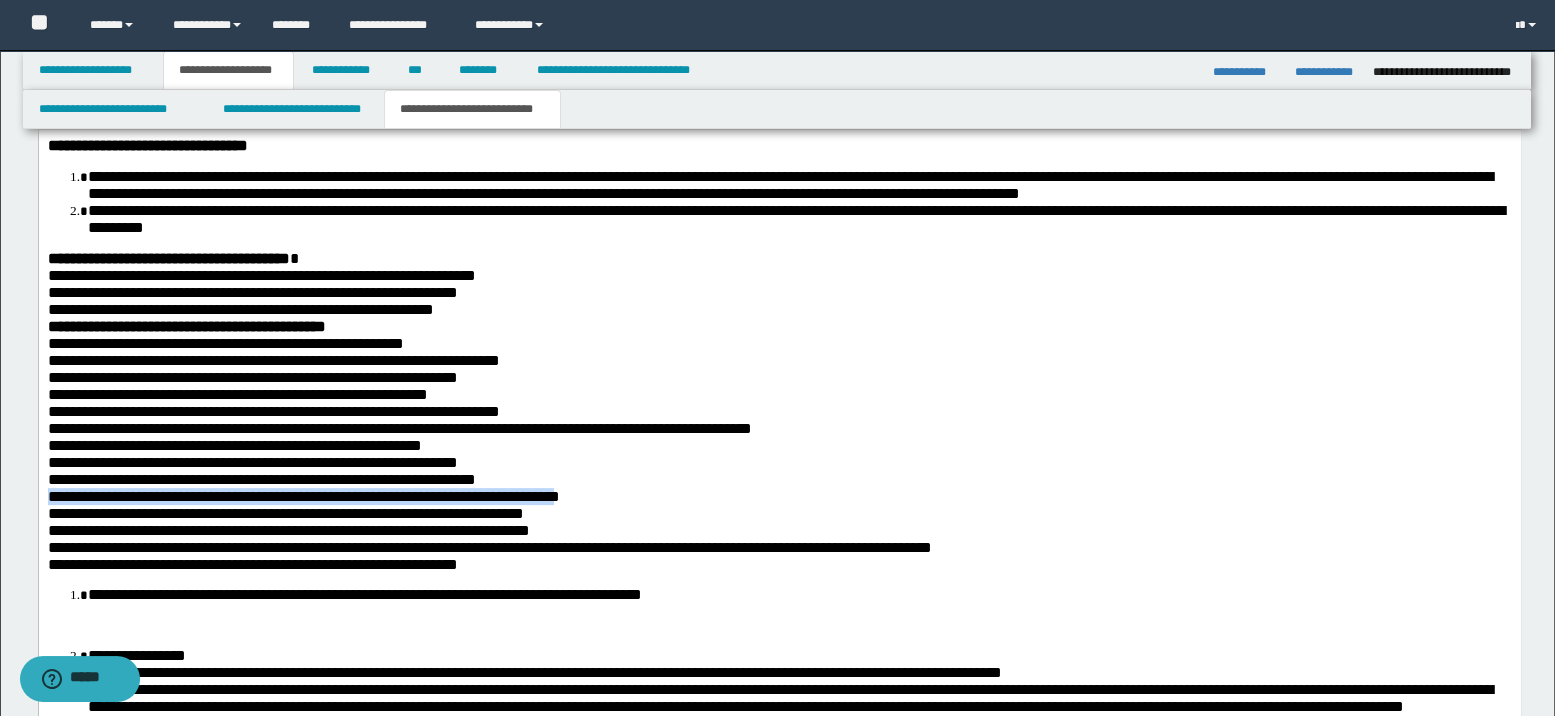 drag, startPoint x: 46, startPoint y: 521, endPoint x: 632, endPoint y: 532, distance: 586.1032 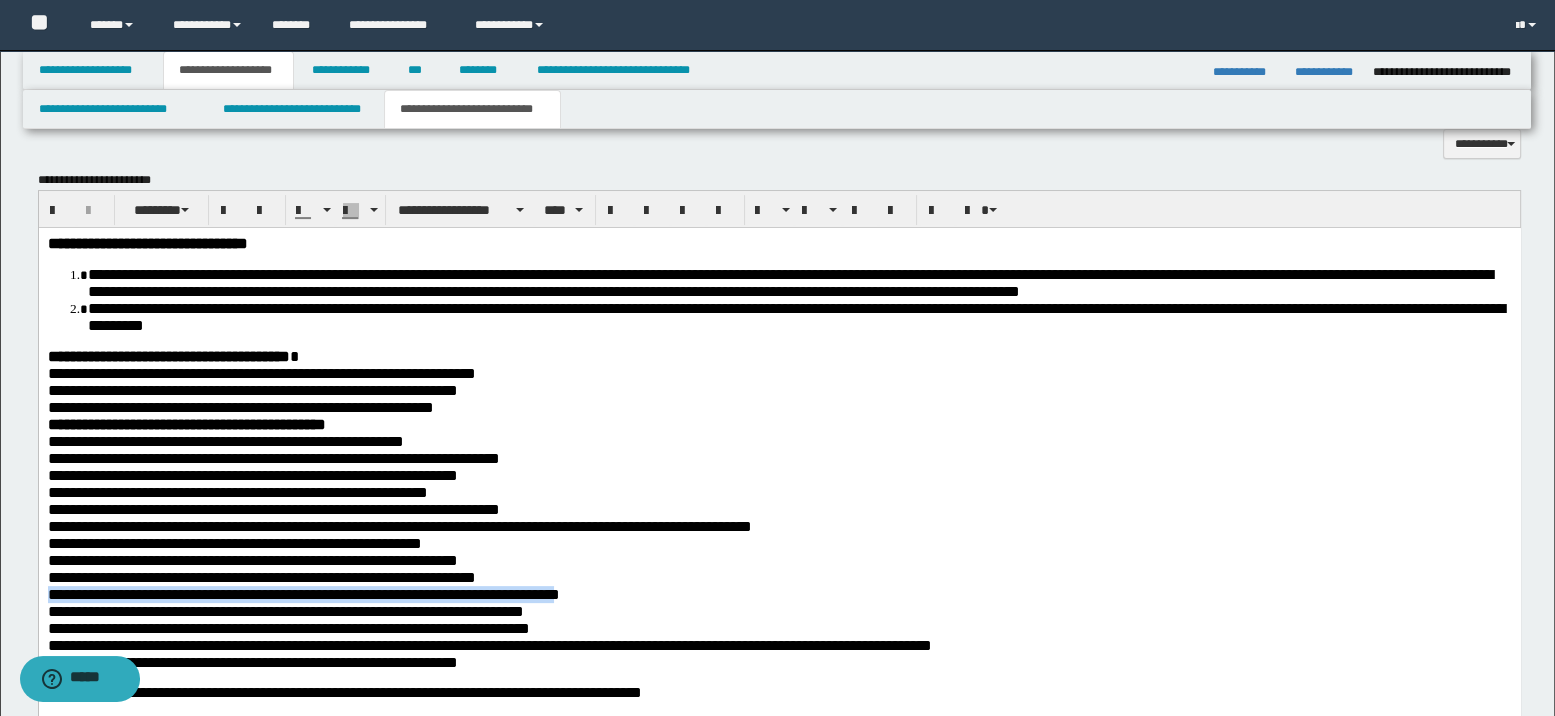 scroll, scrollTop: 666, scrollLeft: 0, axis: vertical 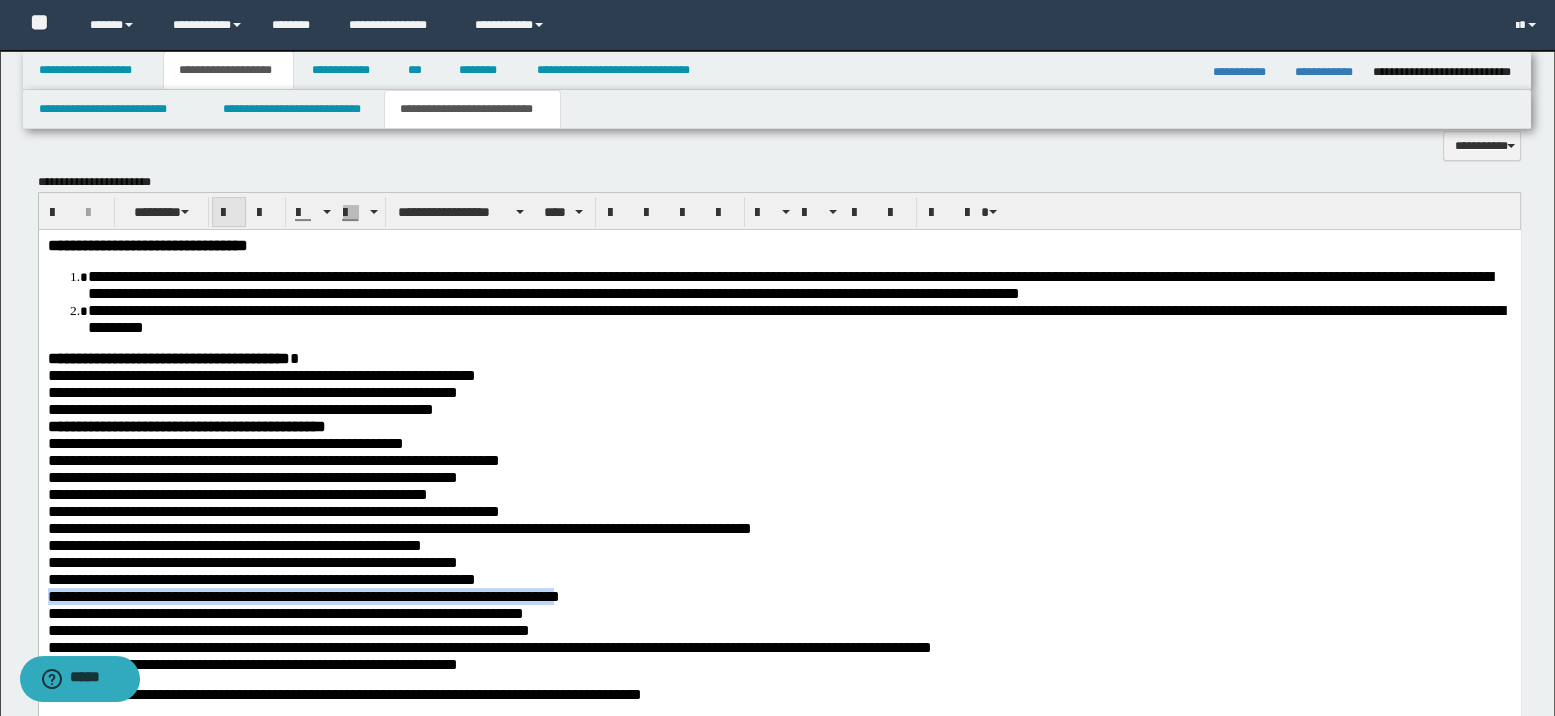 click at bounding box center (229, 213) 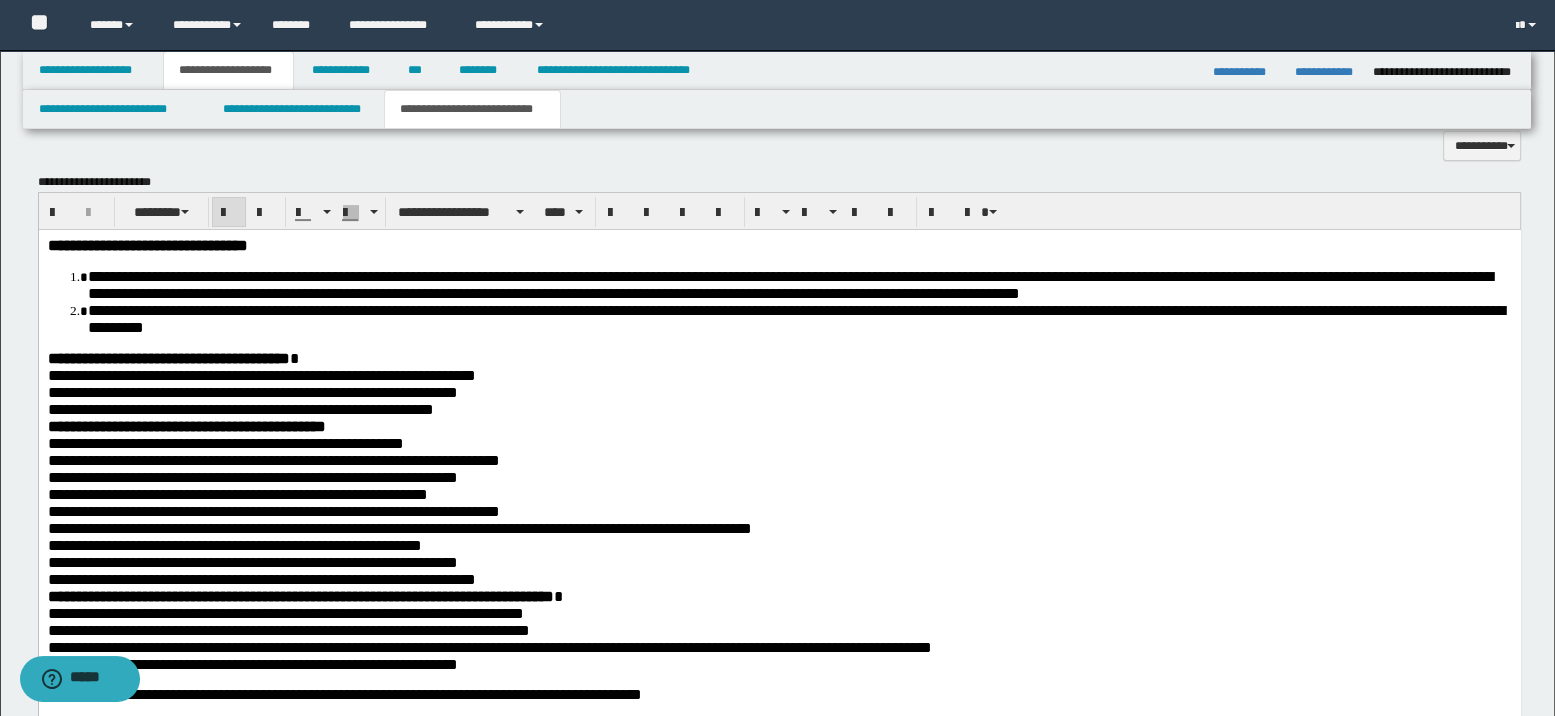 click on "**********" at bounding box center (779, 578) 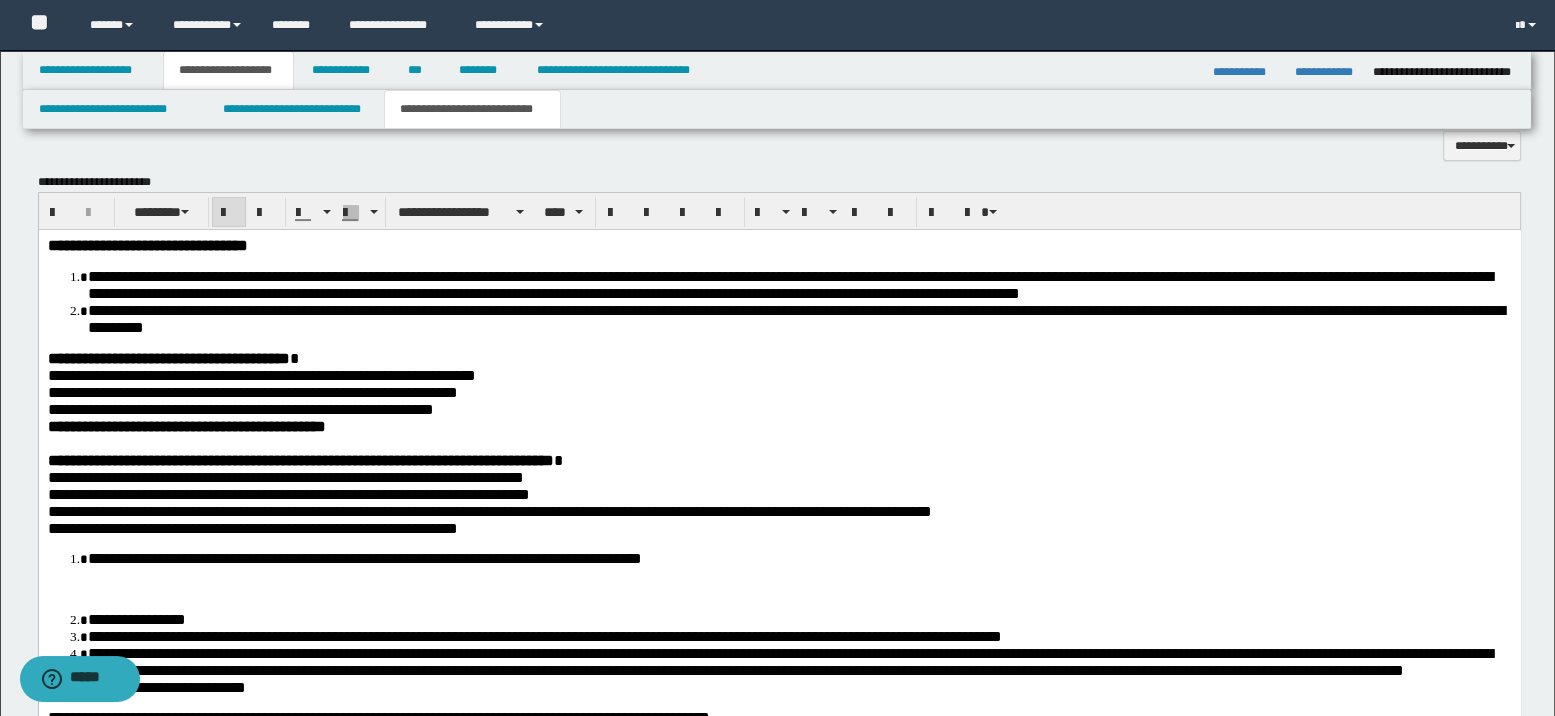 click on "**********" at bounding box center [779, 425] 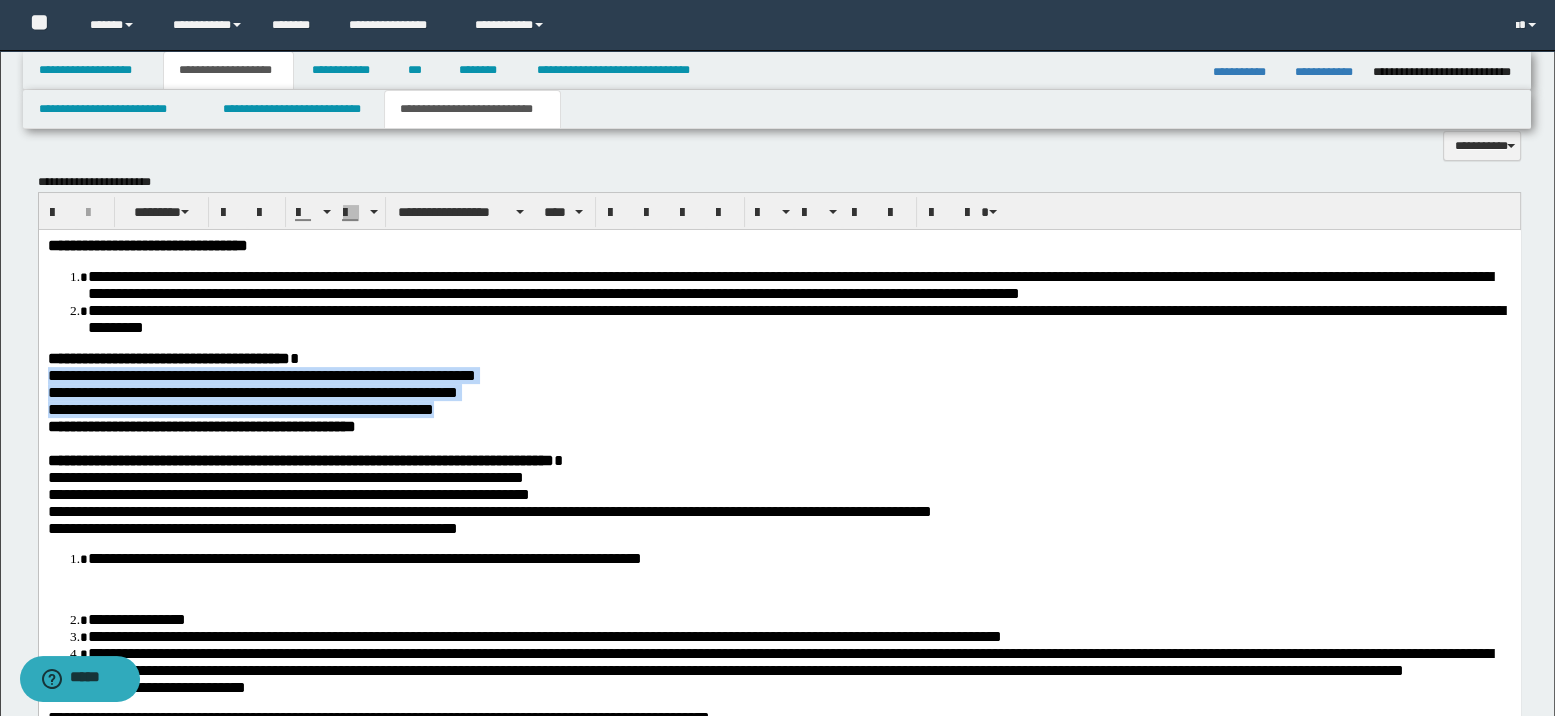 drag, startPoint x: 49, startPoint y: 375, endPoint x: 516, endPoint y: 425, distance: 469.66904 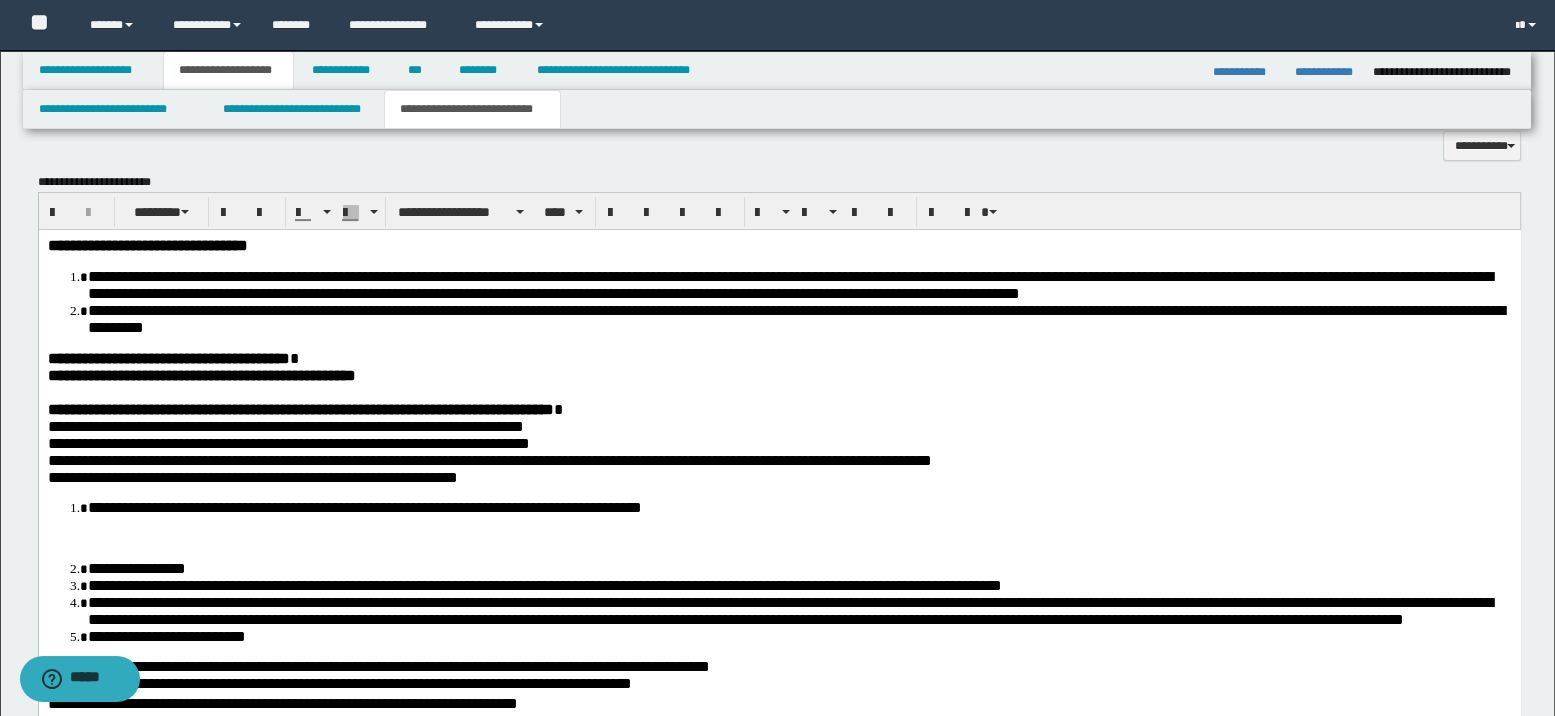 click on "**********" at bounding box center [779, 425] 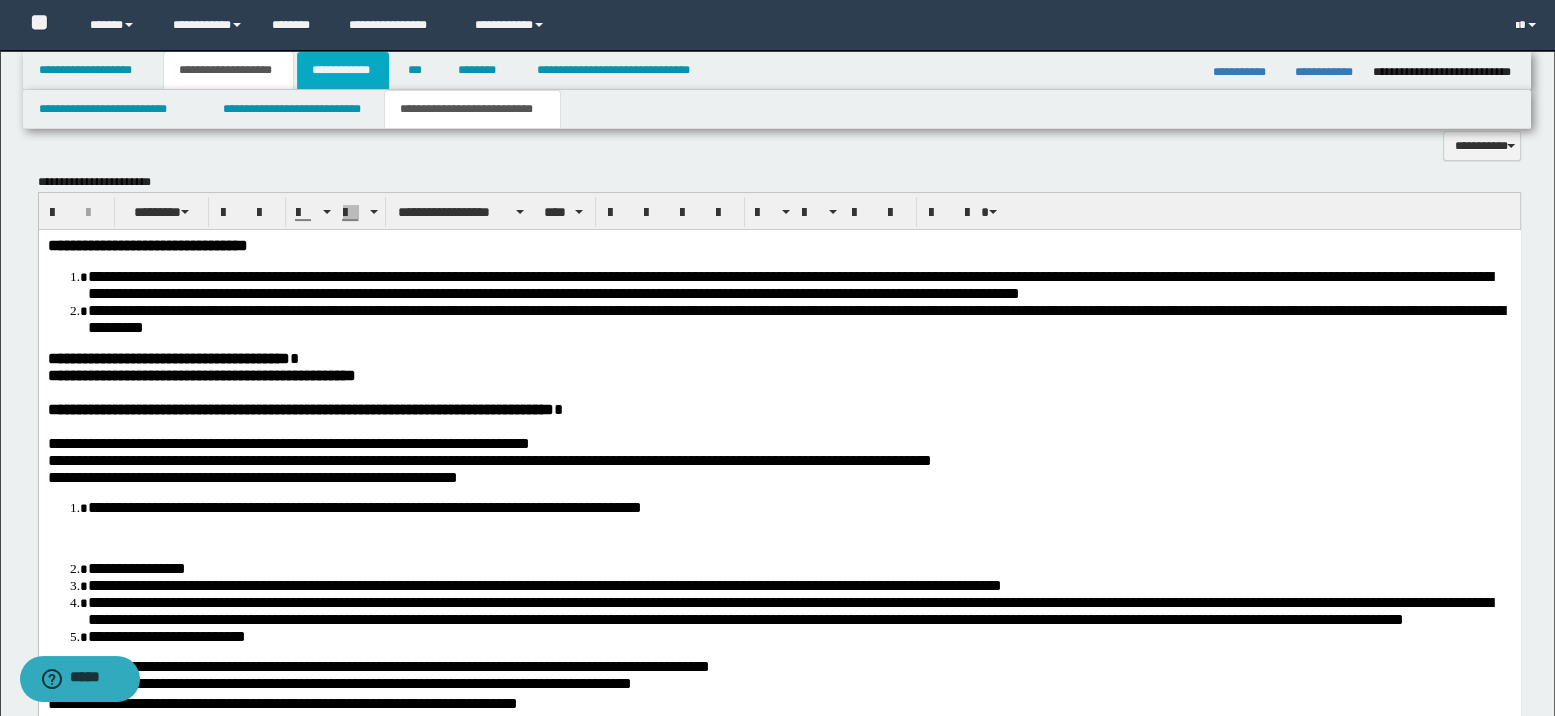 click on "**********" at bounding box center [343, 70] 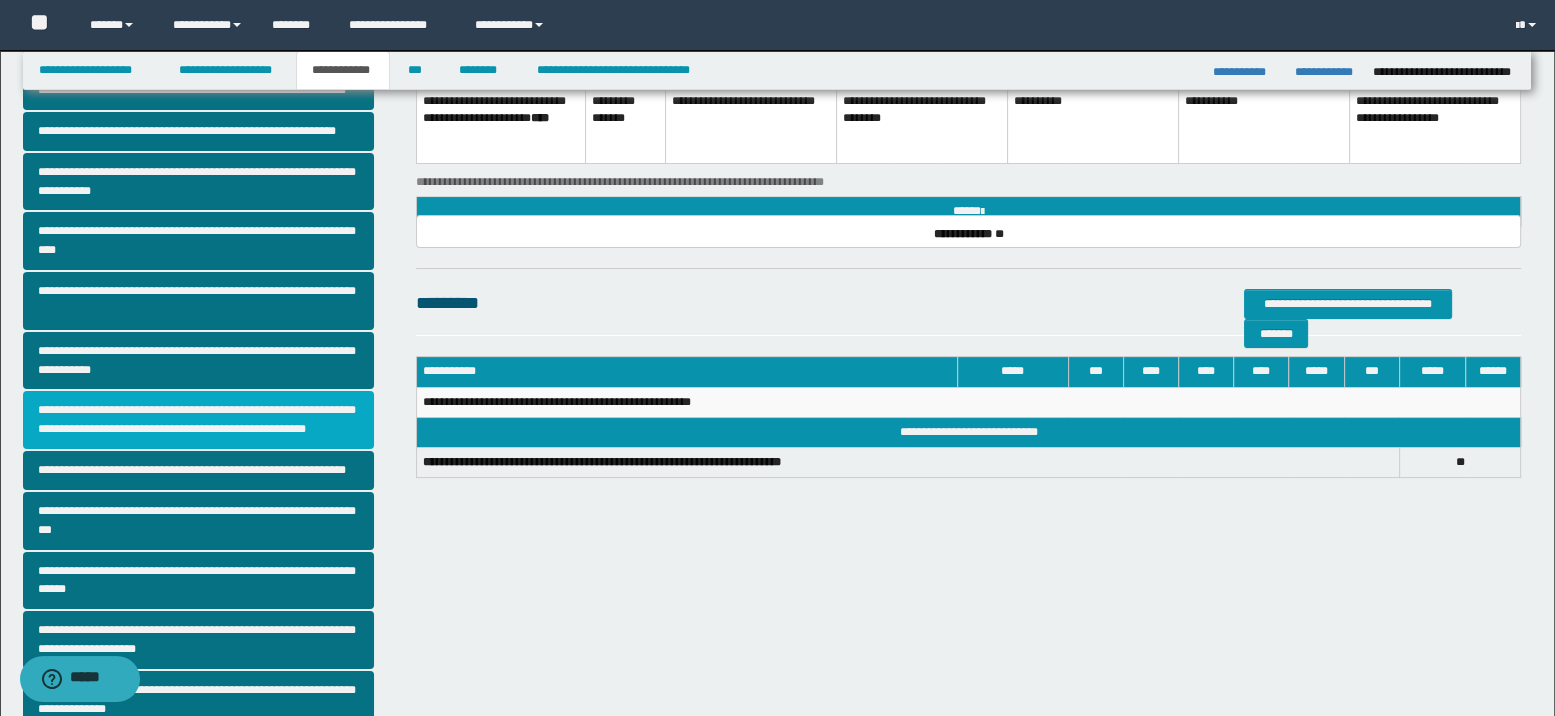 scroll, scrollTop: 189, scrollLeft: 0, axis: vertical 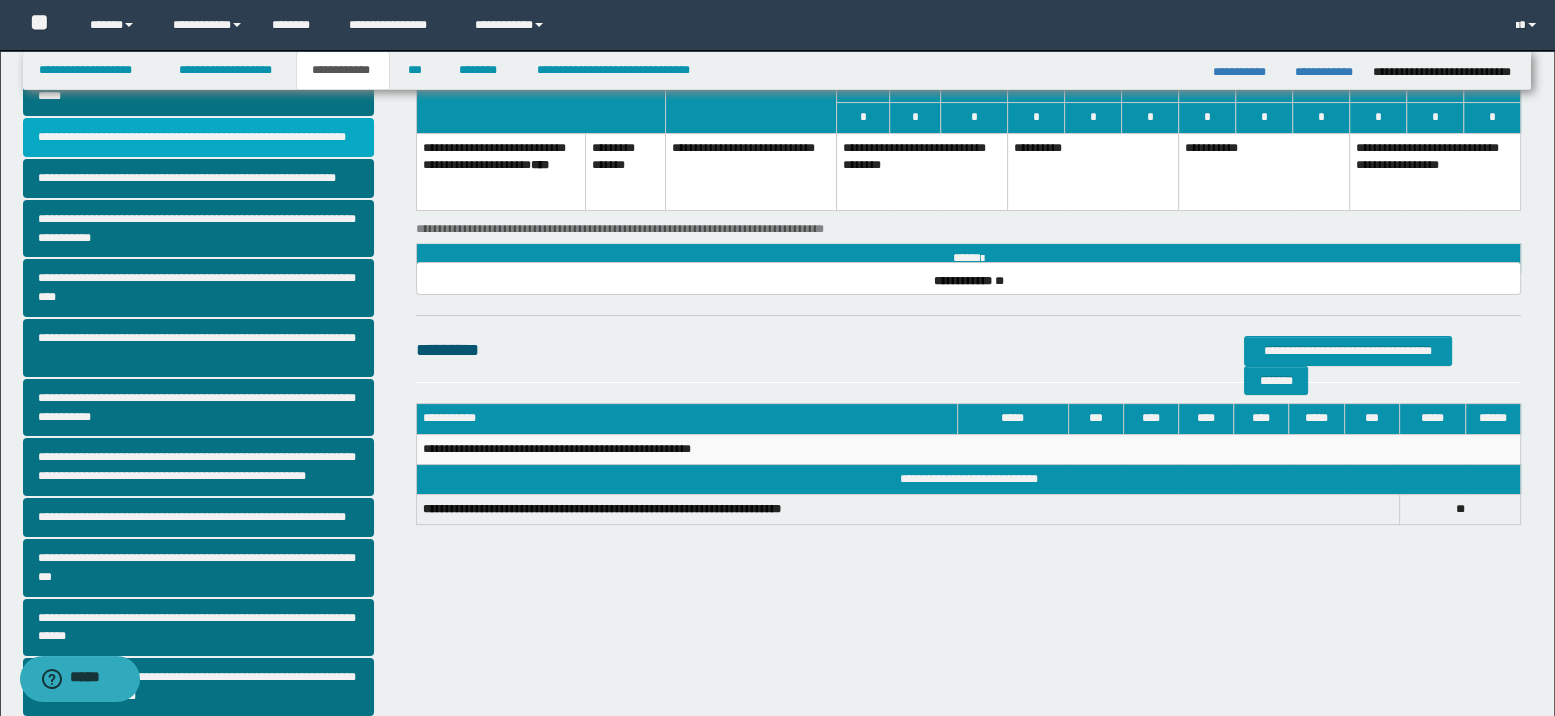 click on "**********" at bounding box center (198, 137) 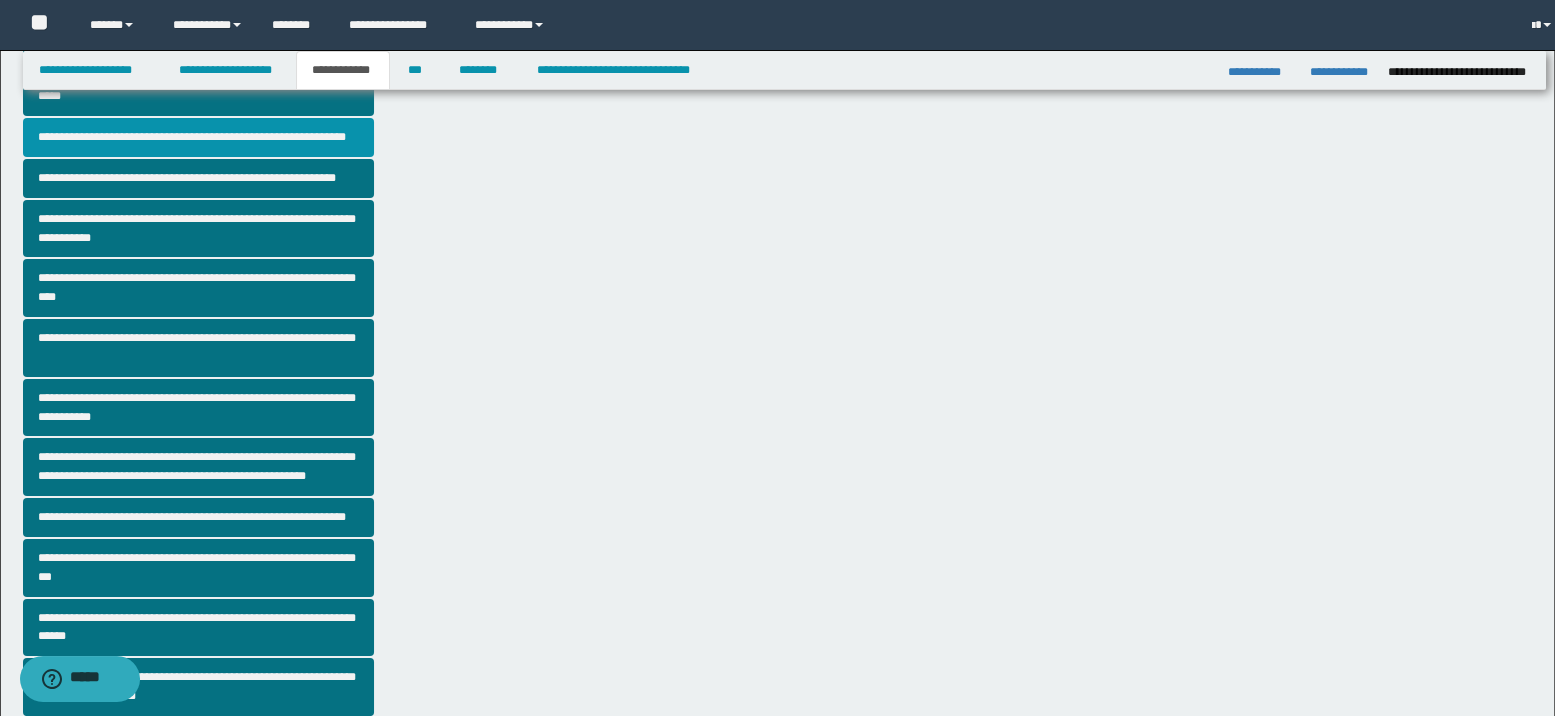 scroll, scrollTop: 0, scrollLeft: 0, axis: both 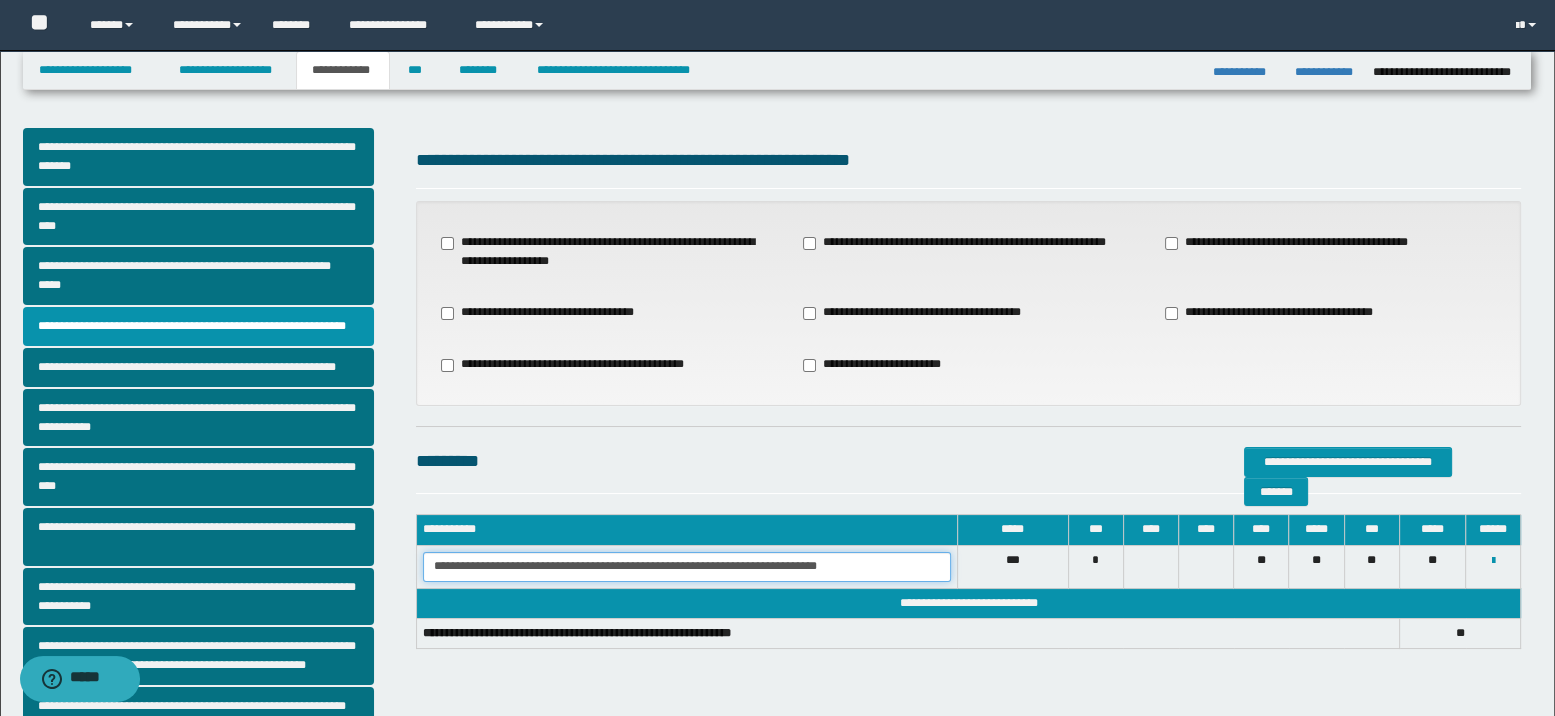 drag, startPoint x: 433, startPoint y: 562, endPoint x: 835, endPoint y: 565, distance: 402.0112 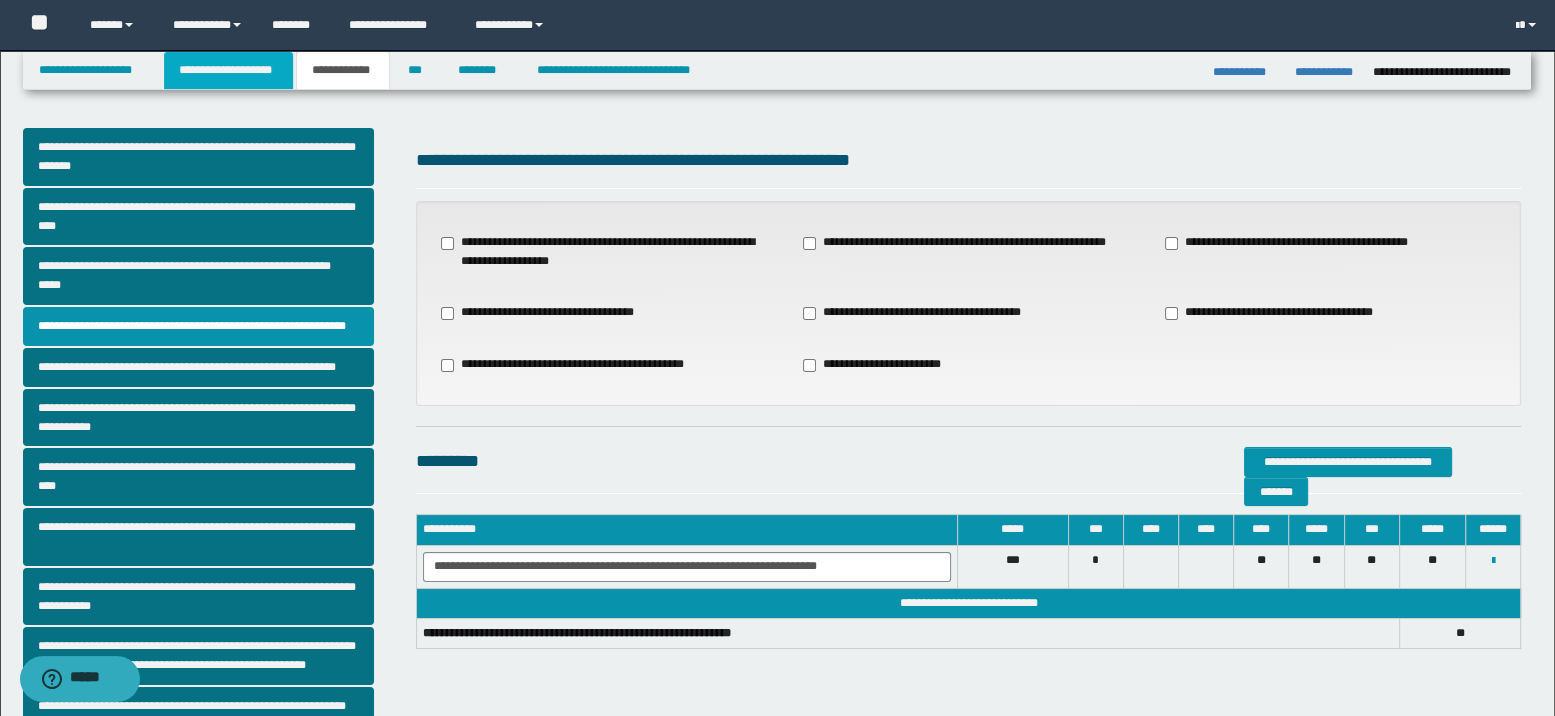 click on "**********" at bounding box center [228, 70] 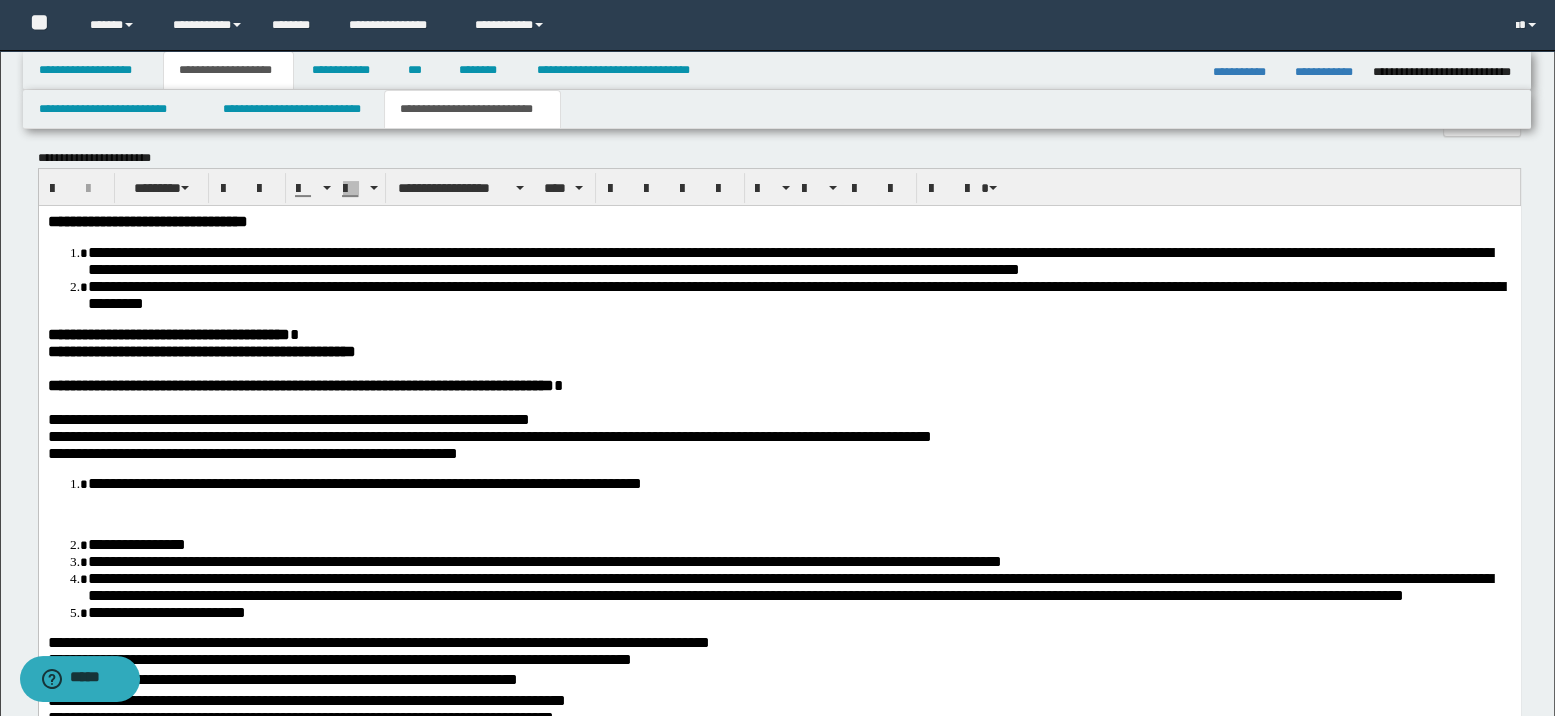 scroll, scrollTop: 700, scrollLeft: 0, axis: vertical 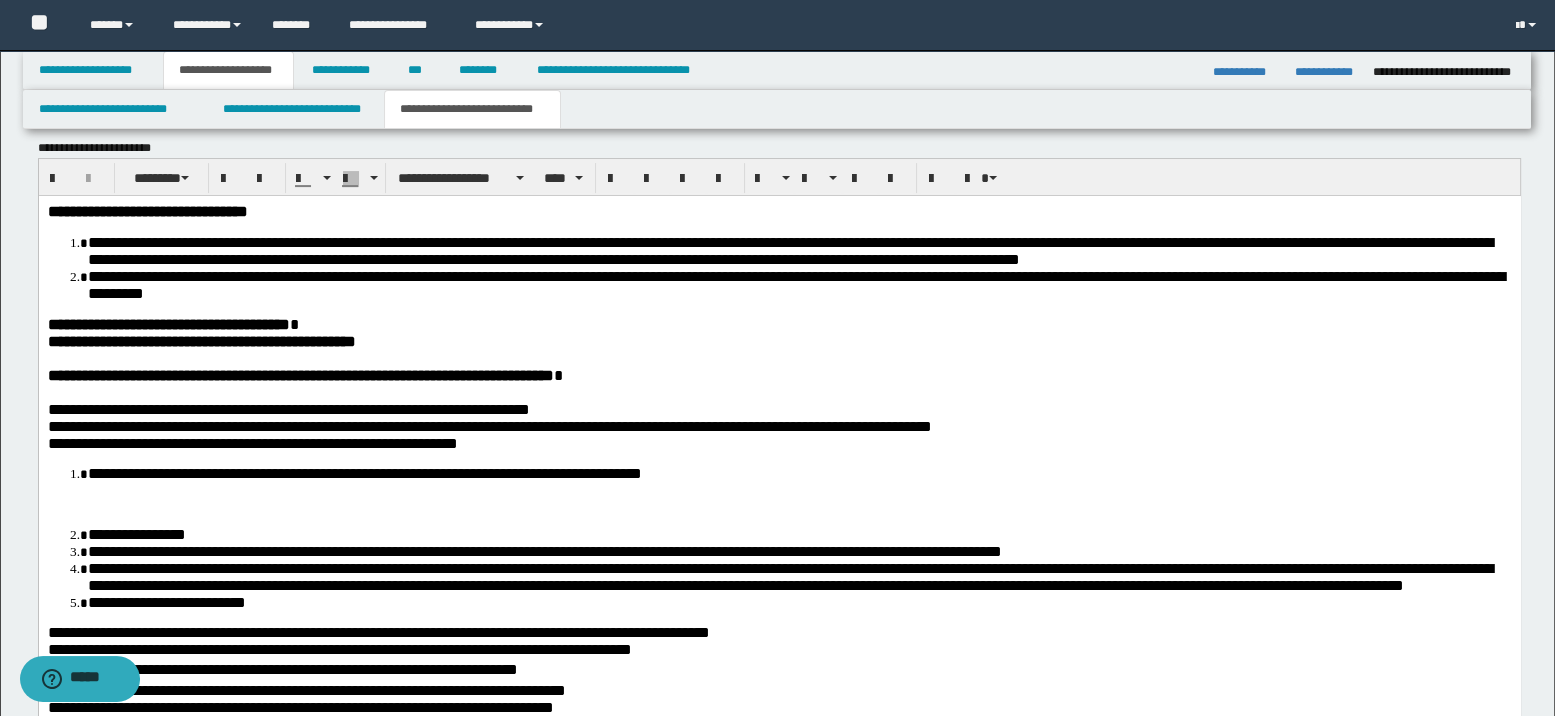 click at bounding box center (779, 357) 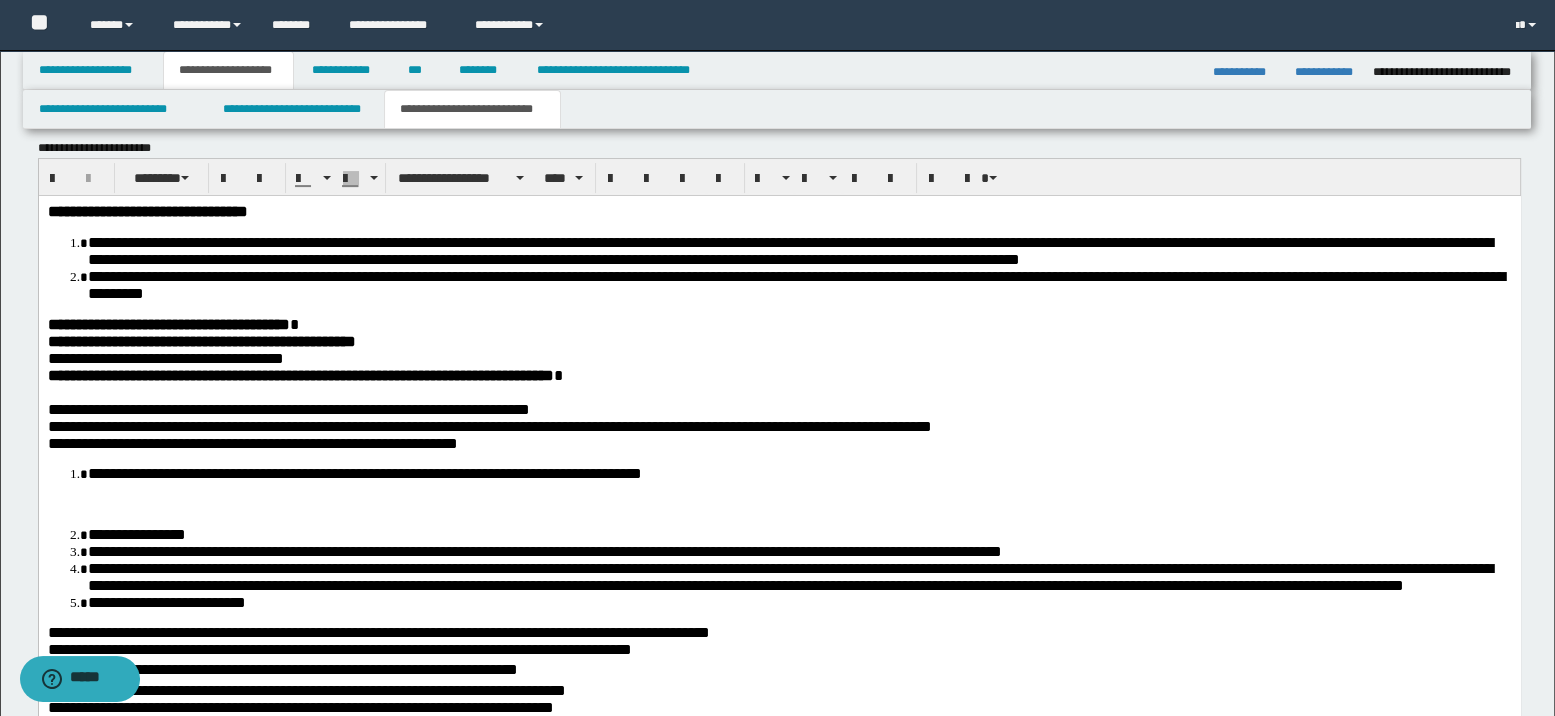 click on "**********" at bounding box center (165, 357) 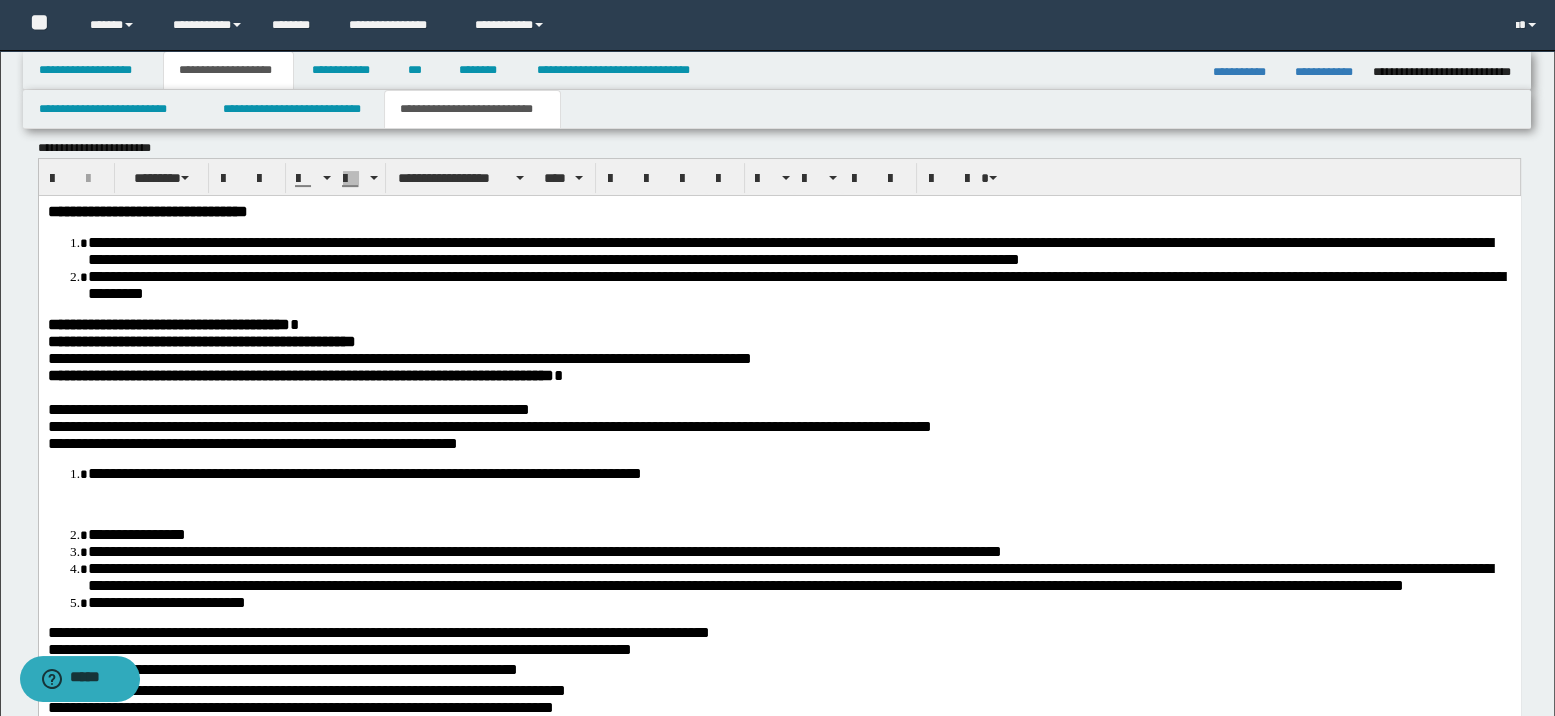 click on "**********" at bounding box center (779, 374) 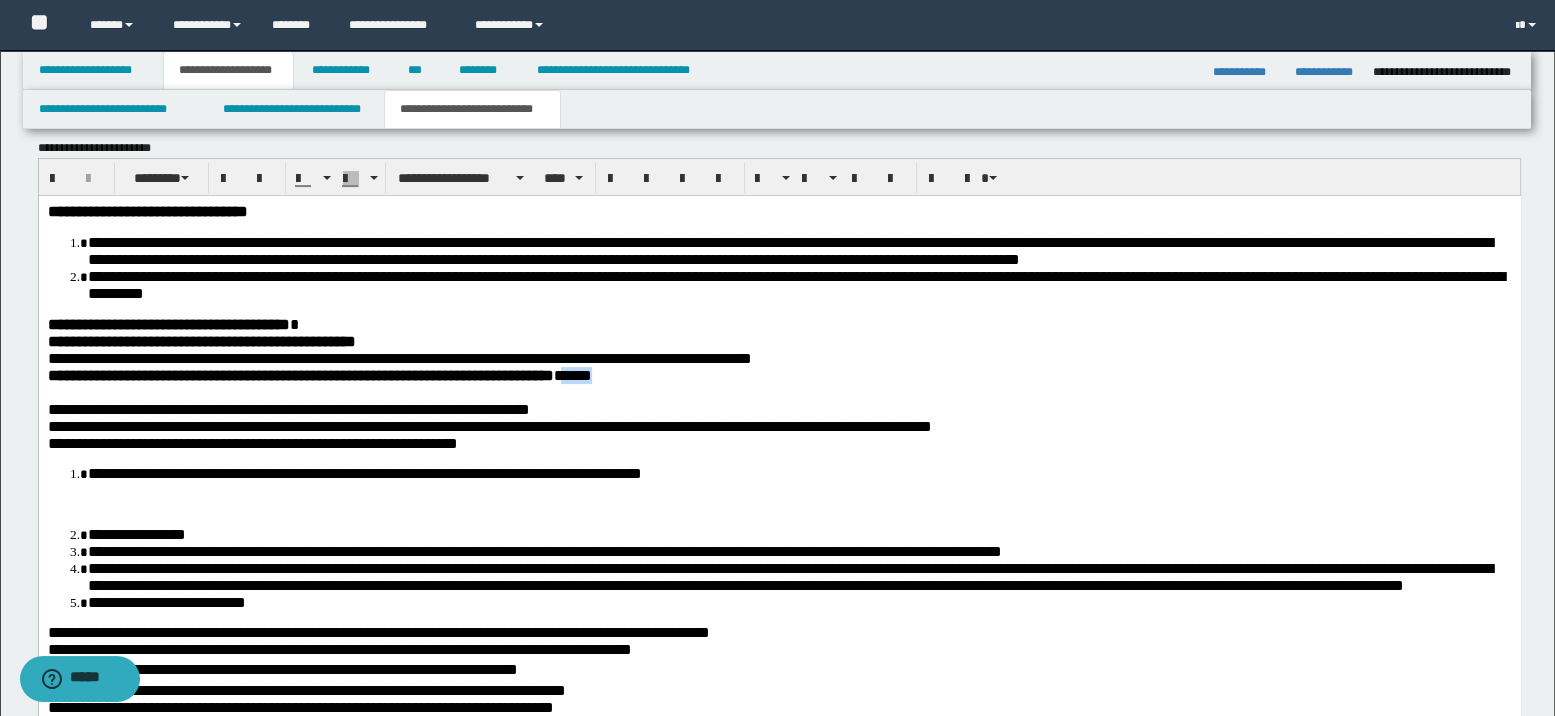drag, startPoint x: 686, startPoint y: 381, endPoint x: 723, endPoint y: 390, distance: 38.078865 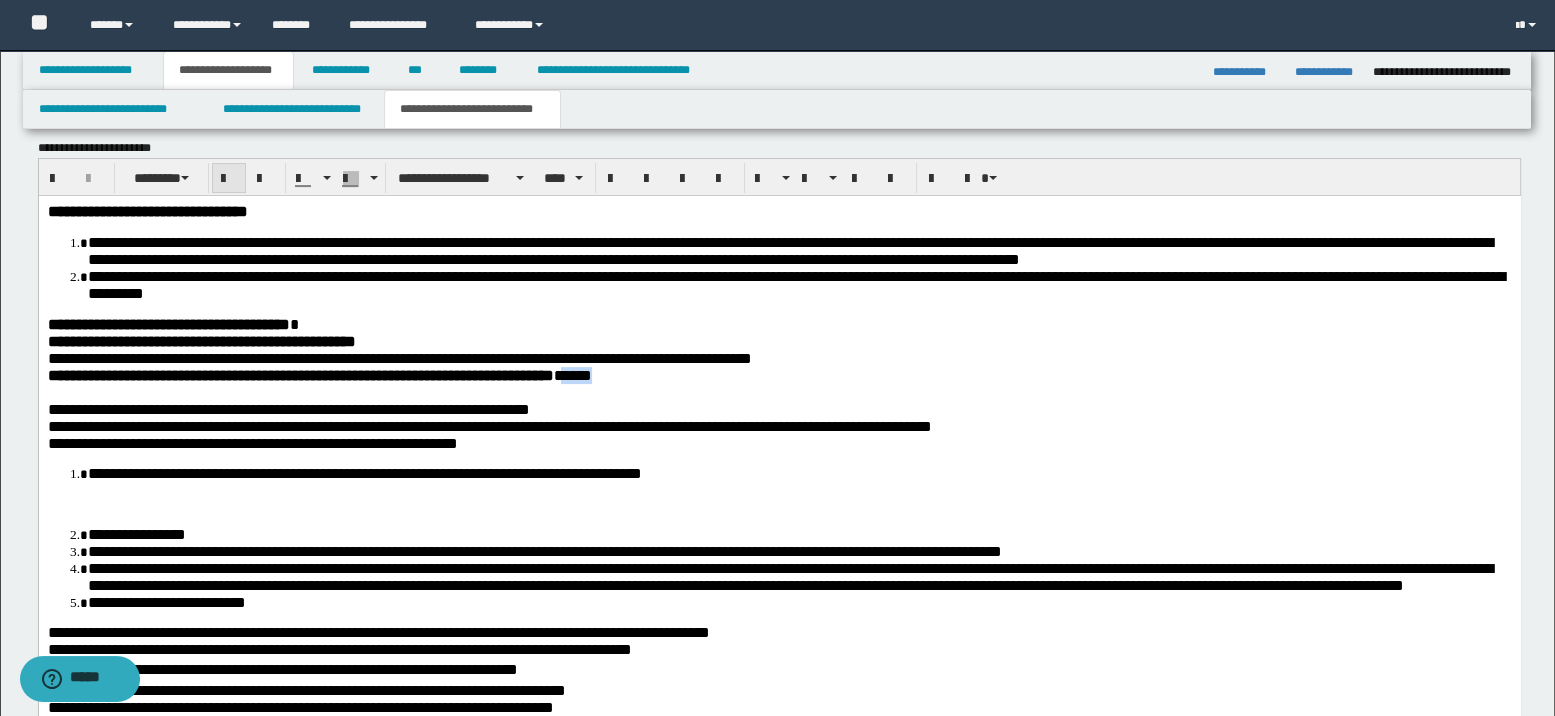 click at bounding box center (229, 179) 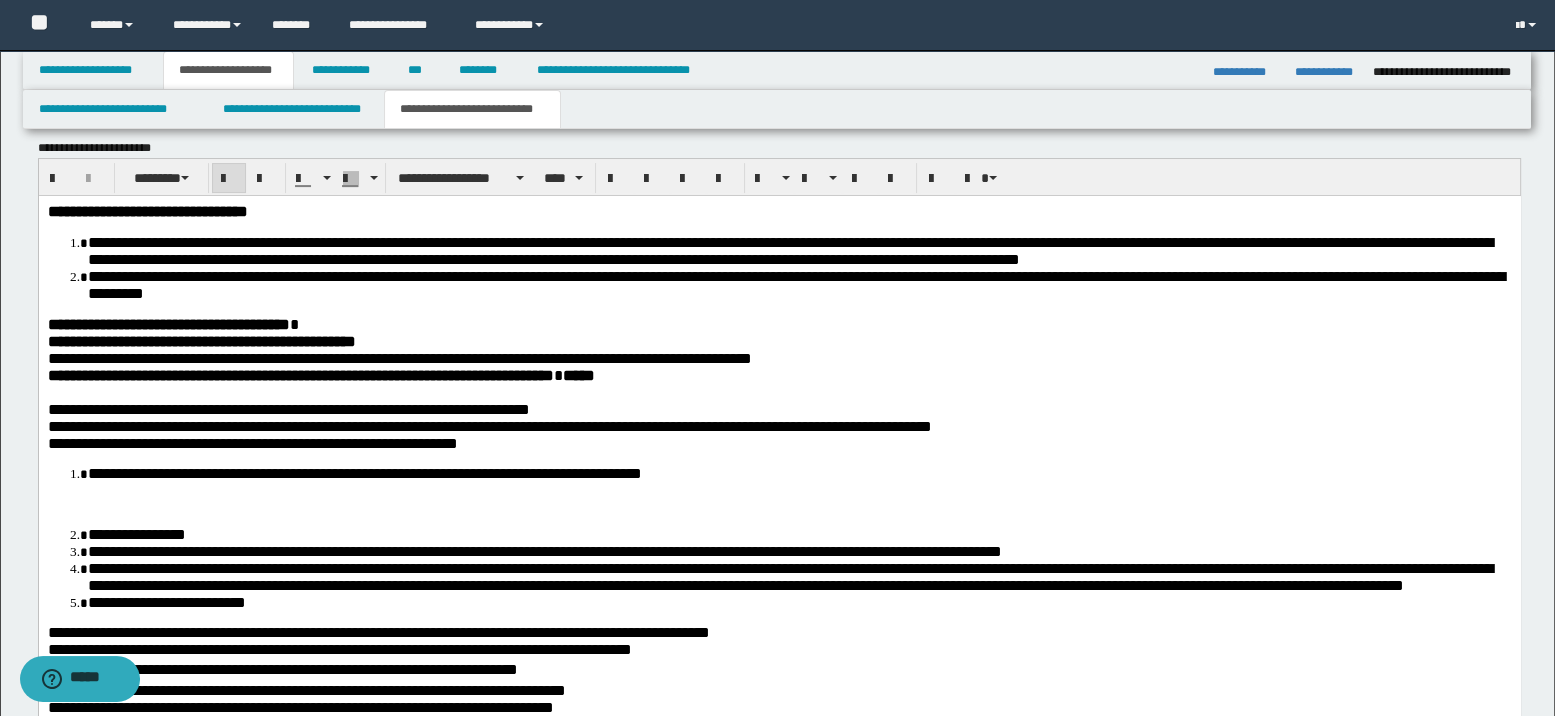 click on "**********" at bounding box center (300, 374) 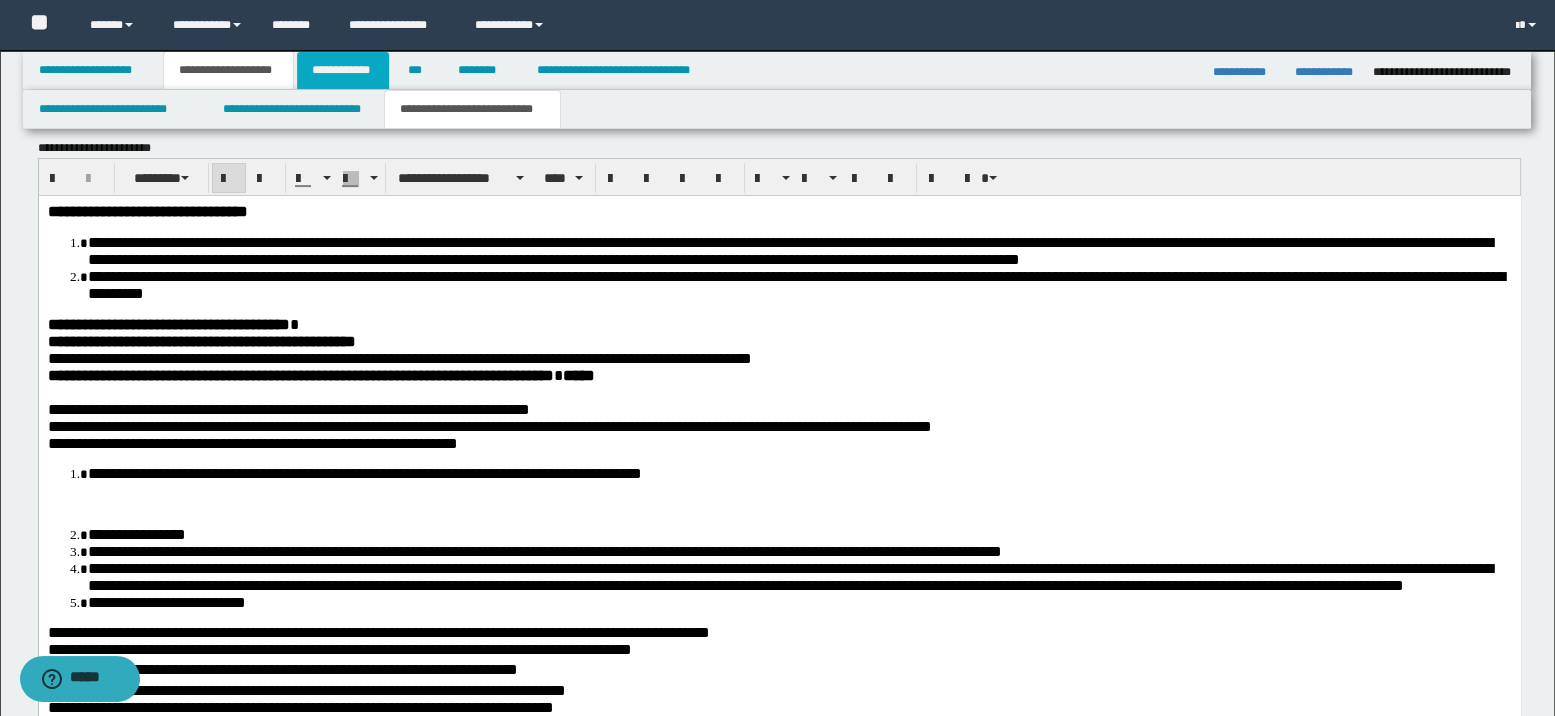 click on "**********" at bounding box center (343, 70) 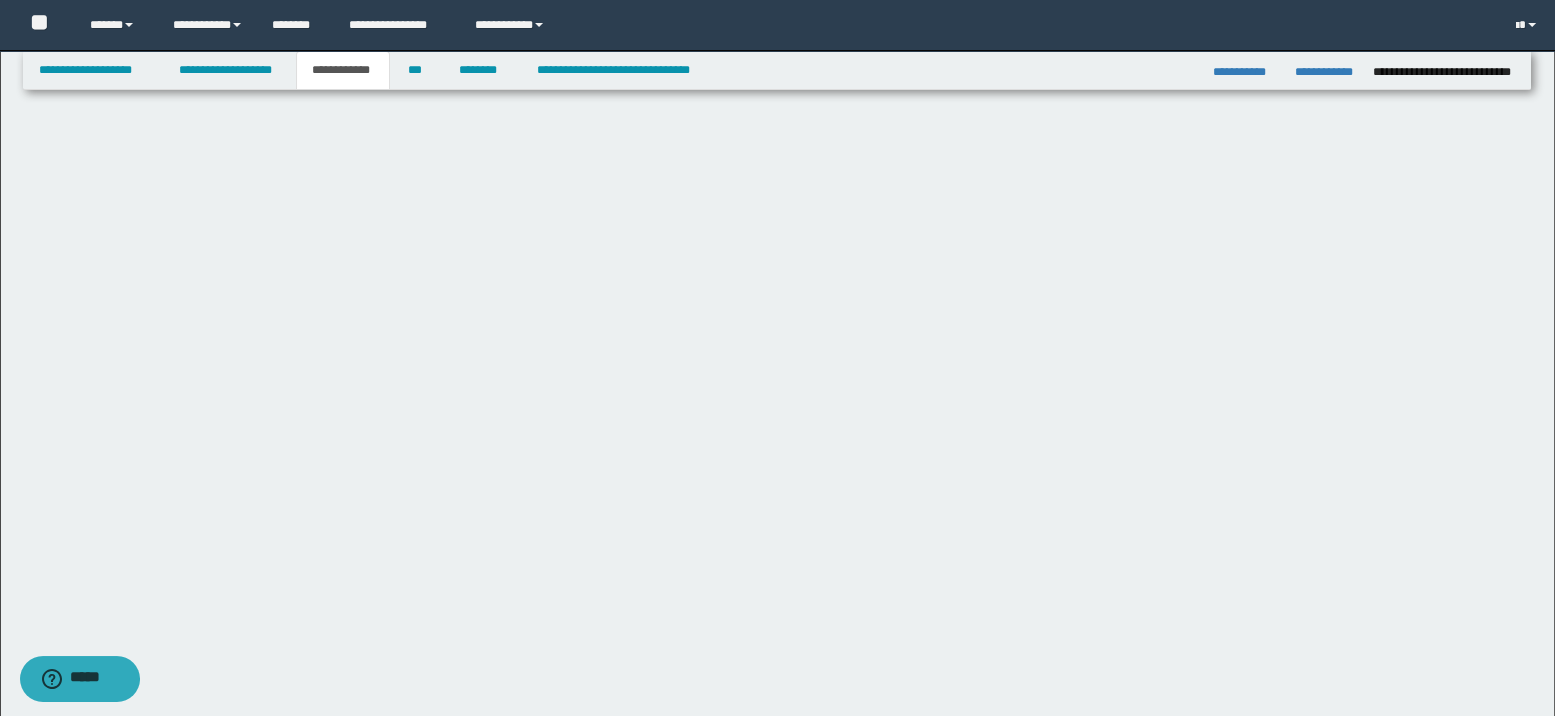 scroll, scrollTop: 356, scrollLeft: 0, axis: vertical 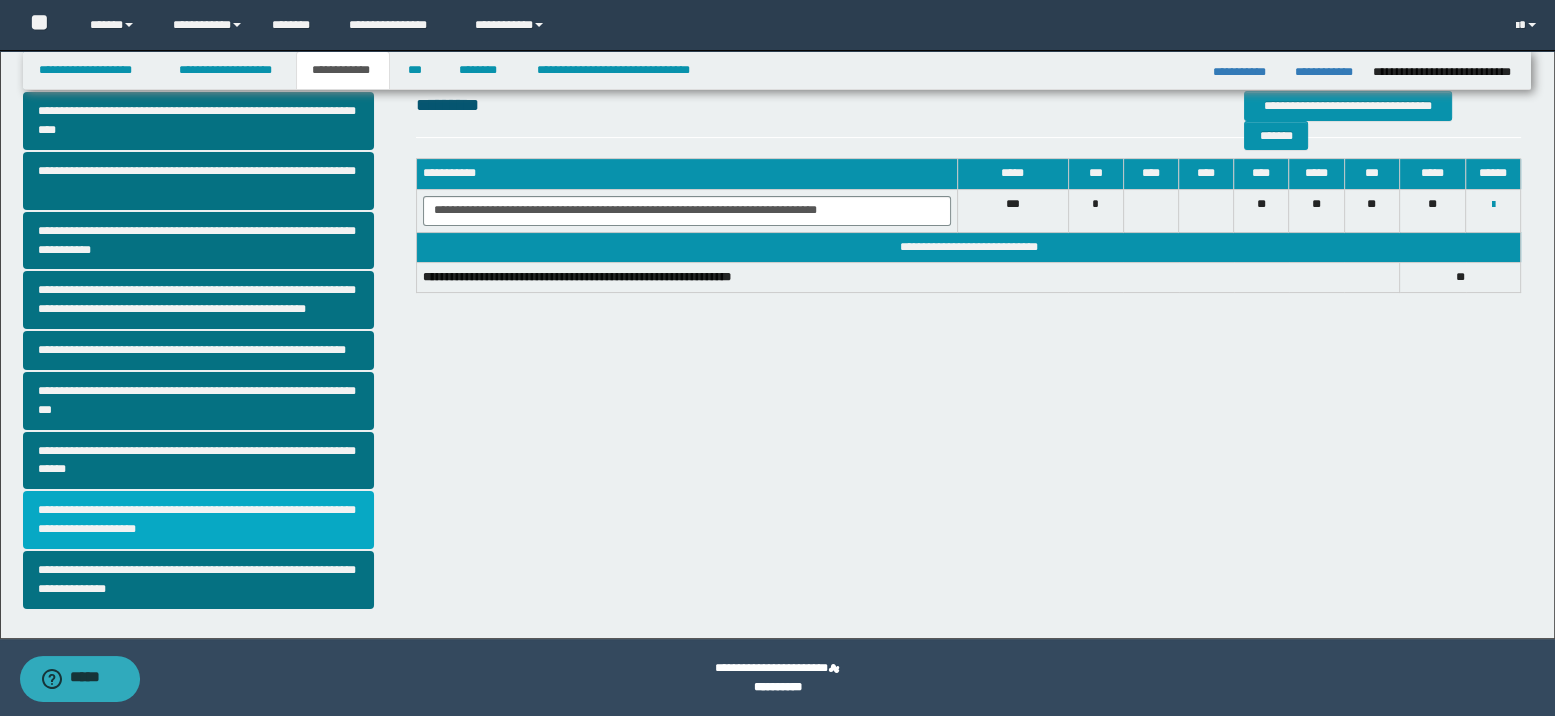 click on "**********" at bounding box center (198, 520) 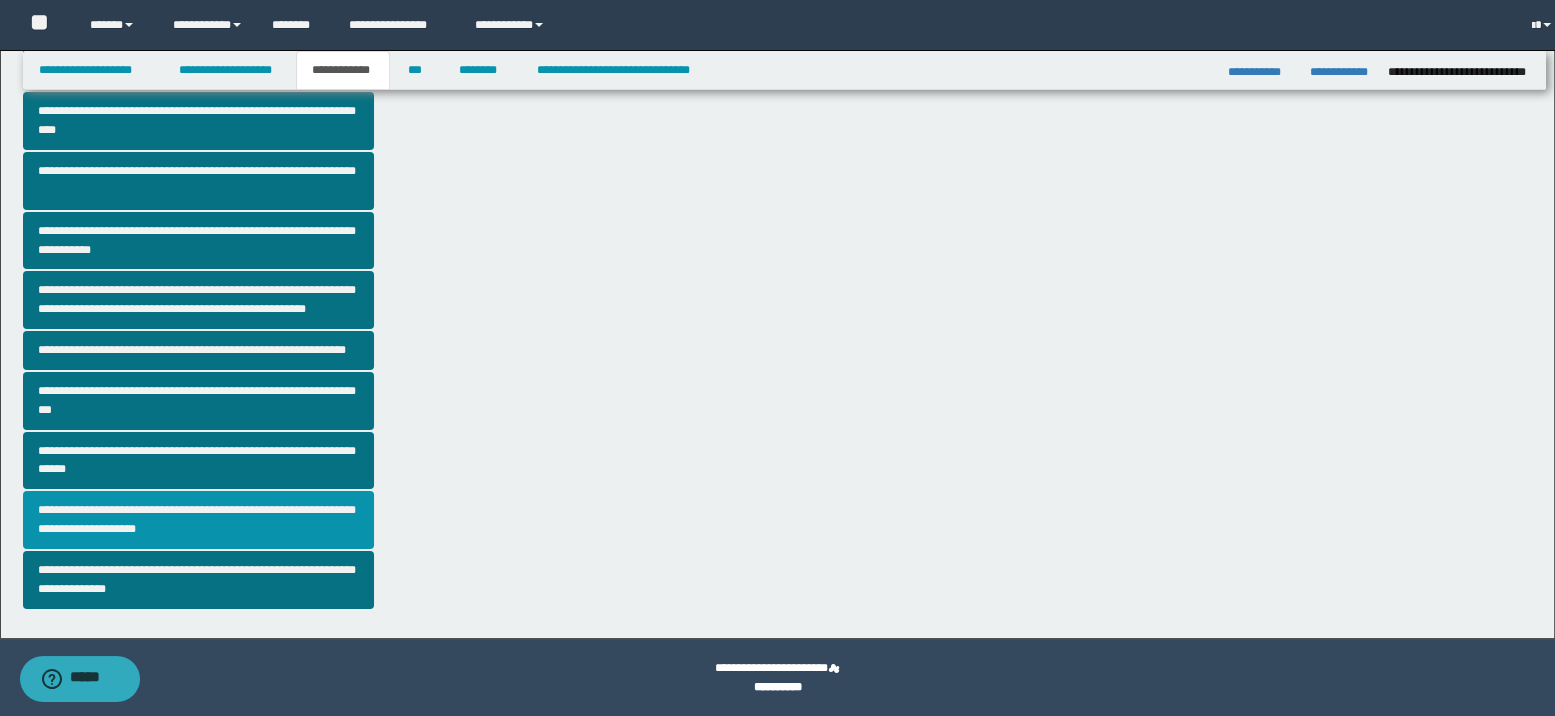 scroll, scrollTop: 0, scrollLeft: 0, axis: both 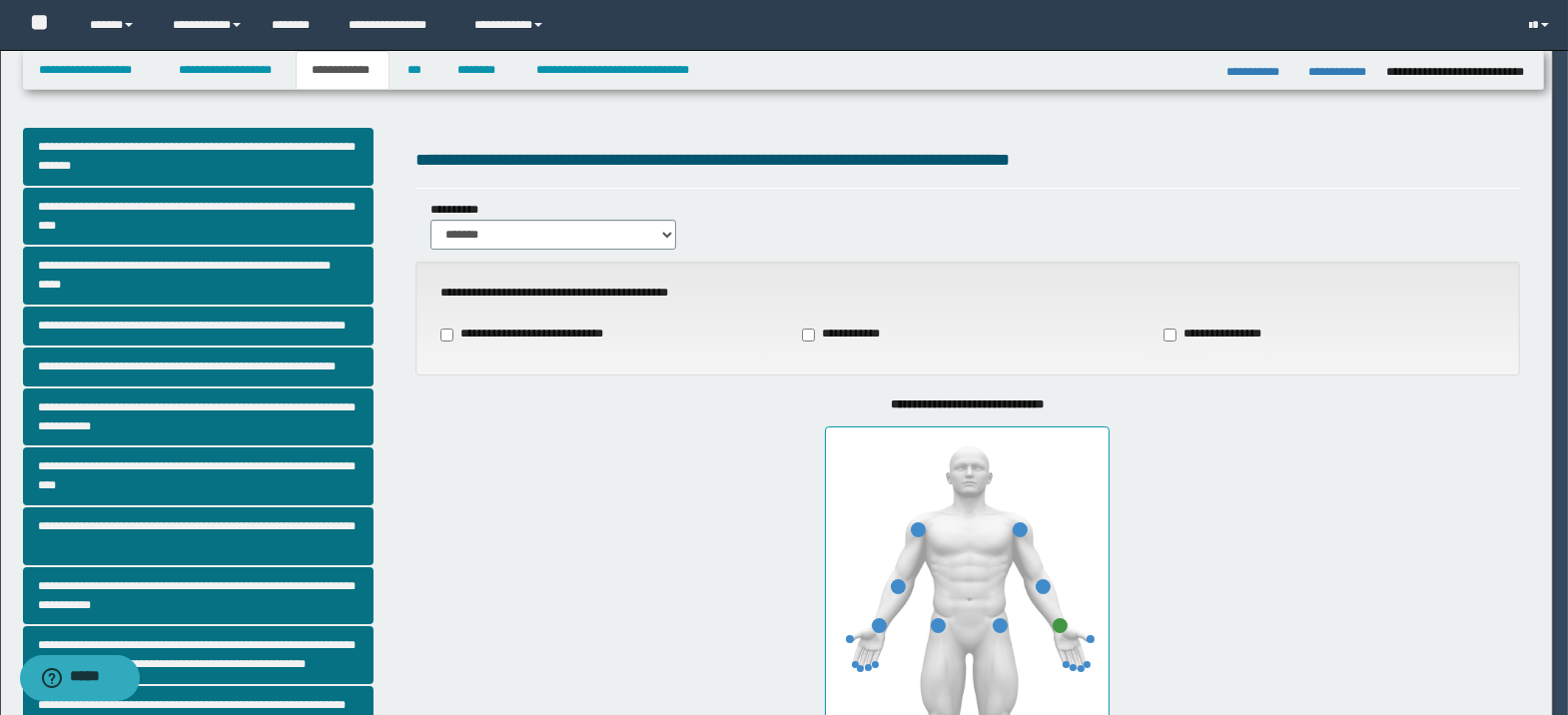 type on "**" 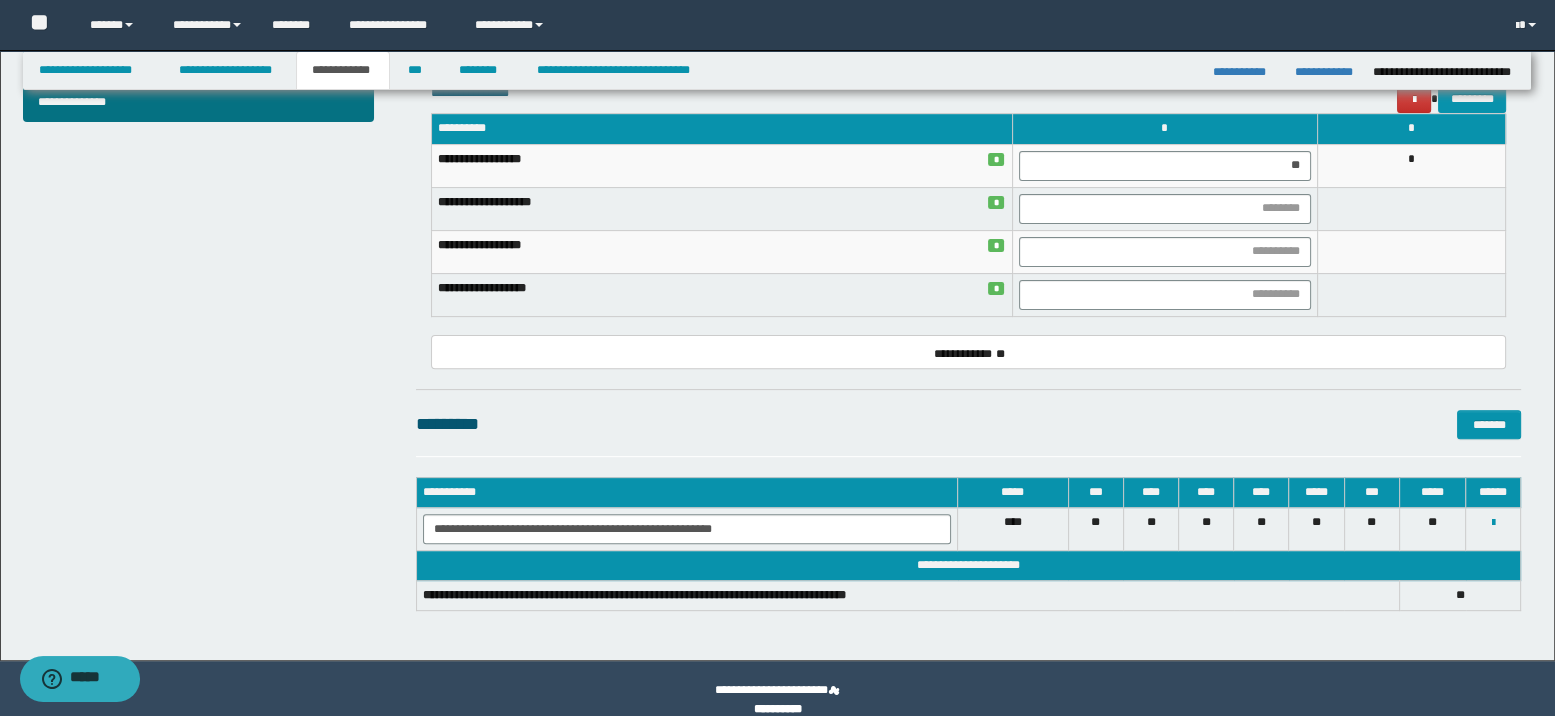 scroll, scrollTop: 865, scrollLeft: 0, axis: vertical 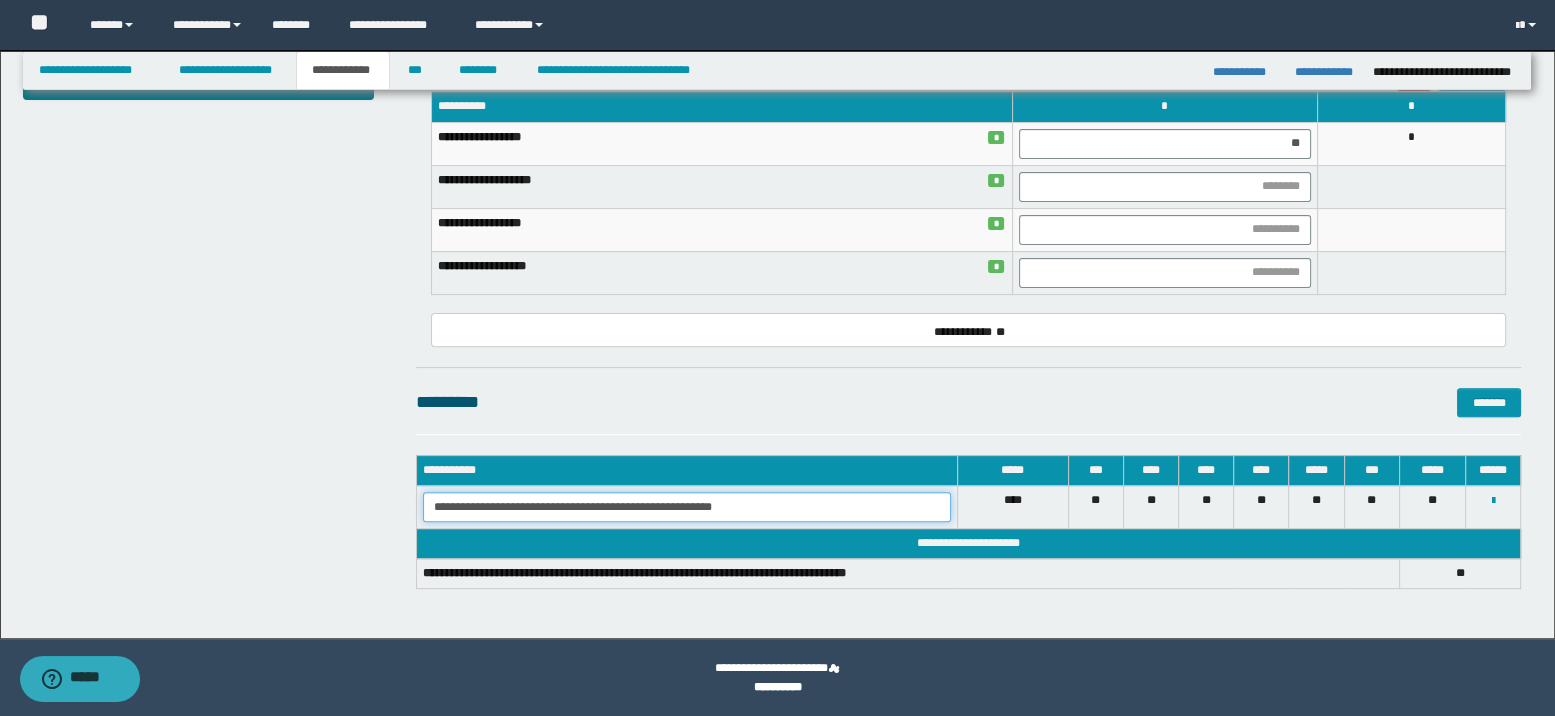 drag, startPoint x: 431, startPoint y: 504, endPoint x: 734, endPoint y: 508, distance: 303.0264 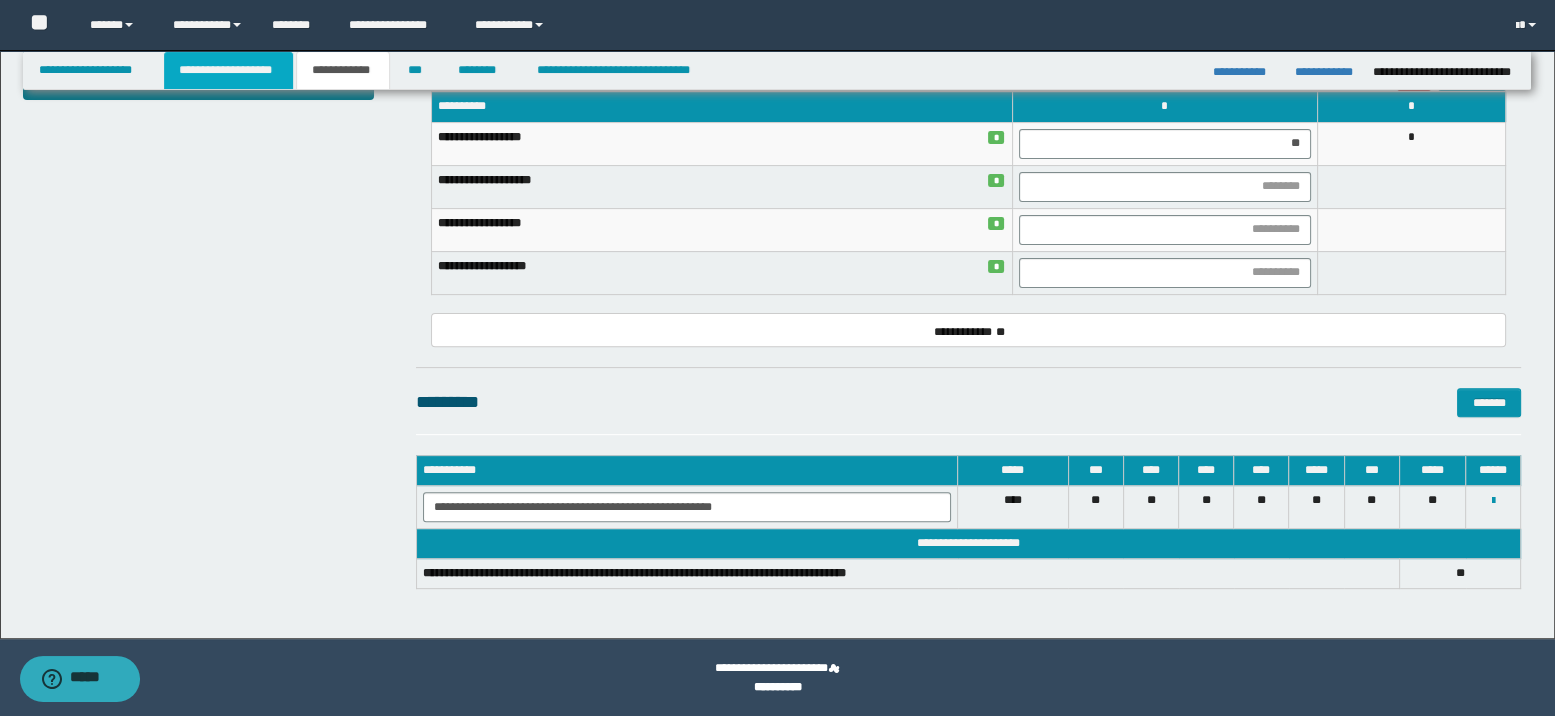 click on "**********" at bounding box center [228, 70] 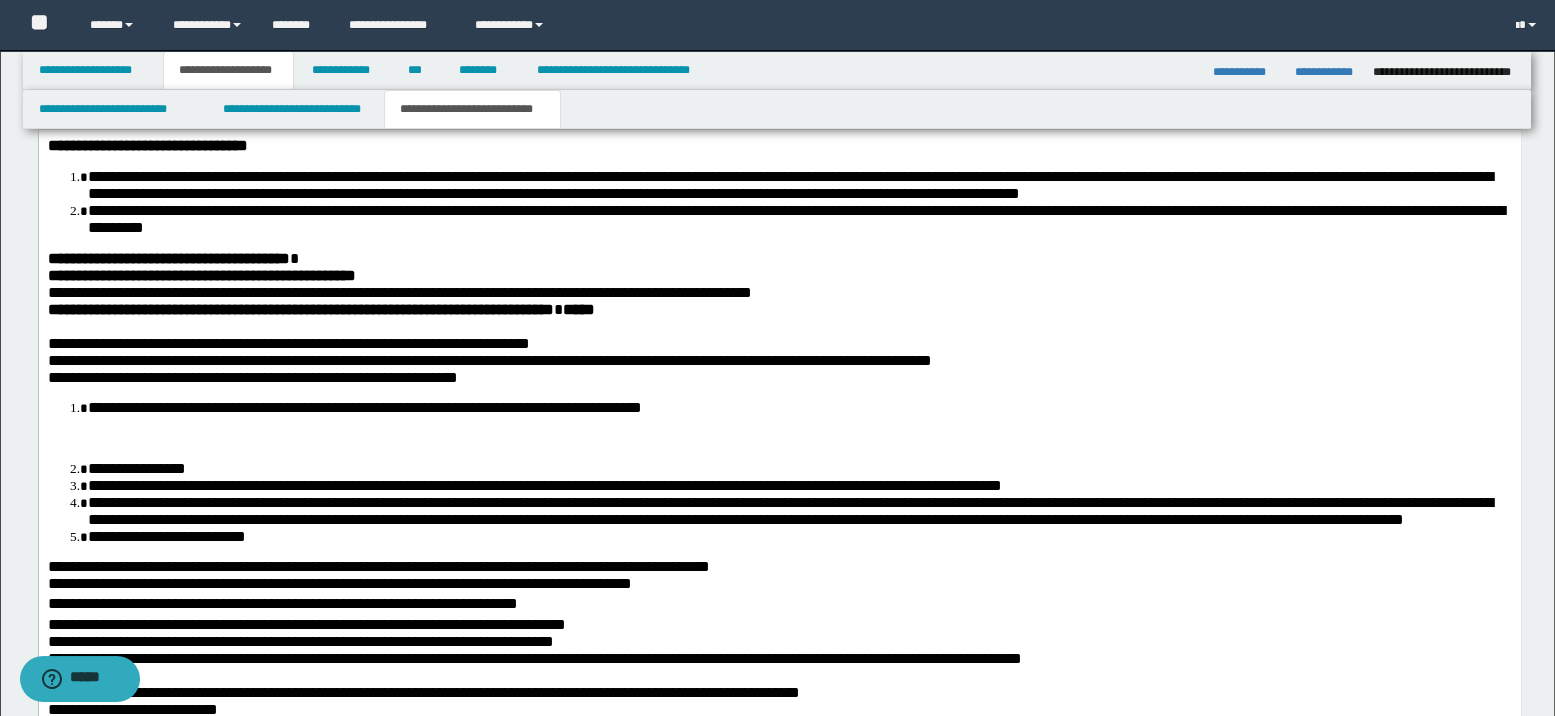 scroll, scrollTop: 763, scrollLeft: 0, axis: vertical 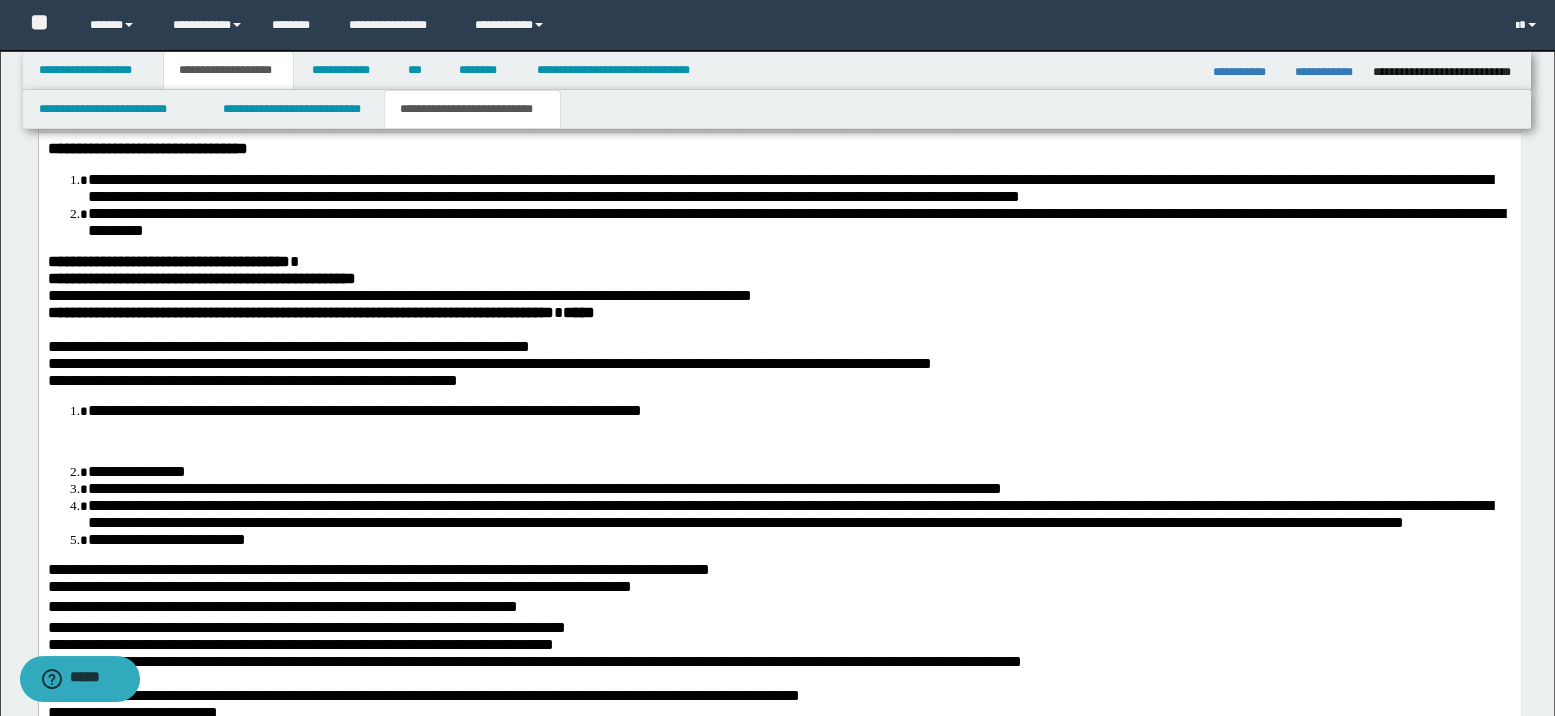 click at bounding box center (779, 328) 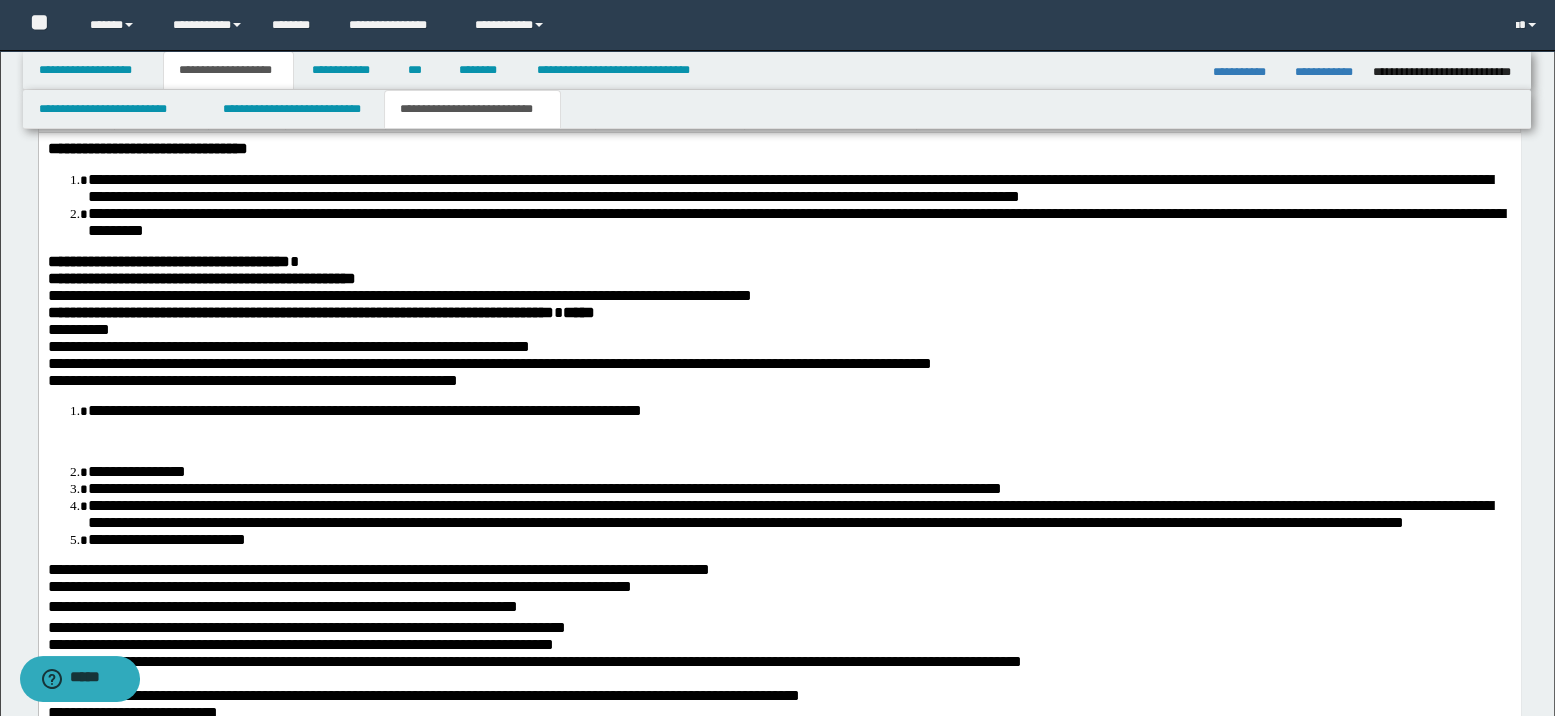 click on "**********" at bounding box center [779, 328] 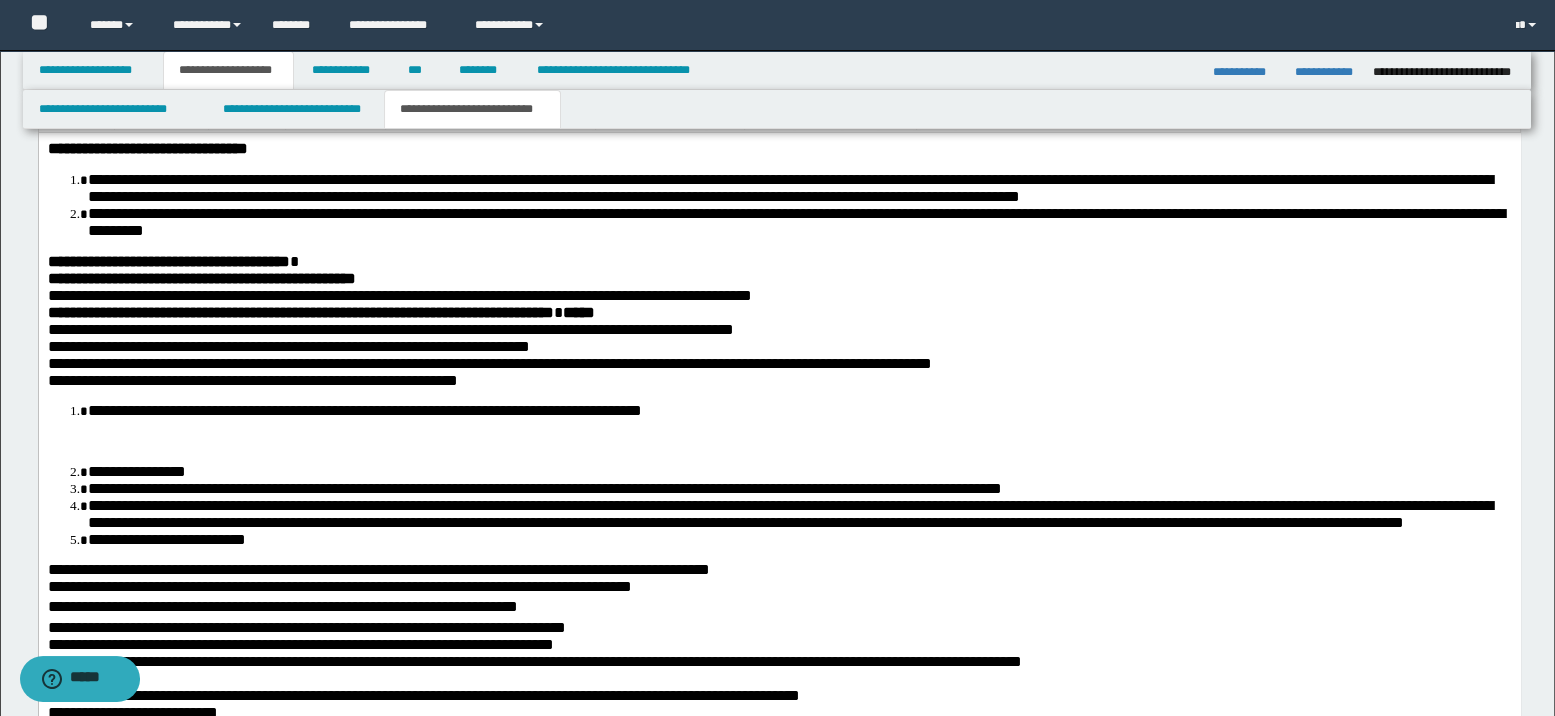 click on "**********" at bounding box center [489, 362] 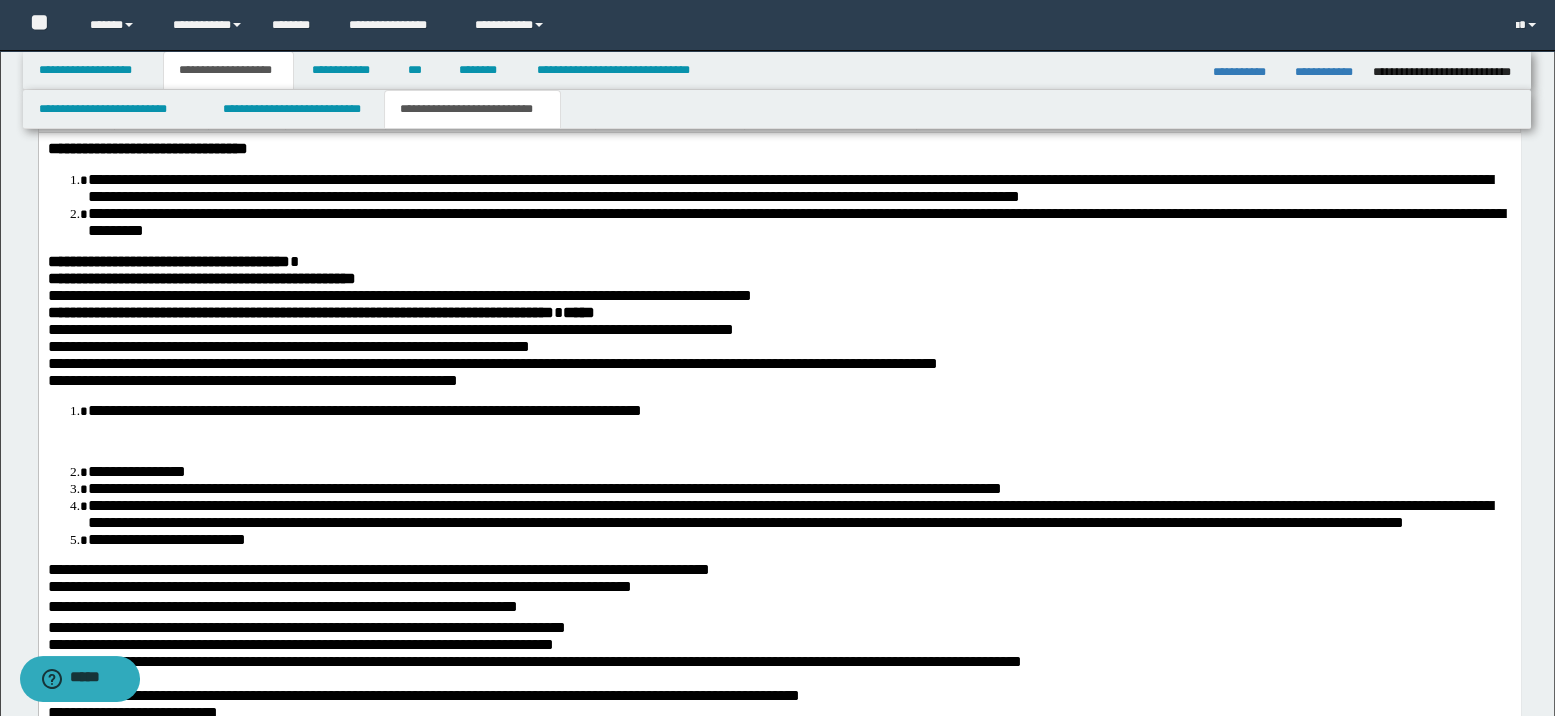 click on "**********" at bounding box center (492, 362) 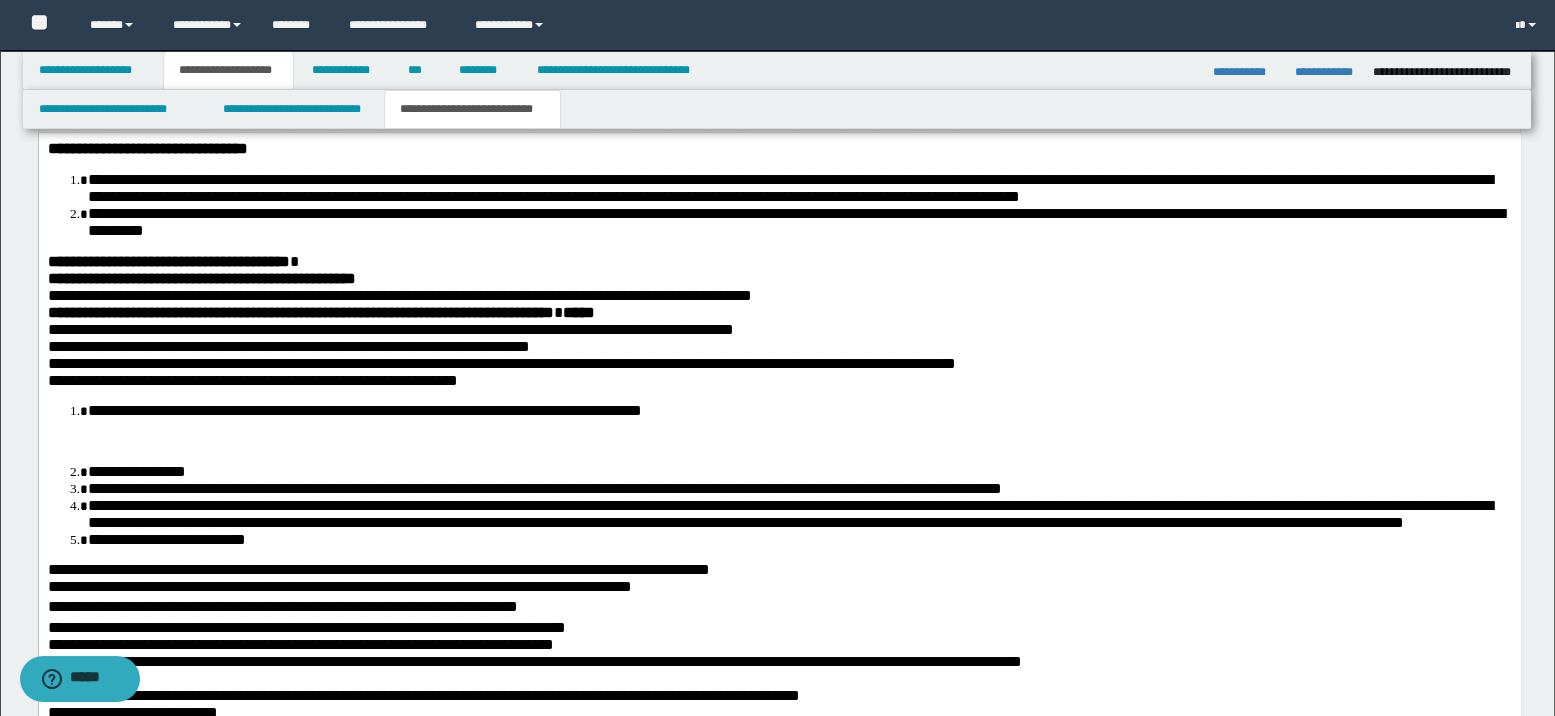 click on "**********" at bounding box center [501, 362] 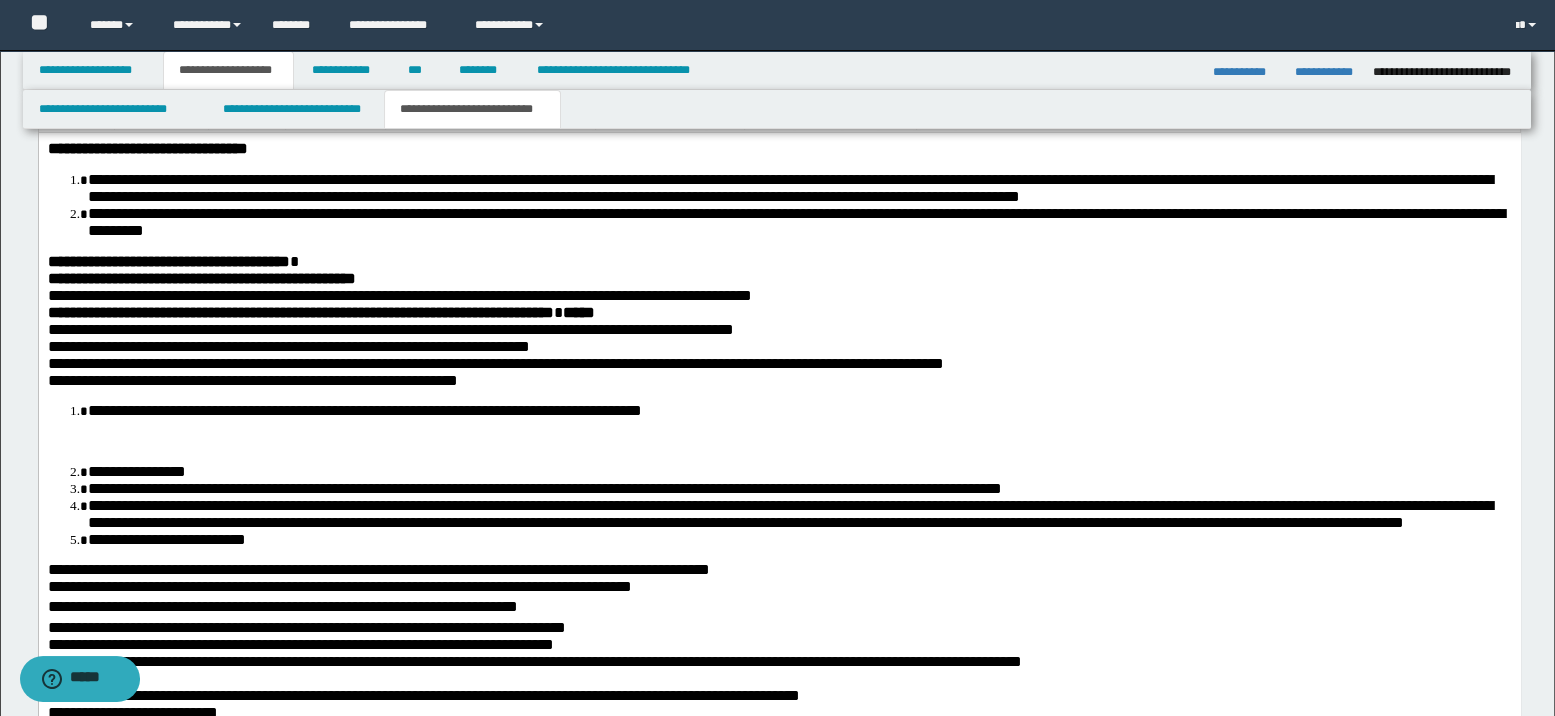 drag, startPoint x: 886, startPoint y: 377, endPoint x: 1177, endPoint y: 363, distance: 291.33658 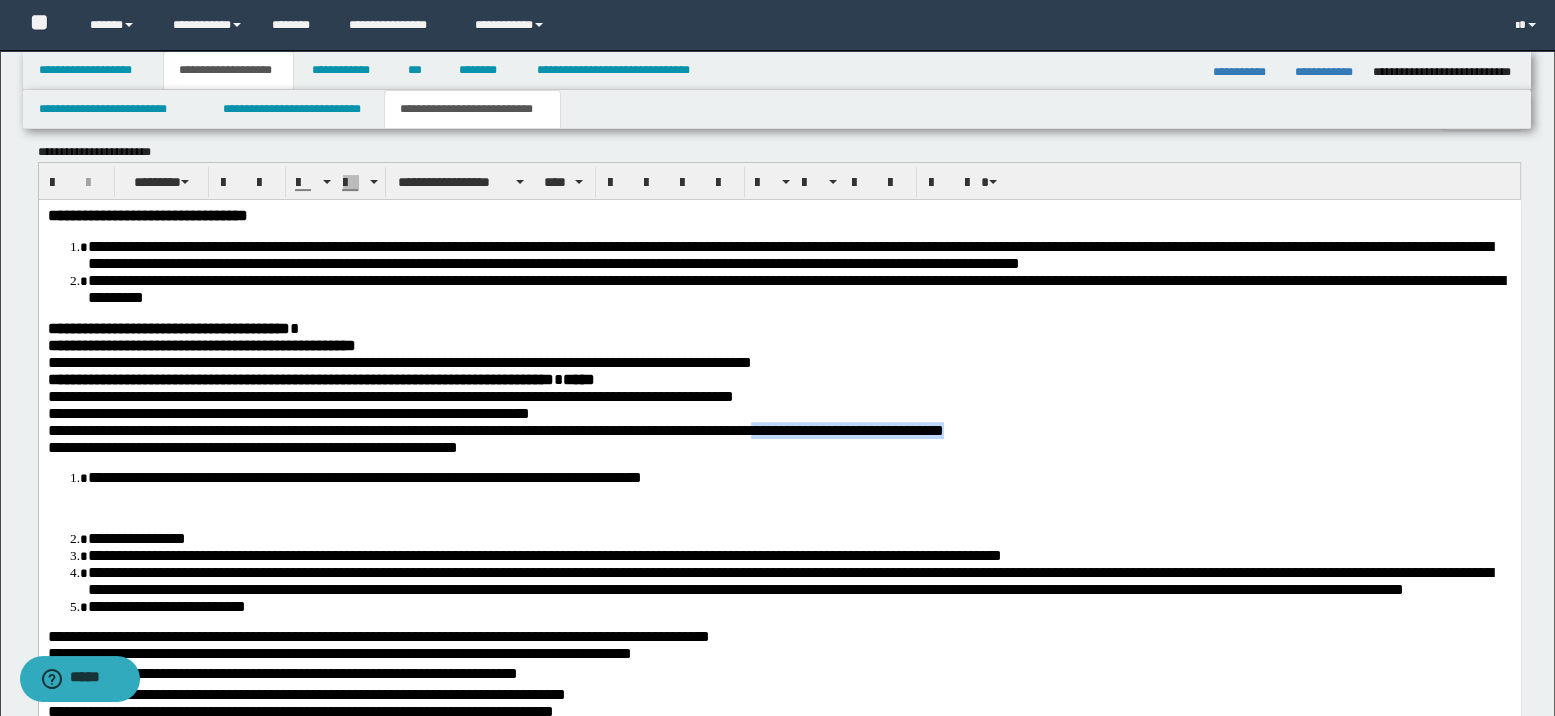 scroll, scrollTop: 596, scrollLeft: 0, axis: vertical 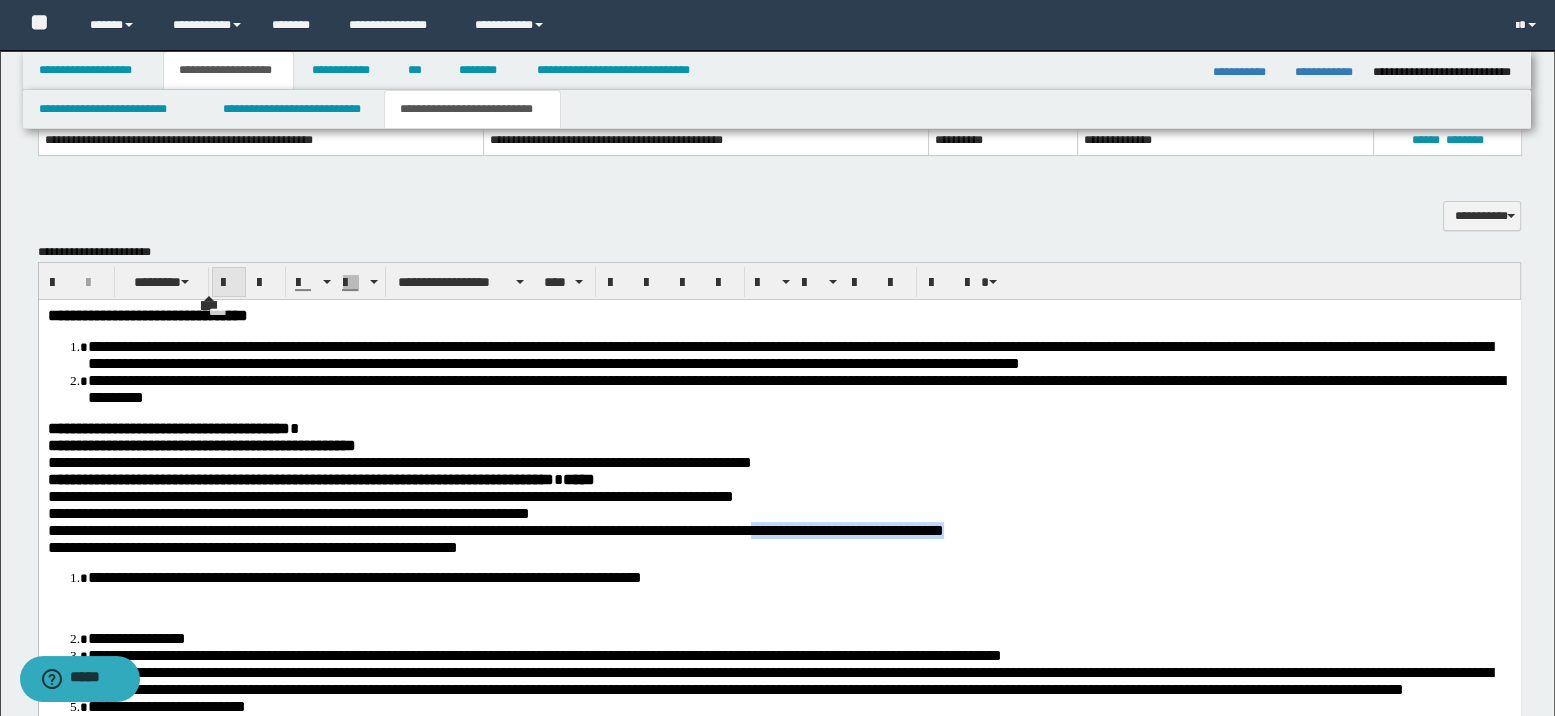 click at bounding box center (229, 283) 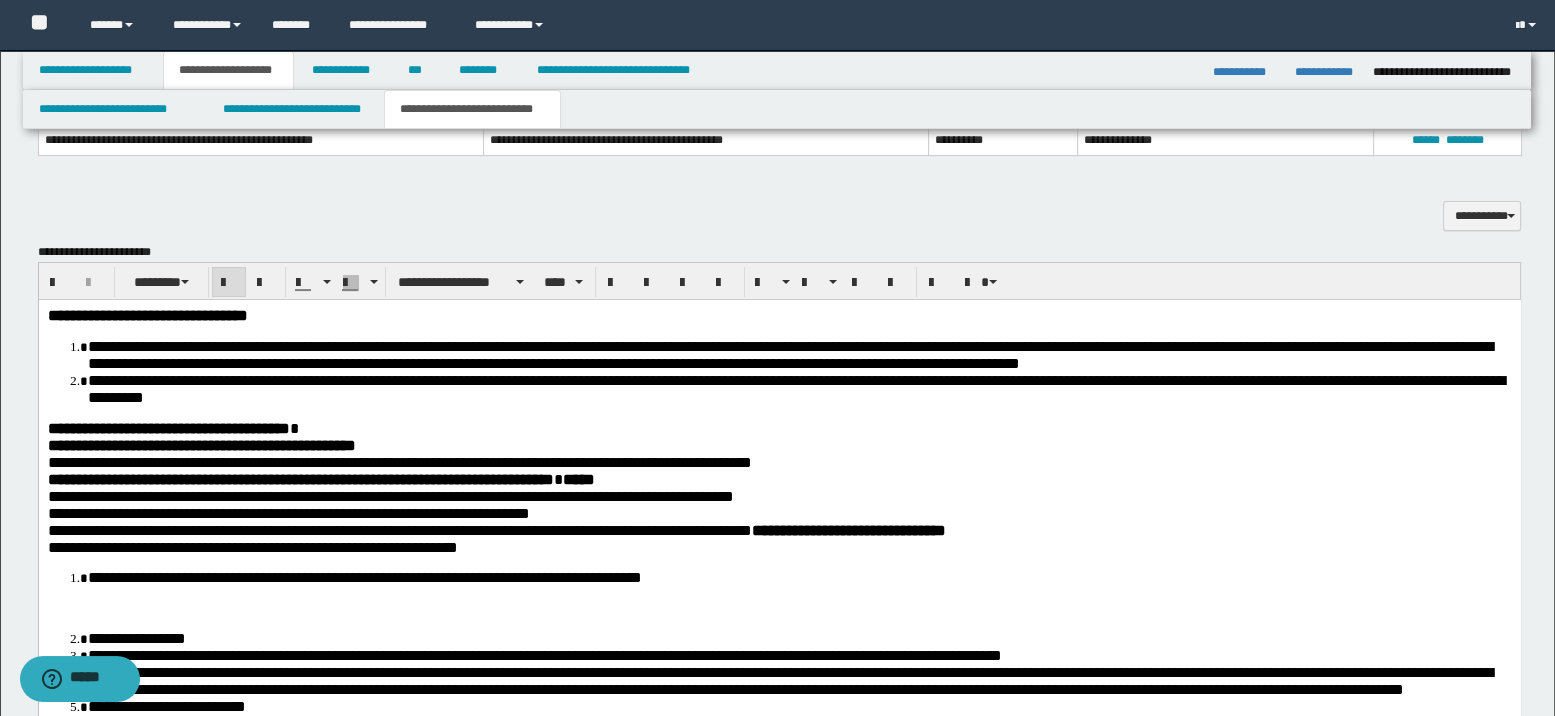 scroll, scrollTop: 729, scrollLeft: 0, axis: vertical 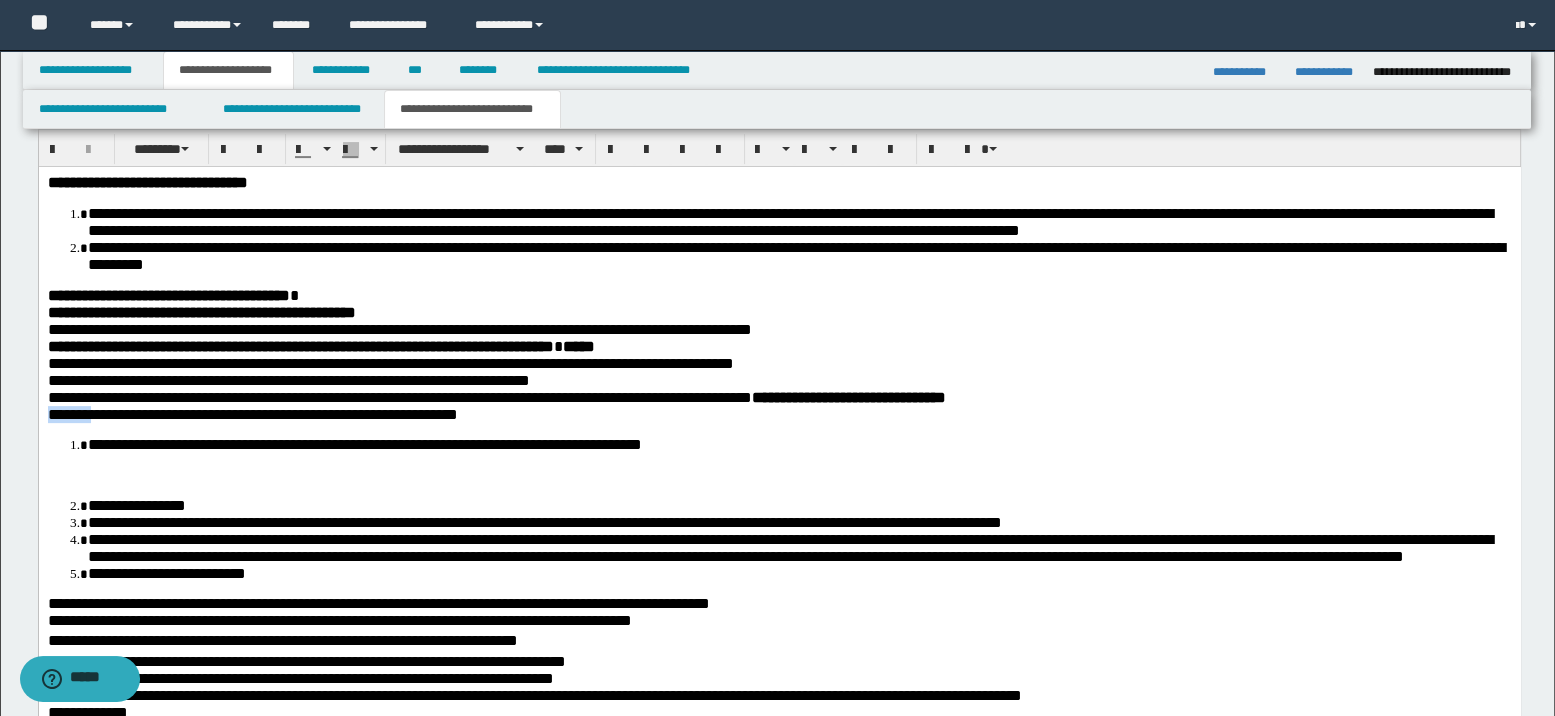 drag, startPoint x: 46, startPoint y: 431, endPoint x: 85, endPoint y: 438, distance: 39.623226 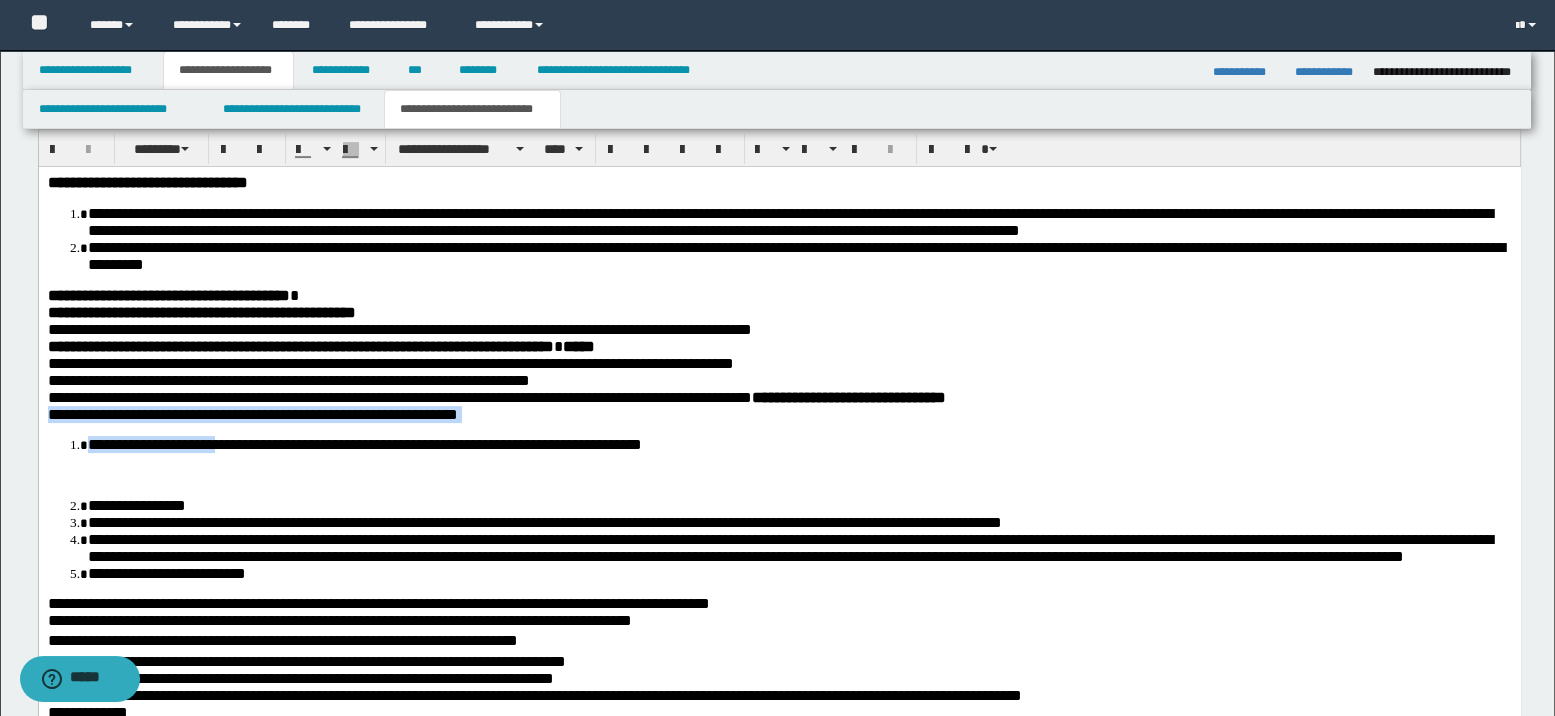 click on "**********" at bounding box center [779, 578] 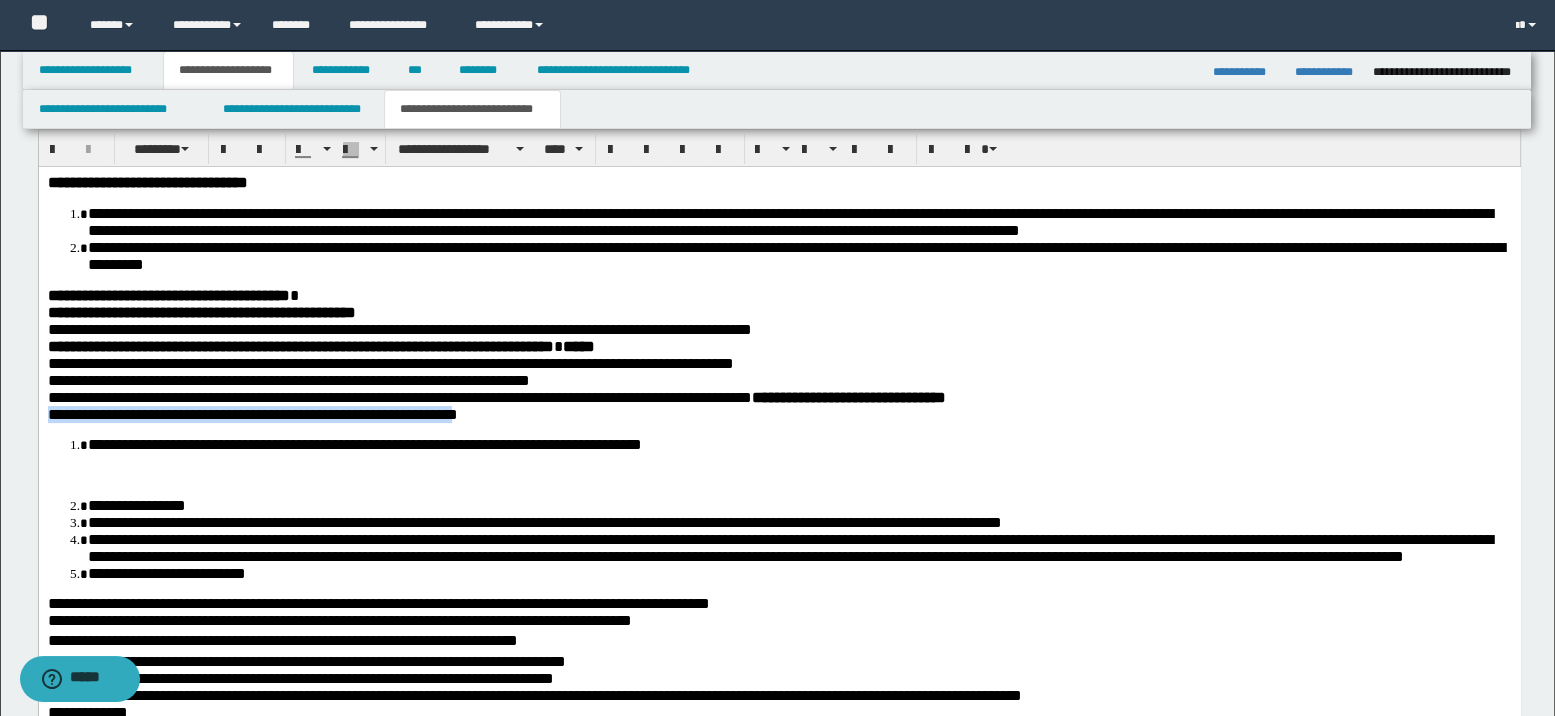 drag, startPoint x: 49, startPoint y: 427, endPoint x: 503, endPoint y: 436, distance: 454.0892 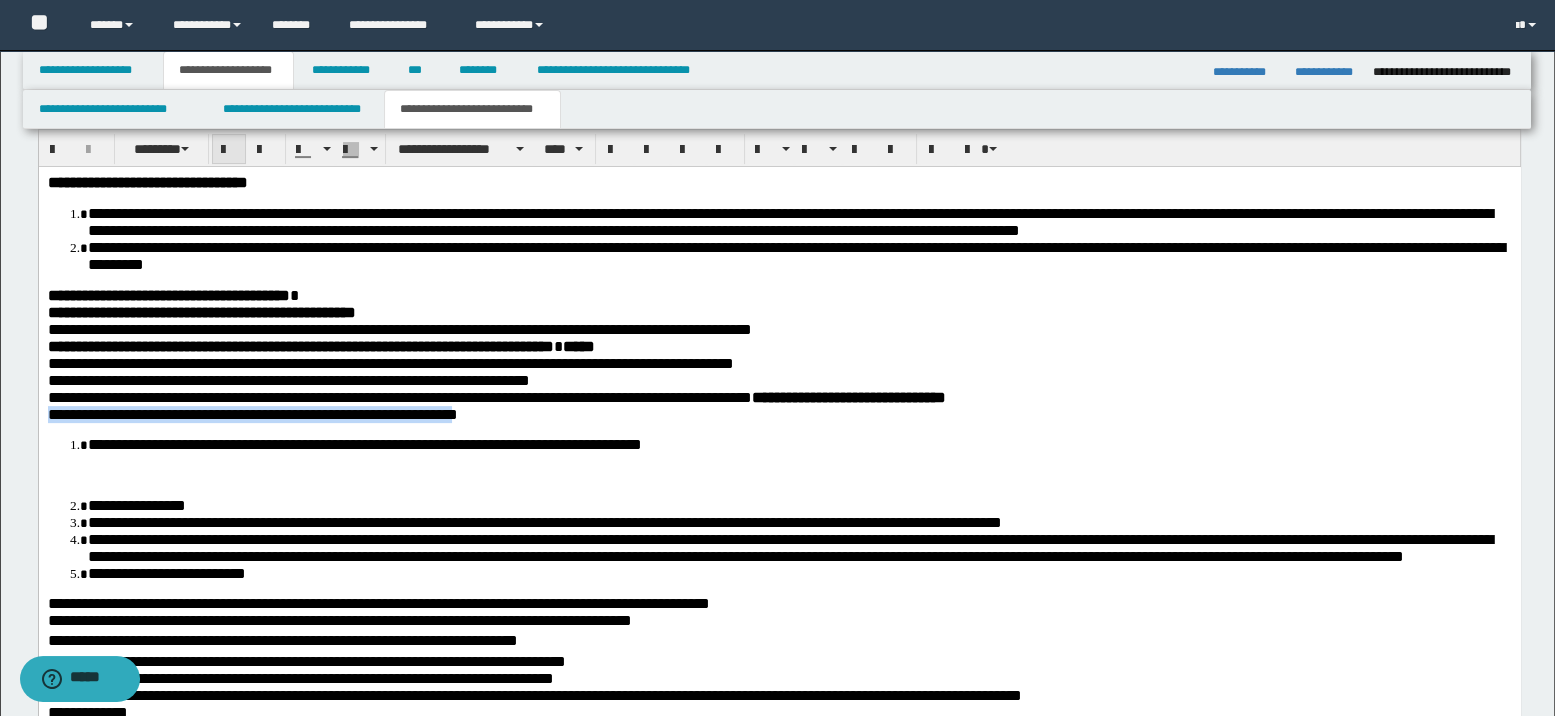 click at bounding box center [229, 150] 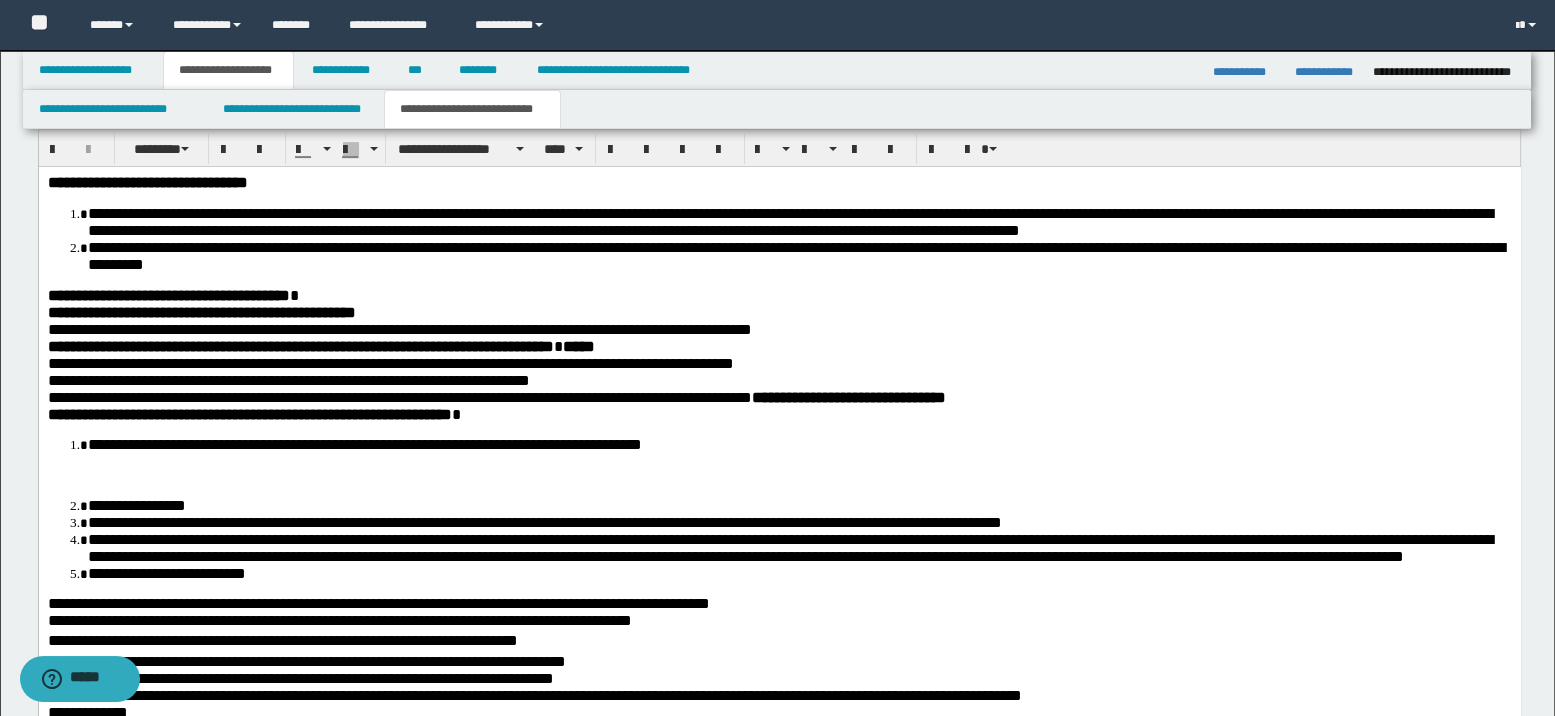 click on "**********" at bounding box center (779, 413) 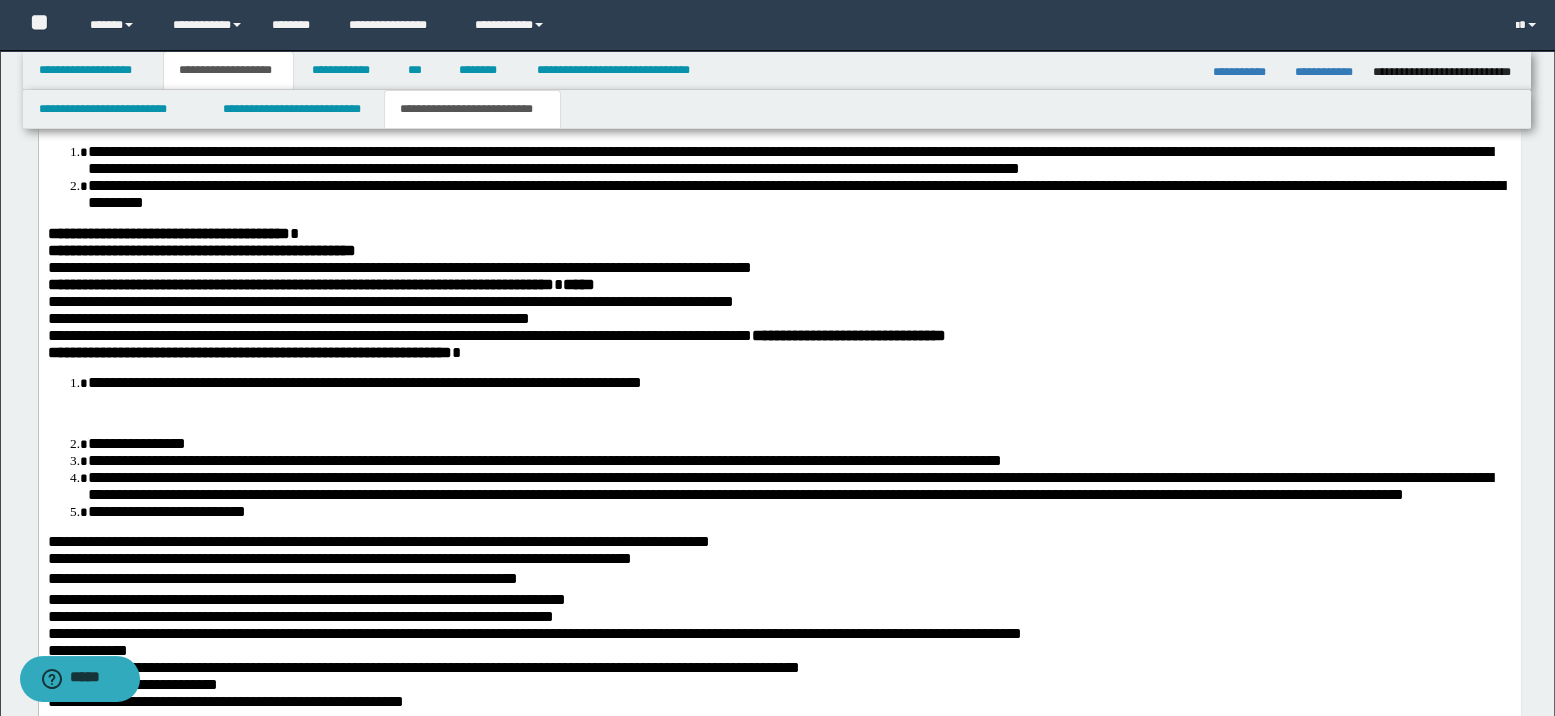 scroll, scrollTop: 829, scrollLeft: 0, axis: vertical 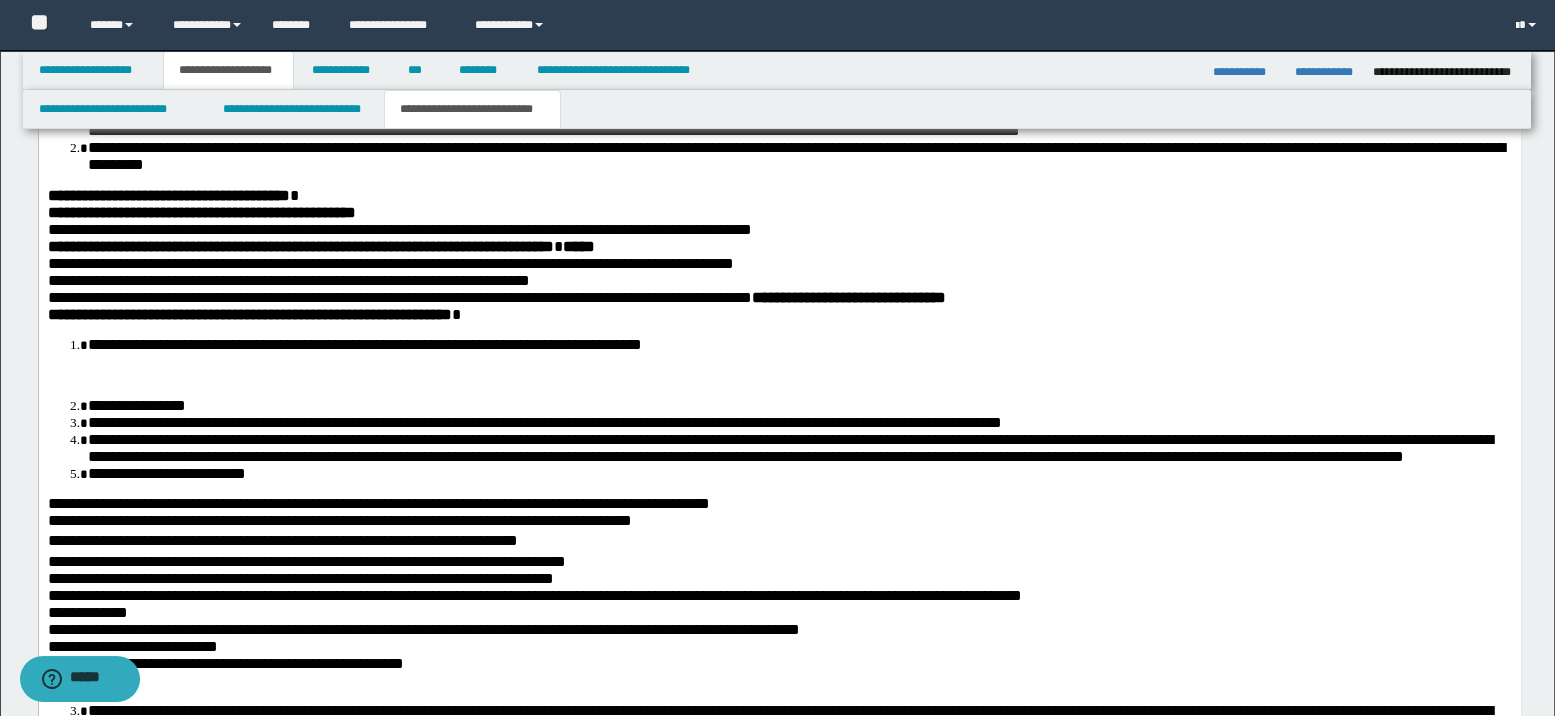 click on "**********" at bounding box center (789, 447) 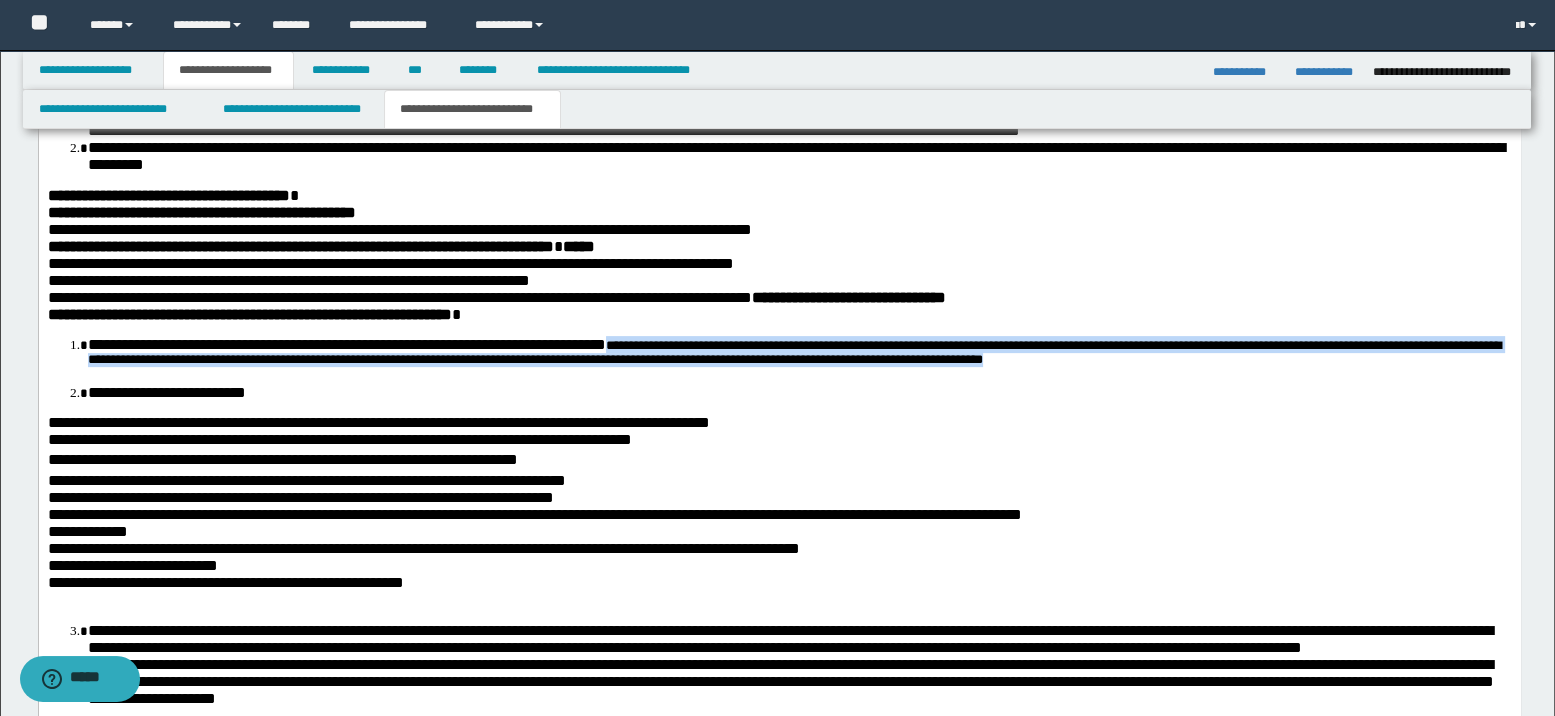 drag, startPoint x: 661, startPoint y: 362, endPoint x: 1274, endPoint y: 385, distance: 613.43134 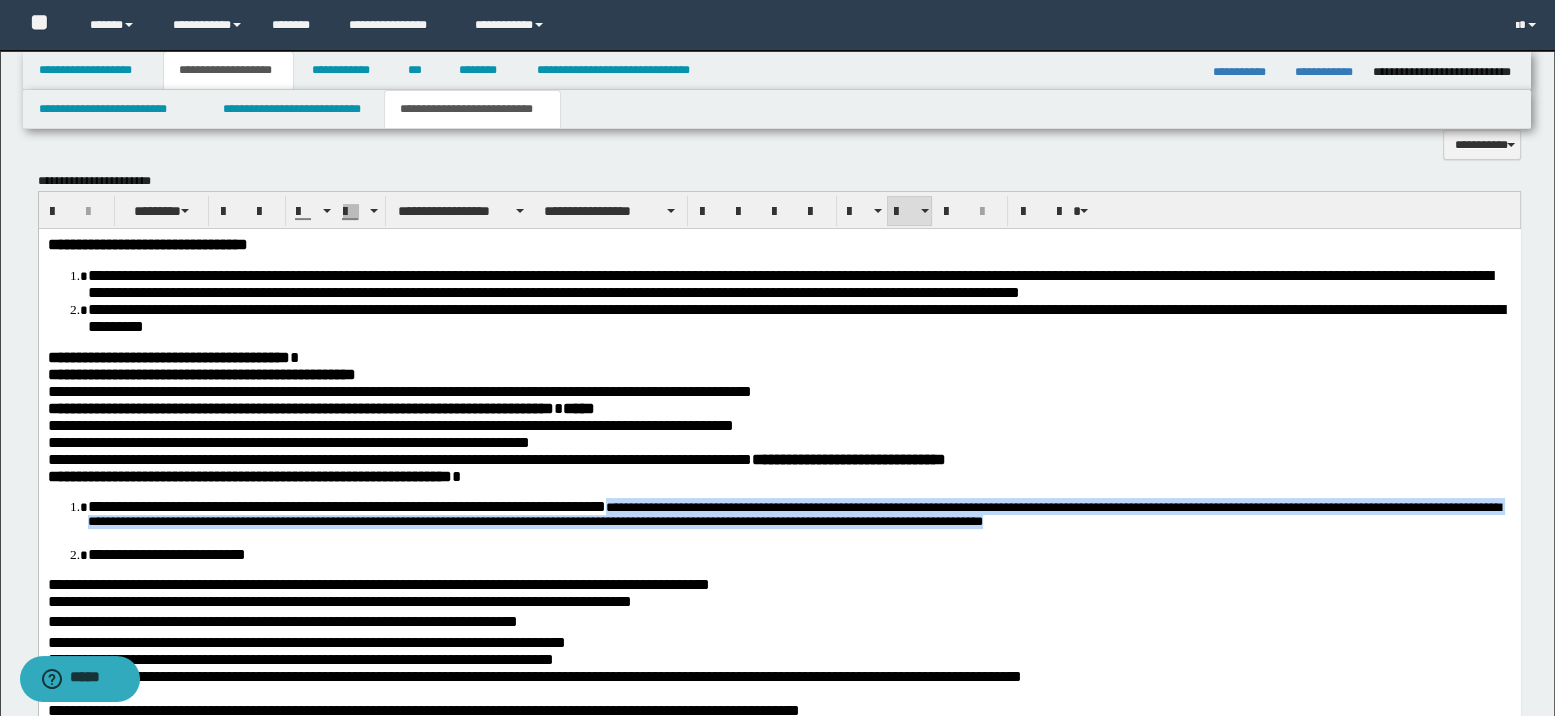 scroll, scrollTop: 663, scrollLeft: 0, axis: vertical 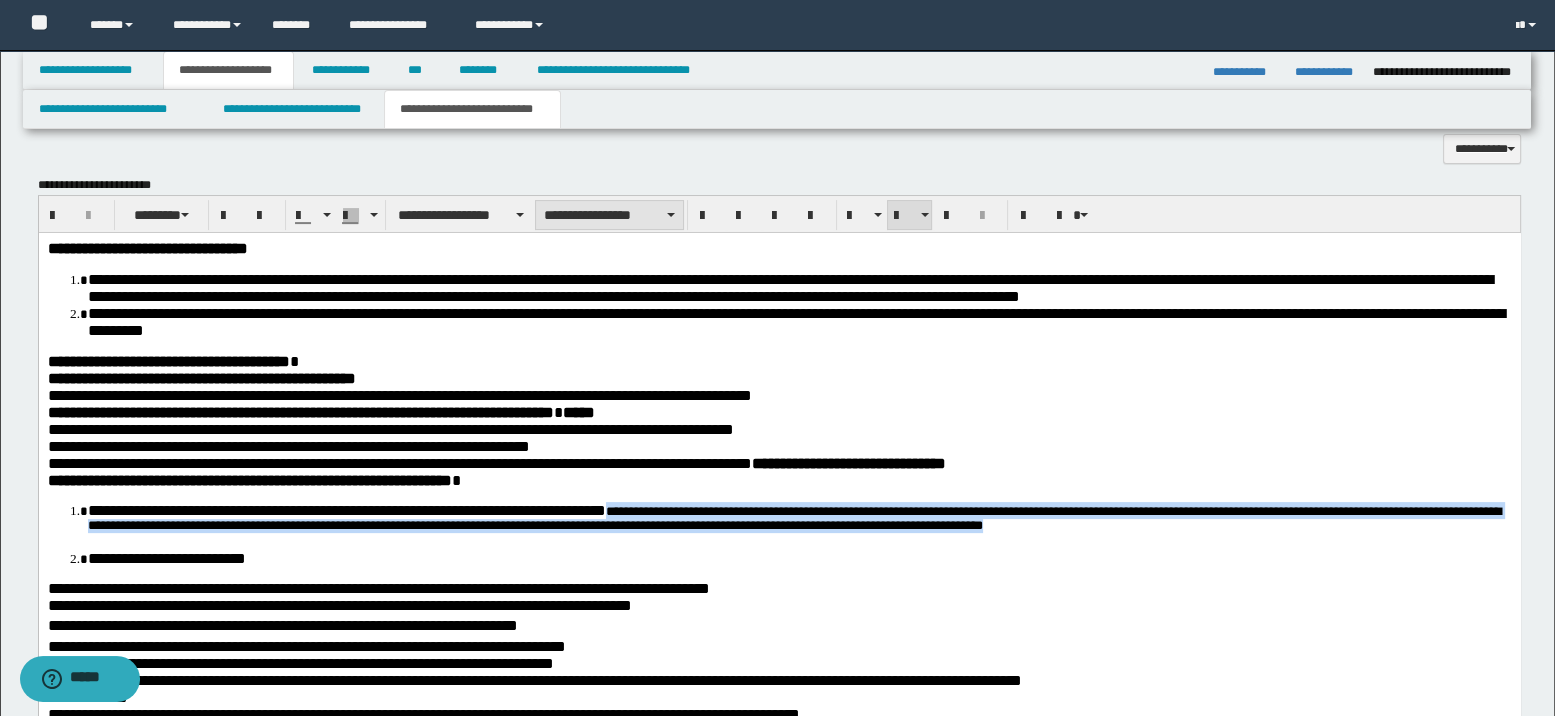 click on "**********" at bounding box center (609, 215) 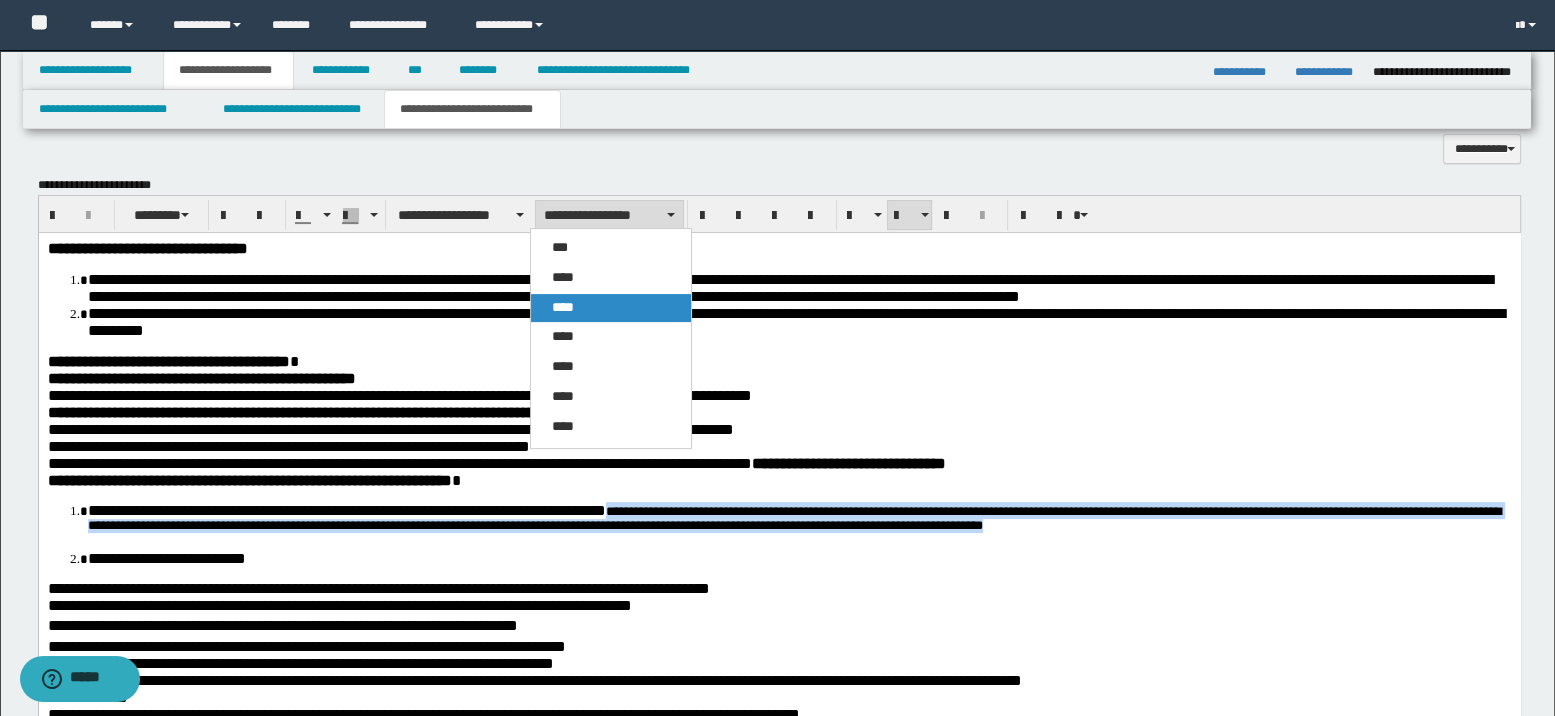click on "****" at bounding box center (562, 307) 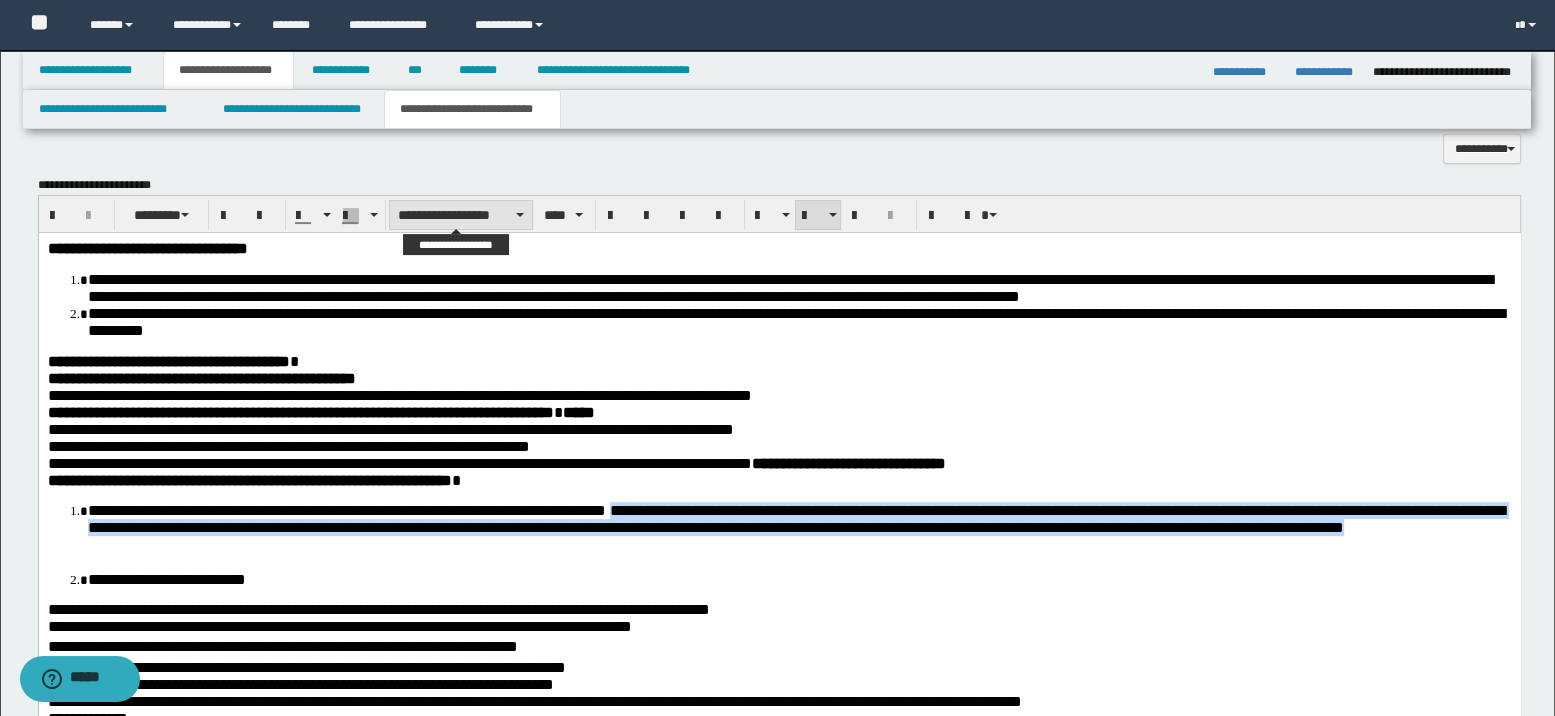 click on "**********" at bounding box center (461, 215) 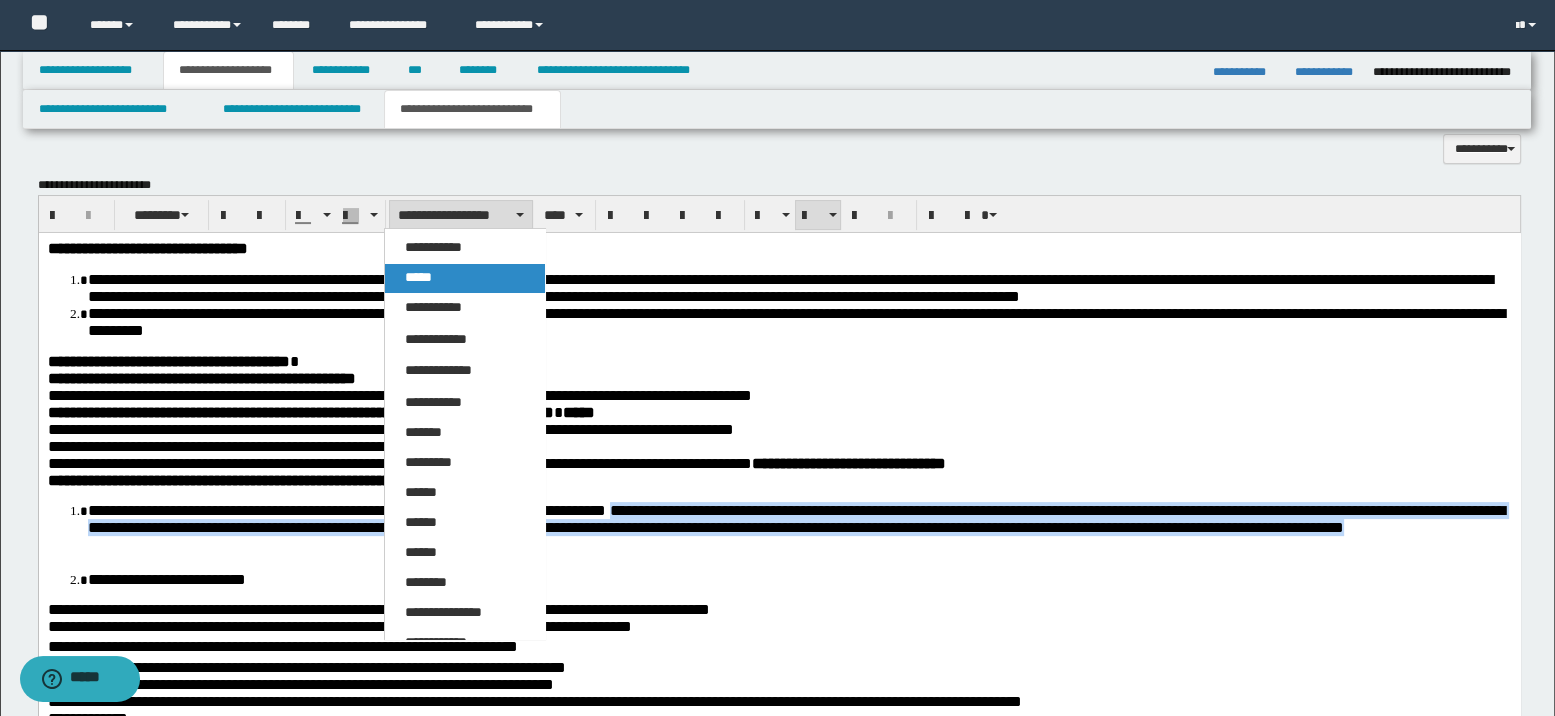 drag, startPoint x: 416, startPoint y: 268, endPoint x: 378, endPoint y: 37, distance: 234.10468 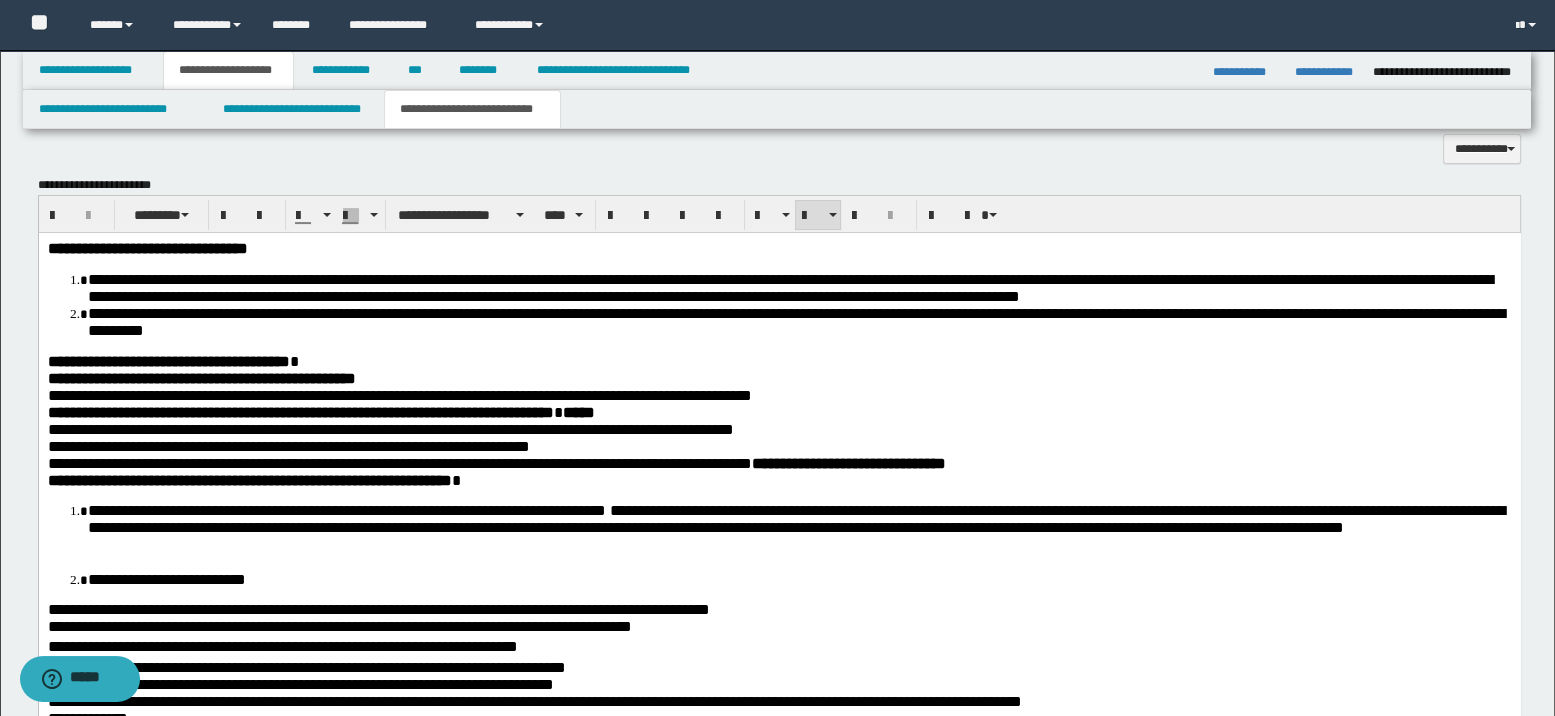 click on "**********" at bounding box center [779, 615] 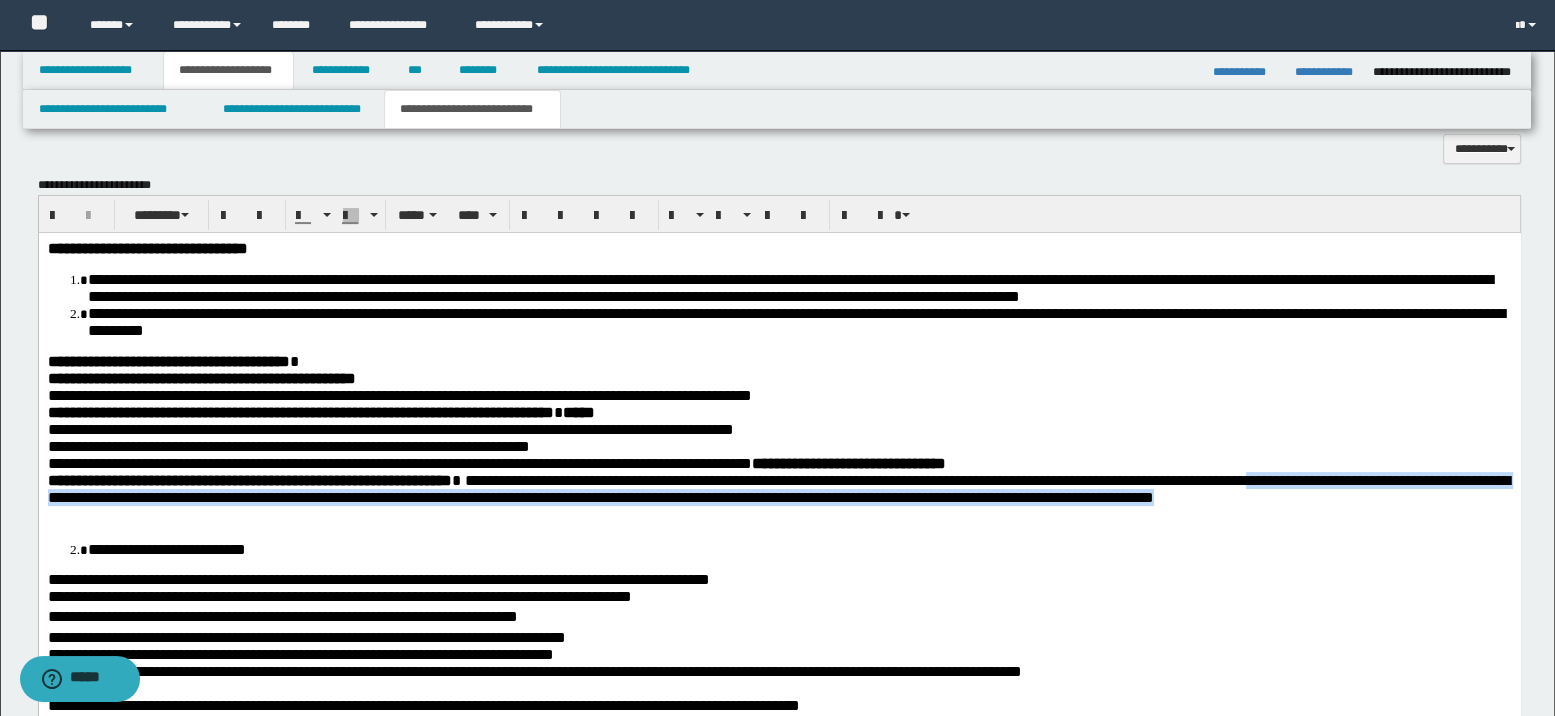drag, startPoint x: 140, startPoint y: 513, endPoint x: 364, endPoint y: 539, distance: 225.50388 